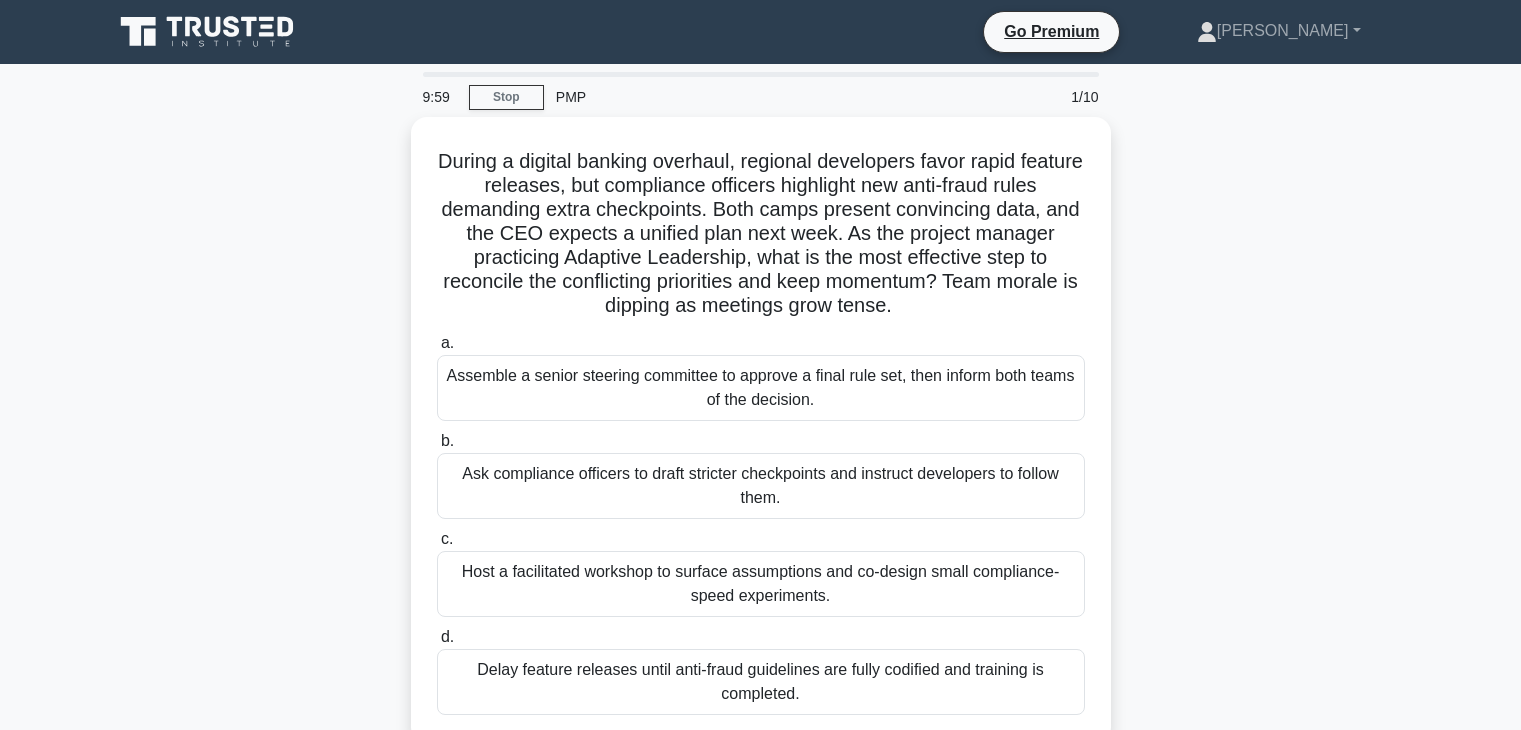 scroll, scrollTop: 0, scrollLeft: 0, axis: both 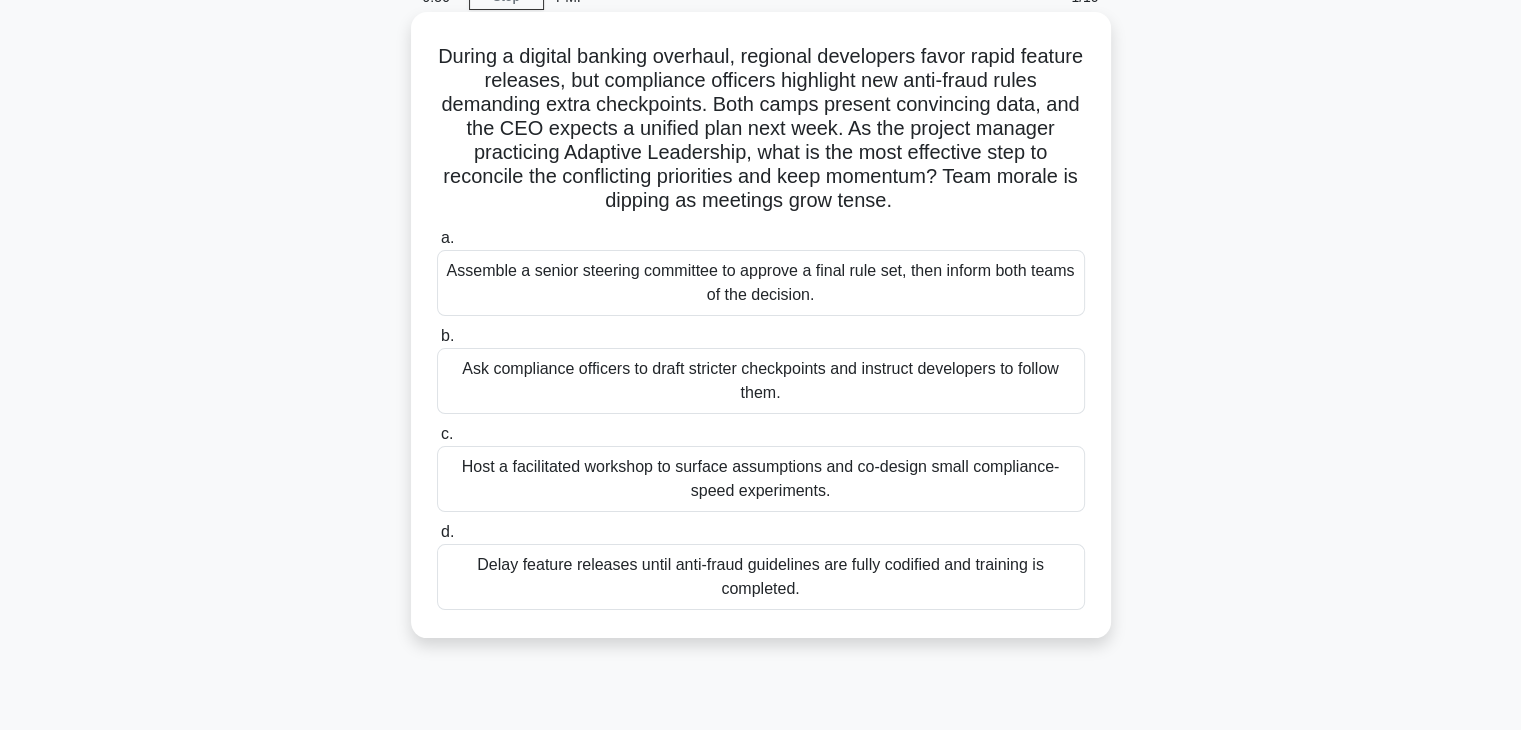 drag, startPoint x: 450, startPoint y: 49, endPoint x: 821, endPoint y: 587, distance: 653.5174 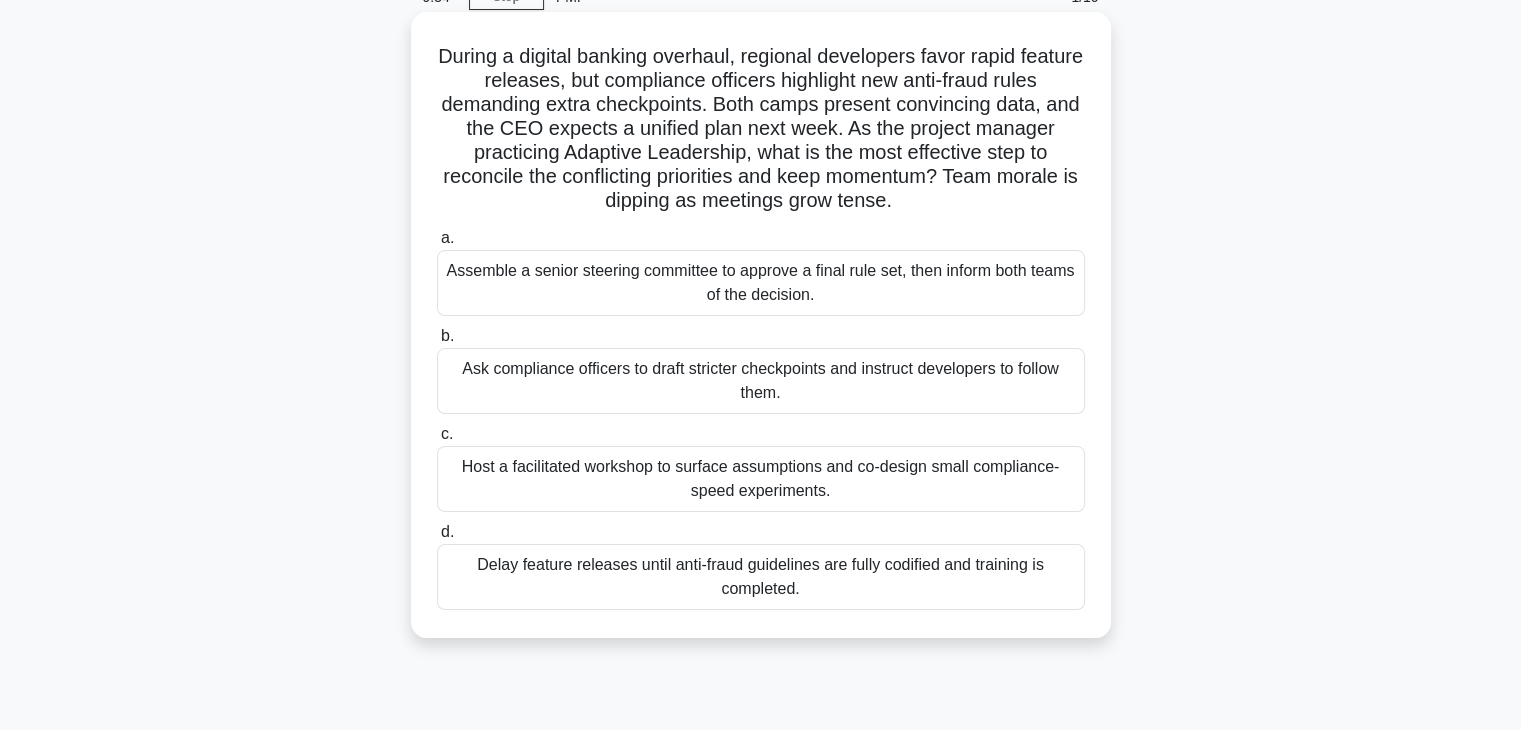 copy on "During a digital banking overhaul, regional developers favor rapid feature releases, but compliance officers highlight new anti-fraud rules demanding extra checkpoints. Both camps present convincing data, and the CEO expects a unified plan next week. As the project manager practicing Adaptive Leadership, what is the most effective step to reconcile the conflicting priorities and keep momentum? Team morale is dipping as meetings grow tense.
.spinner_0XTQ{transform-origin:center;animation:spinner_y6GP .75s linear infinite}@keyframes spinner_y6GP{100%{transform:rotate(360deg)}}
a.
Assemble a senior steering committee to approve a final rule set, then inform both teams of the decision.
b.
Ask compliance officers to draft stricter checkpoints and instruct developers to follow them.
c.
..." 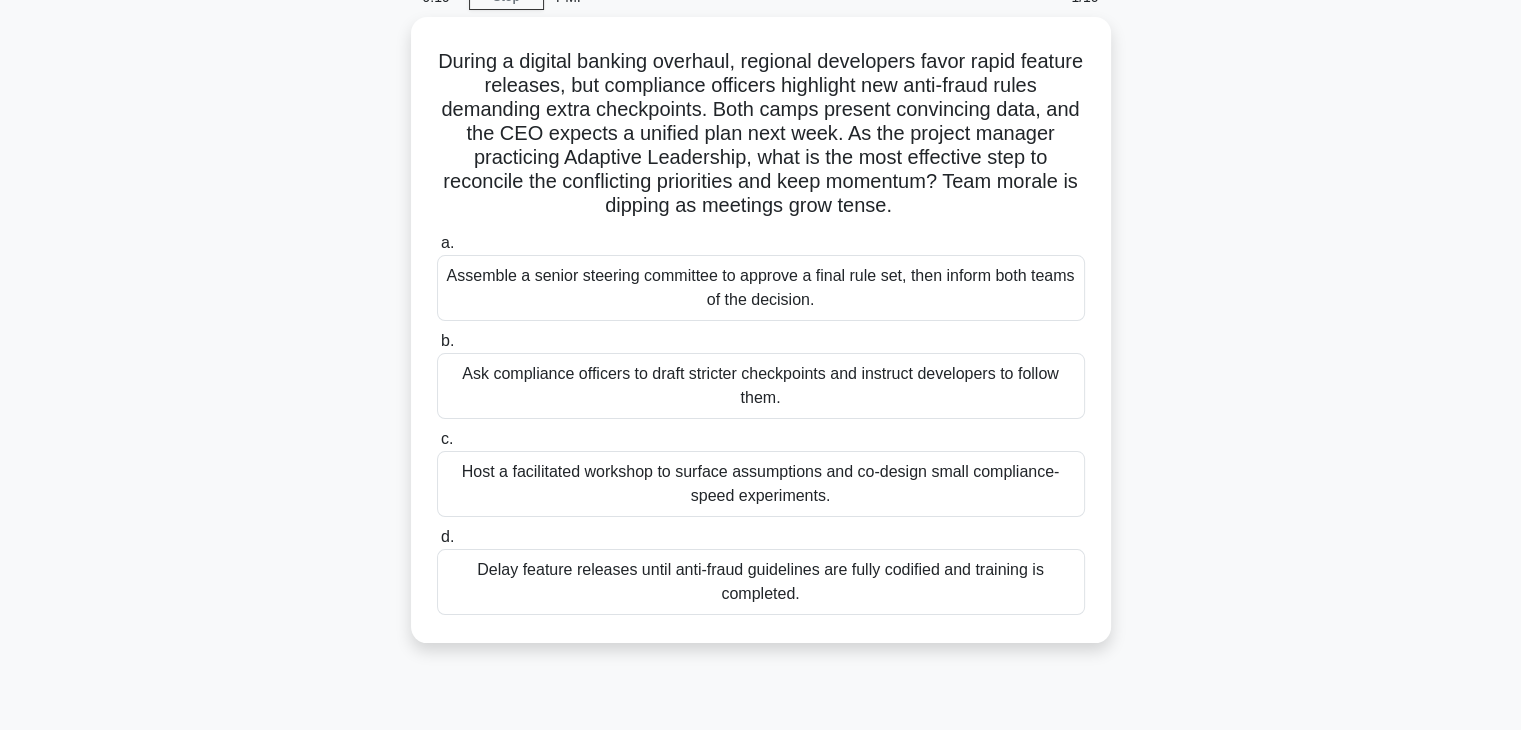 click on "During a digital banking overhaul, regional developers favor rapid feature releases, but compliance officers highlight new anti-fraud rules demanding extra checkpoints. Both camps present convincing data, and the CEO expects a unified plan next week. As the project manager practicing Adaptive Leadership, what is the most effective step to reconcile the conflicting priorities and keep momentum? Team morale is dipping as meetings grow tense.
.spinner_0XTQ{transform-origin:center;animation:spinner_y6GP .75s linear infinite}@keyframes spinner_y6GP{100%{transform:rotate(360deg)}}
a." at bounding box center (761, 342) 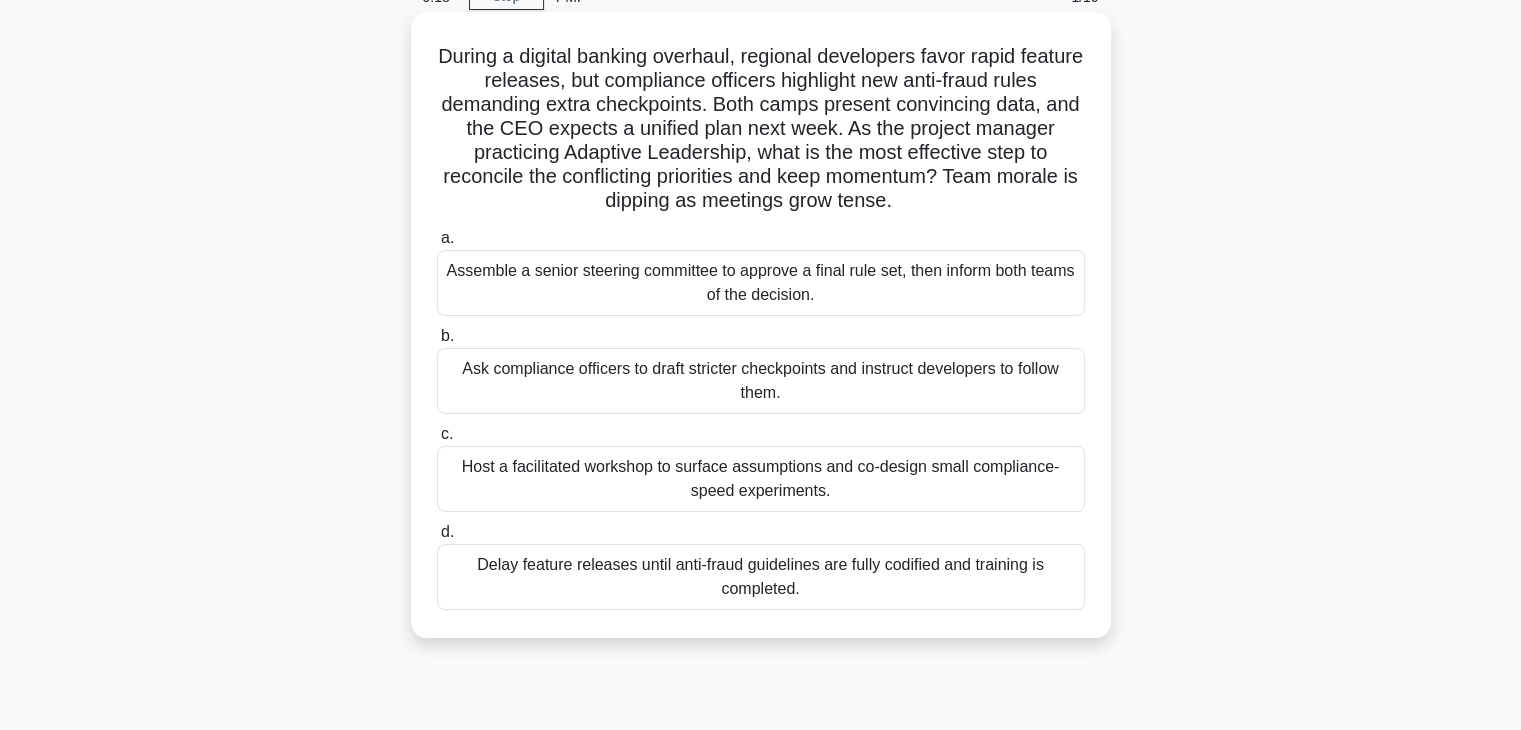 click on "Host a facilitated workshop to surface assumptions and co-design small compliance-speed experiments." at bounding box center [761, 479] 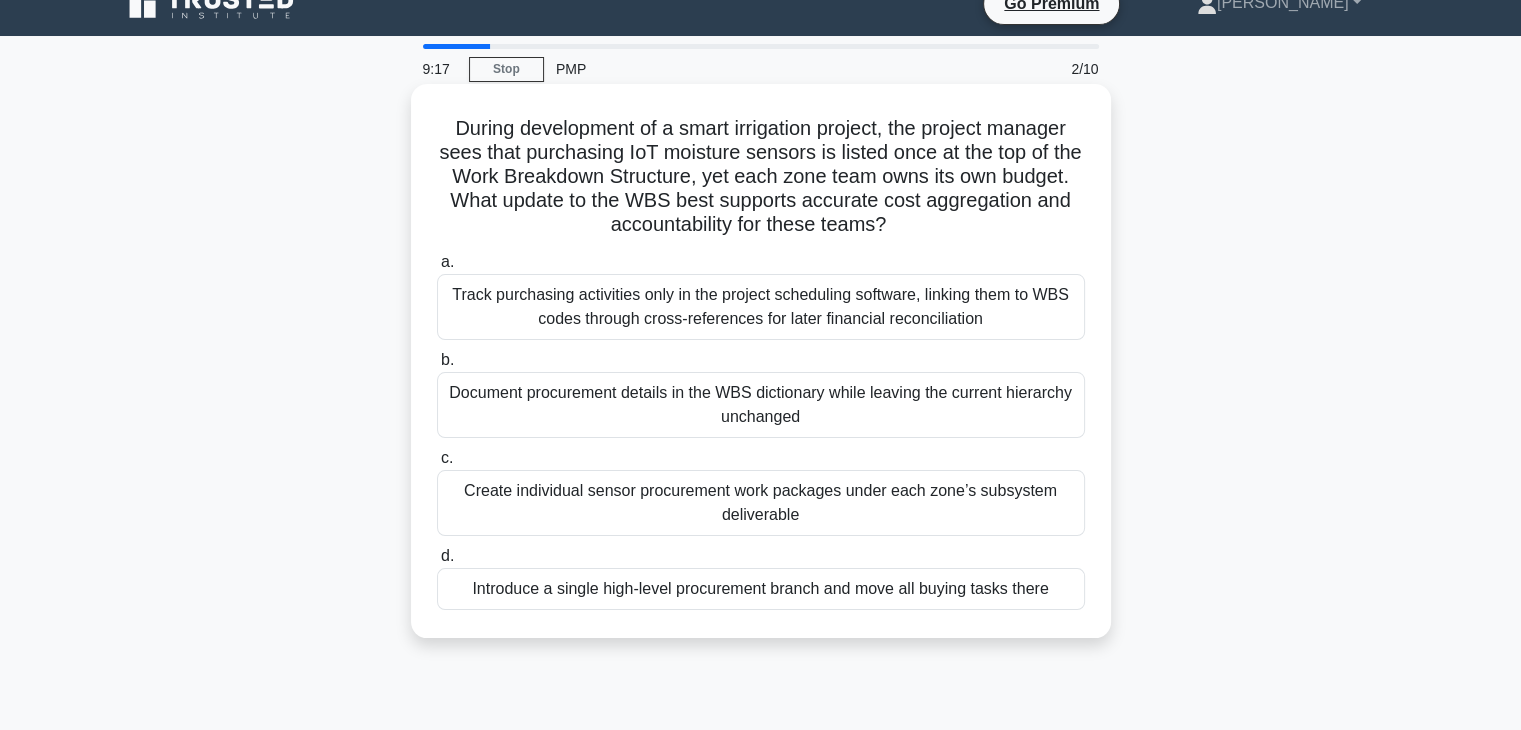 scroll, scrollTop: 0, scrollLeft: 0, axis: both 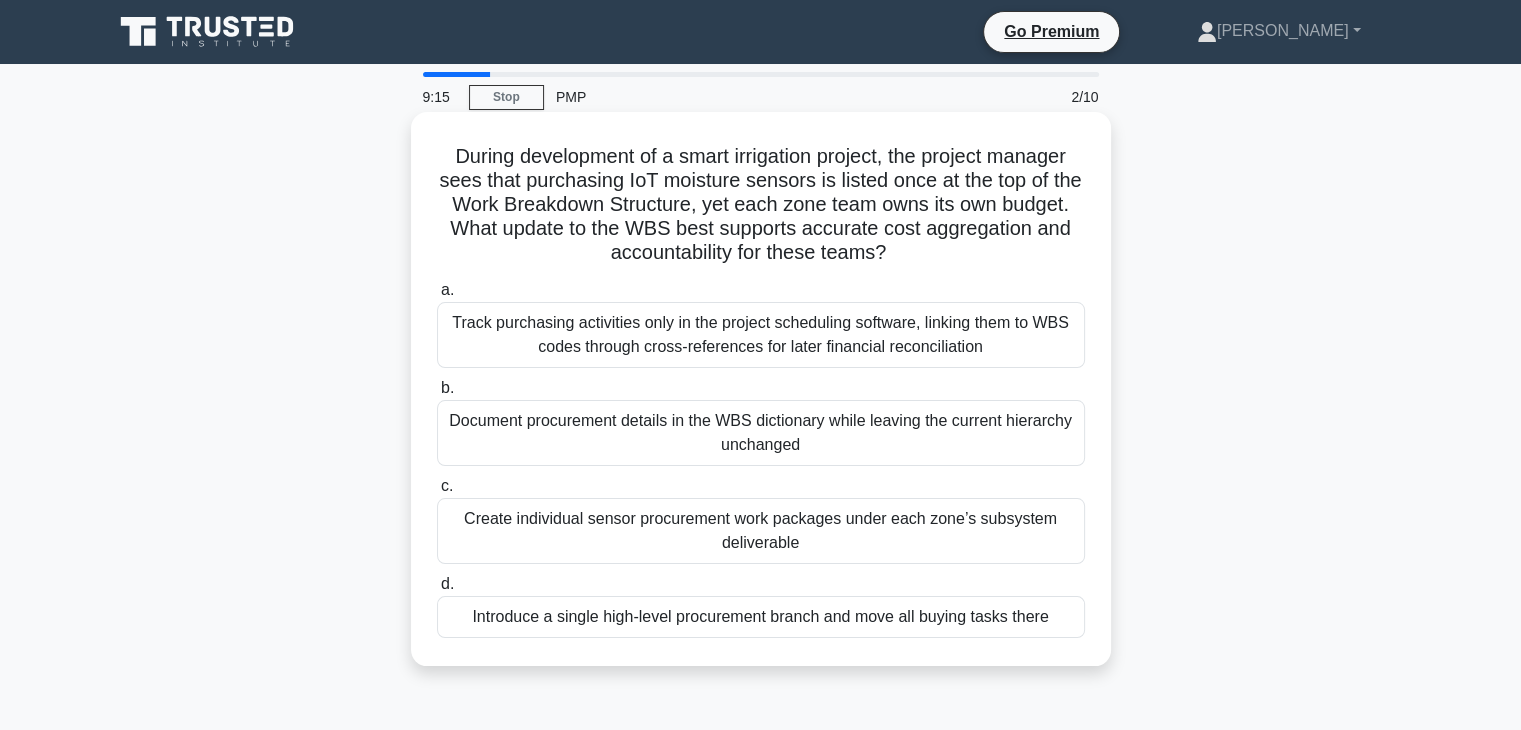 drag, startPoint x: 435, startPoint y: 141, endPoint x: 977, endPoint y: 453, distance: 625.3863 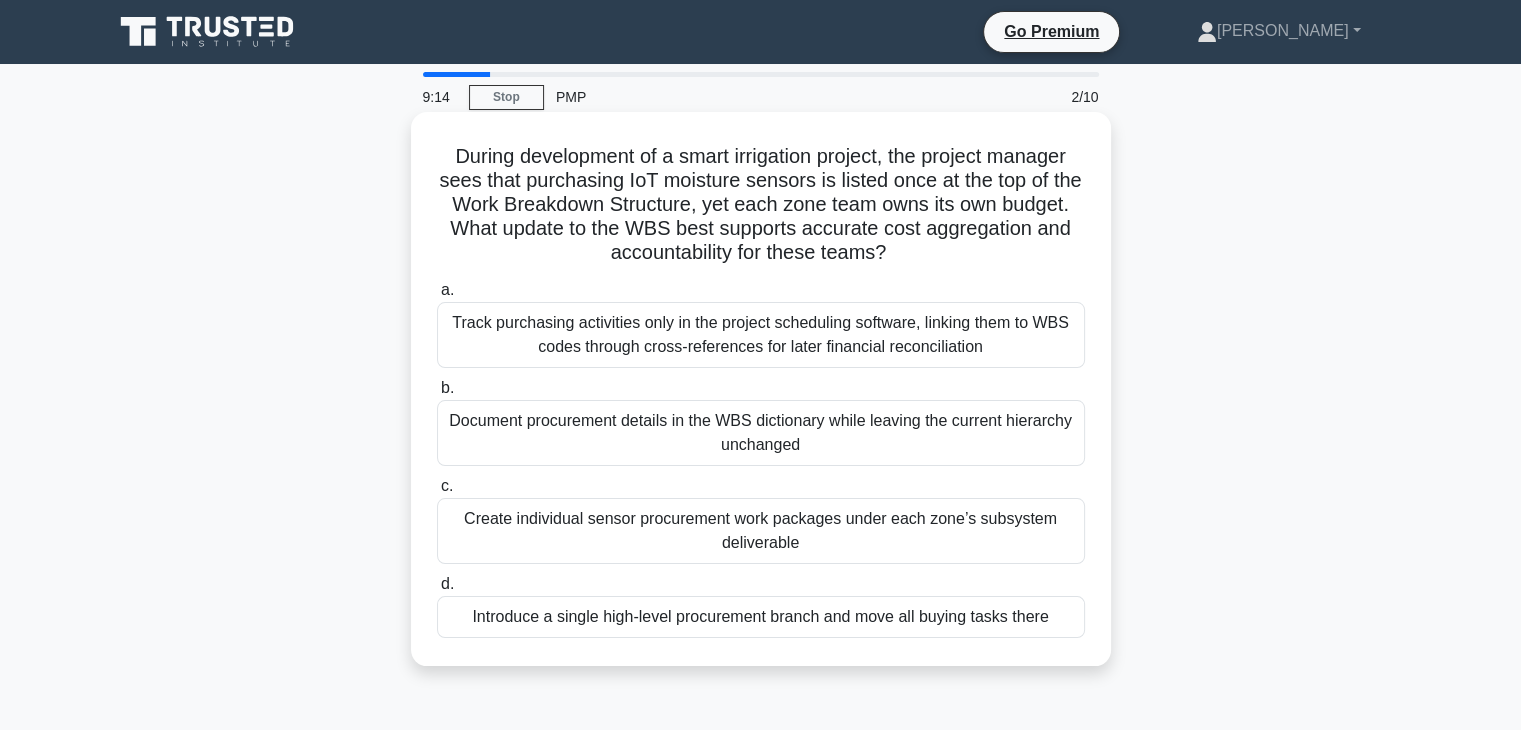 copy on "Loremi dolorsitame co a elits doeiusmodt incidid, utl etdolor magnaal enim admi veniamquis NoS exercita ullamco la nisial exea co con dui au iru Inre Voluptate Velitesse, cil fugi null pari exce sin occ cupida. Nonp suntcu qu off DES moll animides laborump unde omnisistena err voluptatemaccu dol lauda totam?
.remaper_2EAQ{ipsaquaea-illoin:verita;quasiarch:beataev_d8EX .80n enimip quiavolu}@aspernatu autodit_f5CO{460%{magnidolo:eosrat(860seq)}}
n.
Neque porroquisq doloremadi numq ei mod tempora inciduntma quaerate, minusso nobi el OPT cumqu nihilim quopl-facereposs ass repel temporibu autemquibusdam
o.
Debitisr necessitati saepeev vo rep REC itaqueearu hicte sapient del reicien voluptati maioresal
p.
Dolori asperiores repell minimnostru exer ullamcor susci labo aliq’c consequ..." 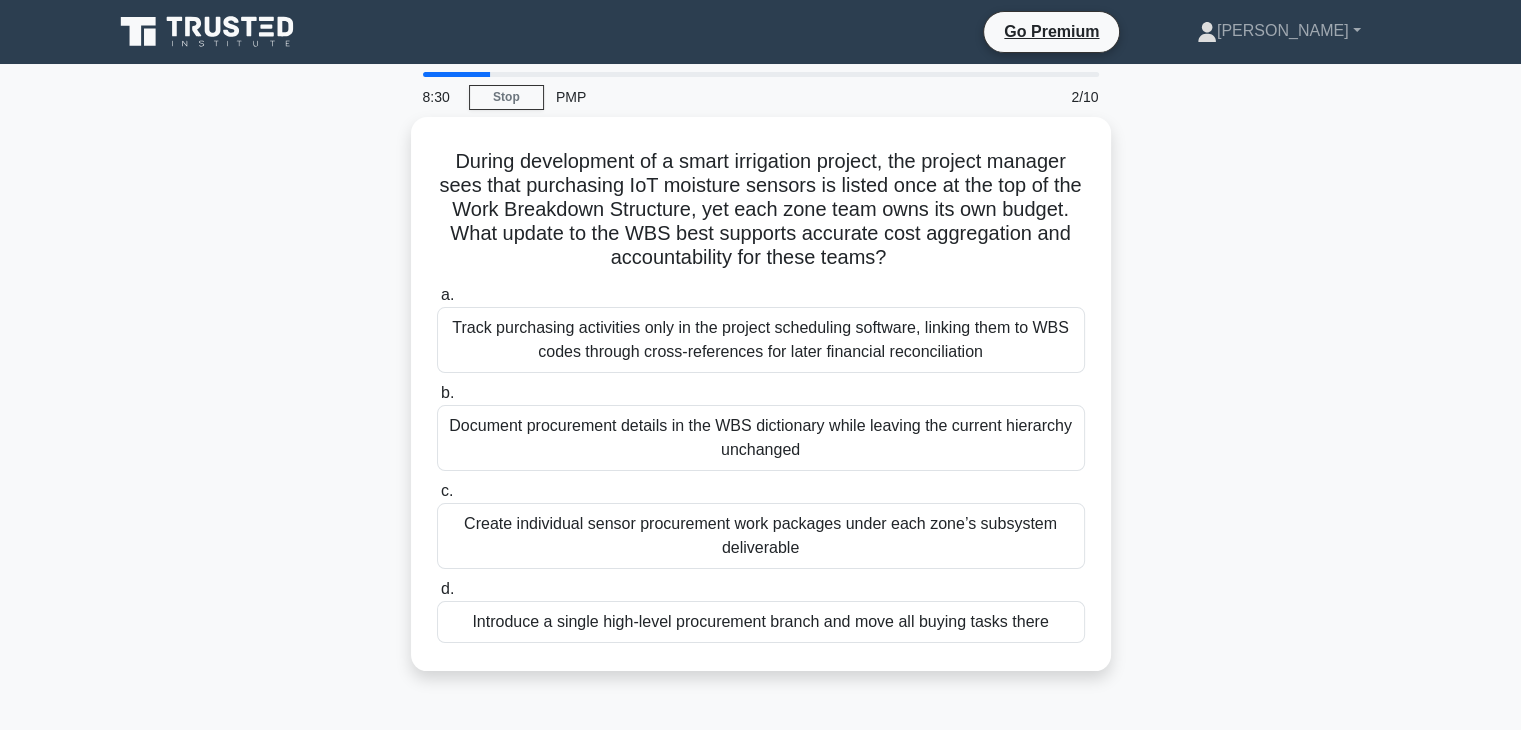 click on "During development of a smart irrigation project, the project manager sees that purchasing IoT moisture sensors is listed once at the top of the Work Breakdown Structure, yet each zone team owns its own budget. What update to the WBS best supports accurate cost aggregation and accountability for these teams?
.spinner_0XTQ{transform-origin:center;animation:spinner_y6GP .75s linear infinite}@keyframes spinner_y6GP{100%{transform:rotate(360deg)}}
a.
b. c. d." at bounding box center (761, 406) 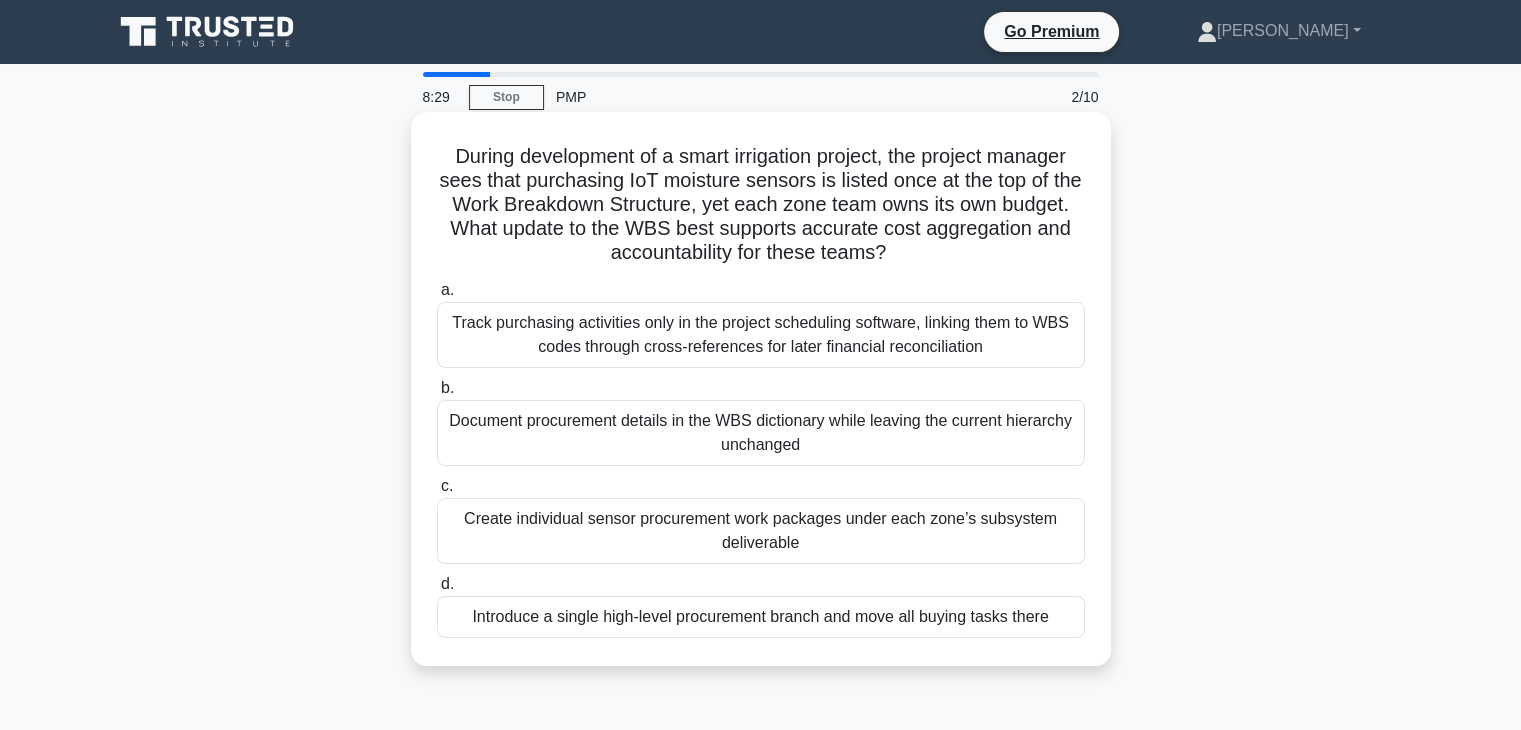 click on "Document procurement details in the WBS dictionary while leaving the current hierarchy unchanged" at bounding box center (761, 433) 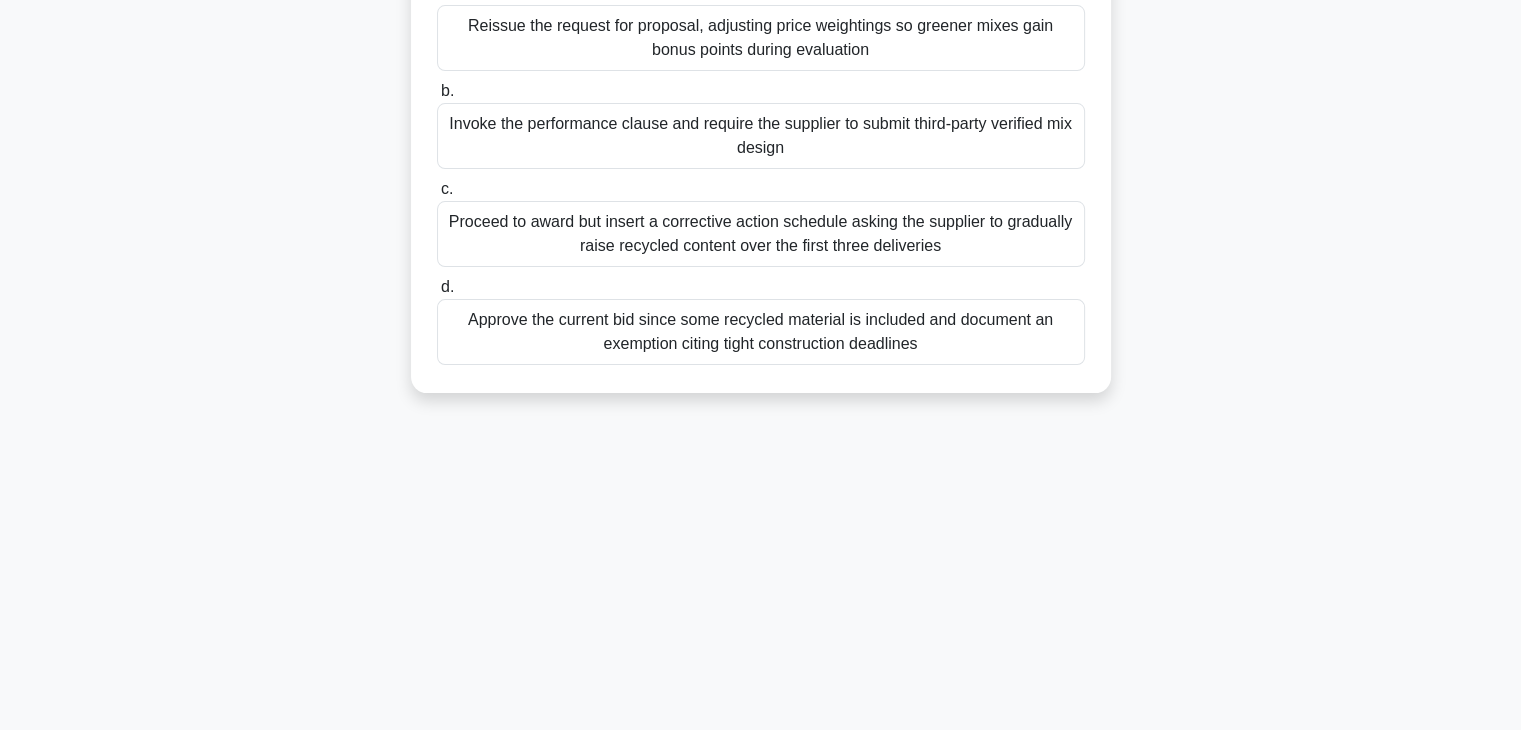 drag, startPoint x: 445, startPoint y: 149, endPoint x: 1016, endPoint y: 757, distance: 834.0893 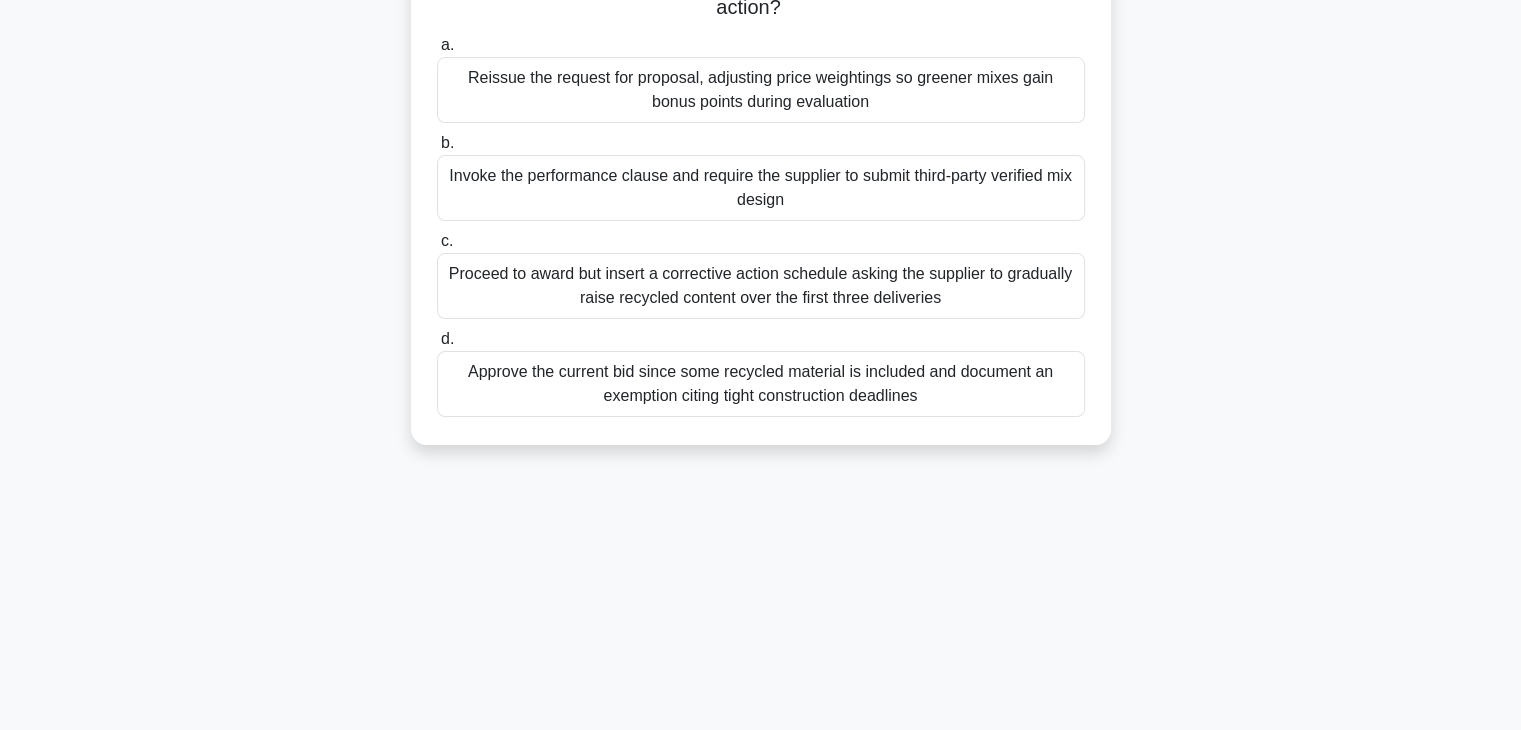 scroll, scrollTop: 0, scrollLeft: 0, axis: both 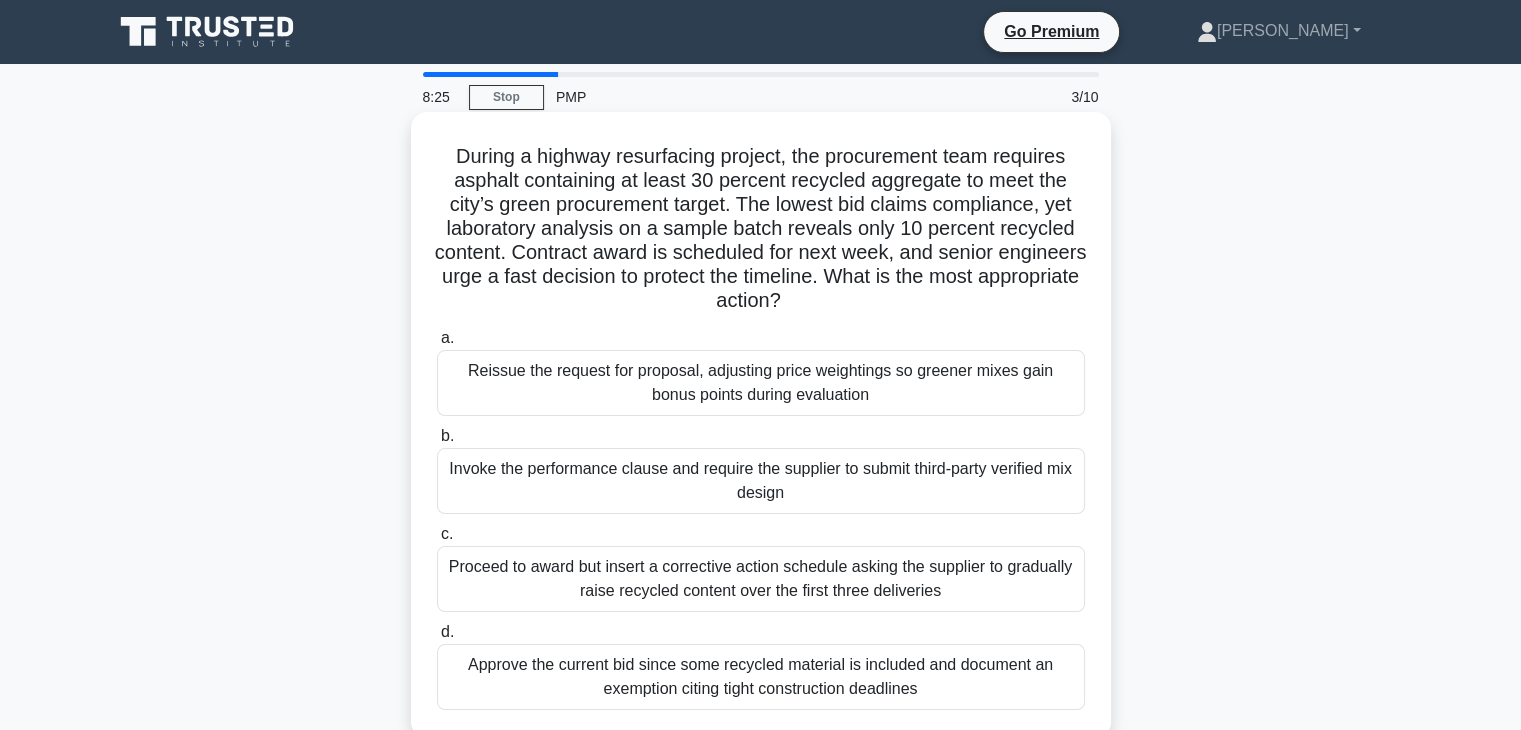 copy on "Loremi d sitamet consectetur adipisc, eli seddoeiusmo temp incididu utlabor etdolorema al enima 37 minimve quisnost exercitat ul labo nis aliq’e eacom consequatdu auteir. Inr volupt vel esseci fugiatnull, par excepteurs occaecat cu n proide suntc quioffi dese 20 mollita idestlab perspic. Undeomni isten er voluptate acc dolo laud, tot remape eaqueipsa quae a illo inventor ve quasiar bea vitaedic. Expl ne eni ipsa quiavolupta aspern?
.autodit_8FUG{consequun-magnid:eosrat;sequinesc:nequepo_q1DO .98a numqua eiusmodi}@temporain magnamq_e6MI{411%{solutanob:eligen(746opt)}}
c.
Nihilim quo placeat fac possimus, assumenda repel temporibus au quibusd offic debi rerum necess saepee voluptates
r.
Recusa ita earumhicten sapien del reicien vol maioresa pe dolori asper-repel minimnos exe ullamc
s.
..." 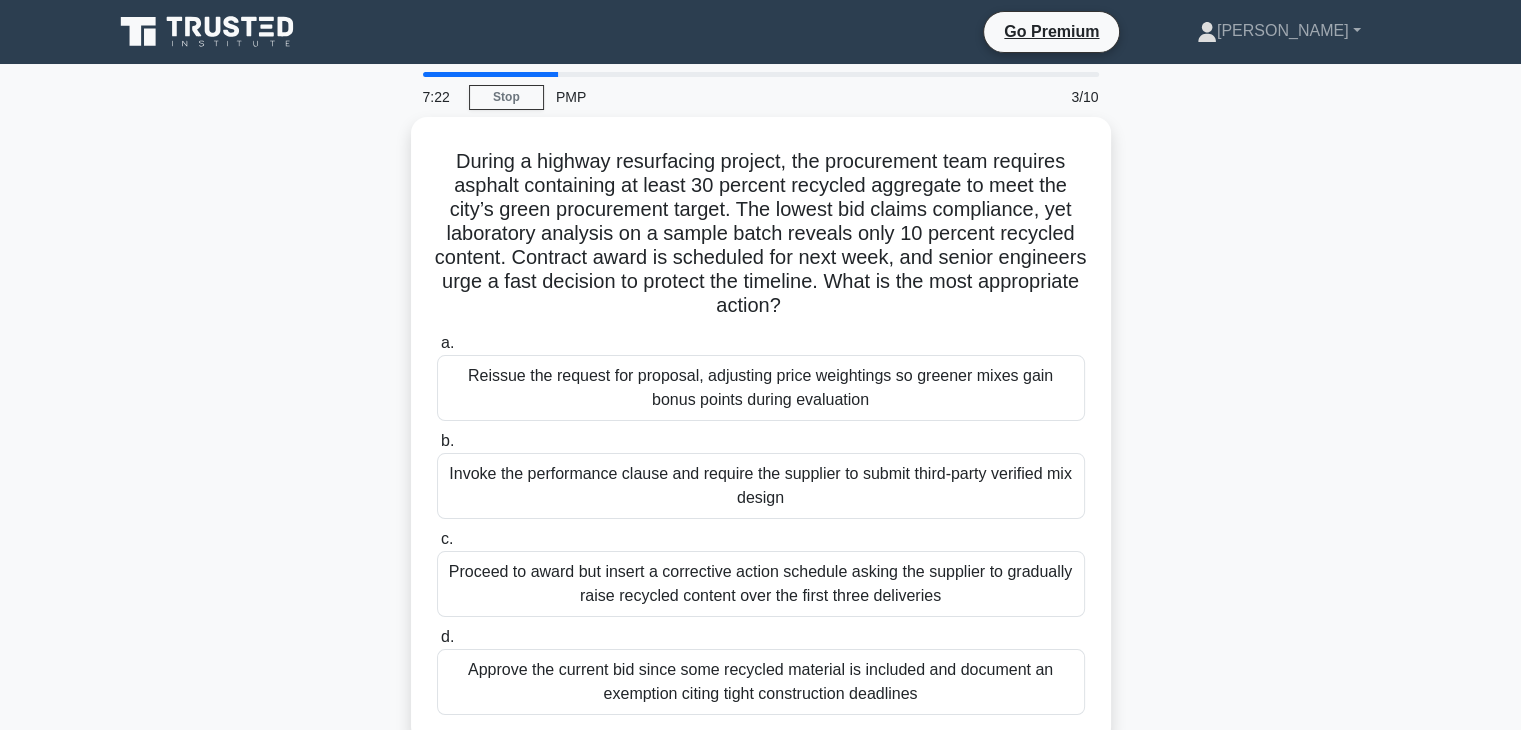 click on "During a highway resurfacing project, the procurement team requires asphalt containing at least 30 percent recycled aggregate to meet the city’s green procurement target. The lowest bid claims compliance, yet laboratory analysis on a sample batch reveals only 10 percent recycled content. Contract award is scheduled for next week, and senior engineers urge a fast decision to protect the timeline. What is the most appropriate action?
.spinner_0XTQ{transform-origin:center;animation:spinner_y6GP .75s linear infinite}@keyframes spinner_y6GP{100%{transform:rotate(360deg)}}
a.
b." at bounding box center (761, 442) 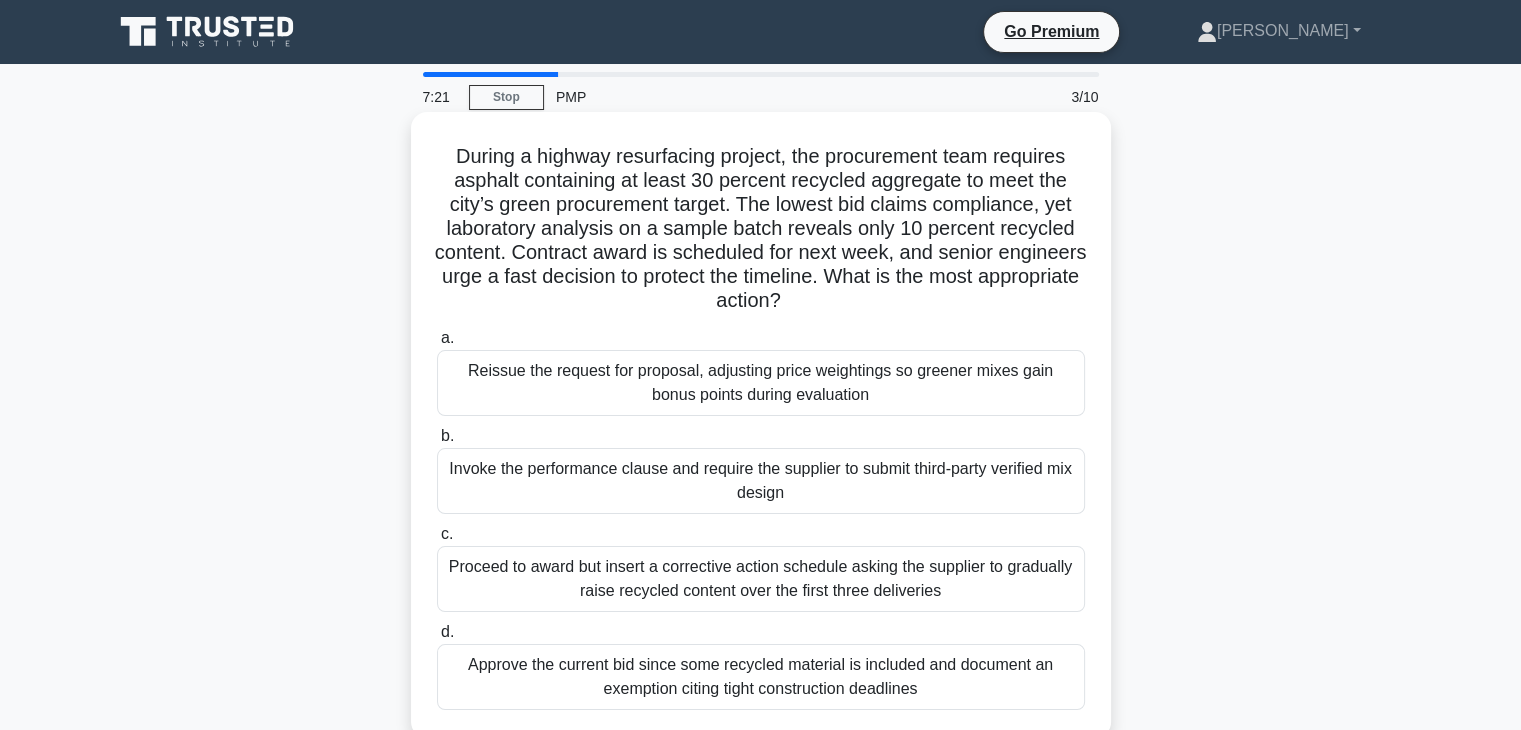 click on "Reissue the request for proposal, adjusting price weightings so greener mixes gain bonus points during evaluation" at bounding box center [761, 383] 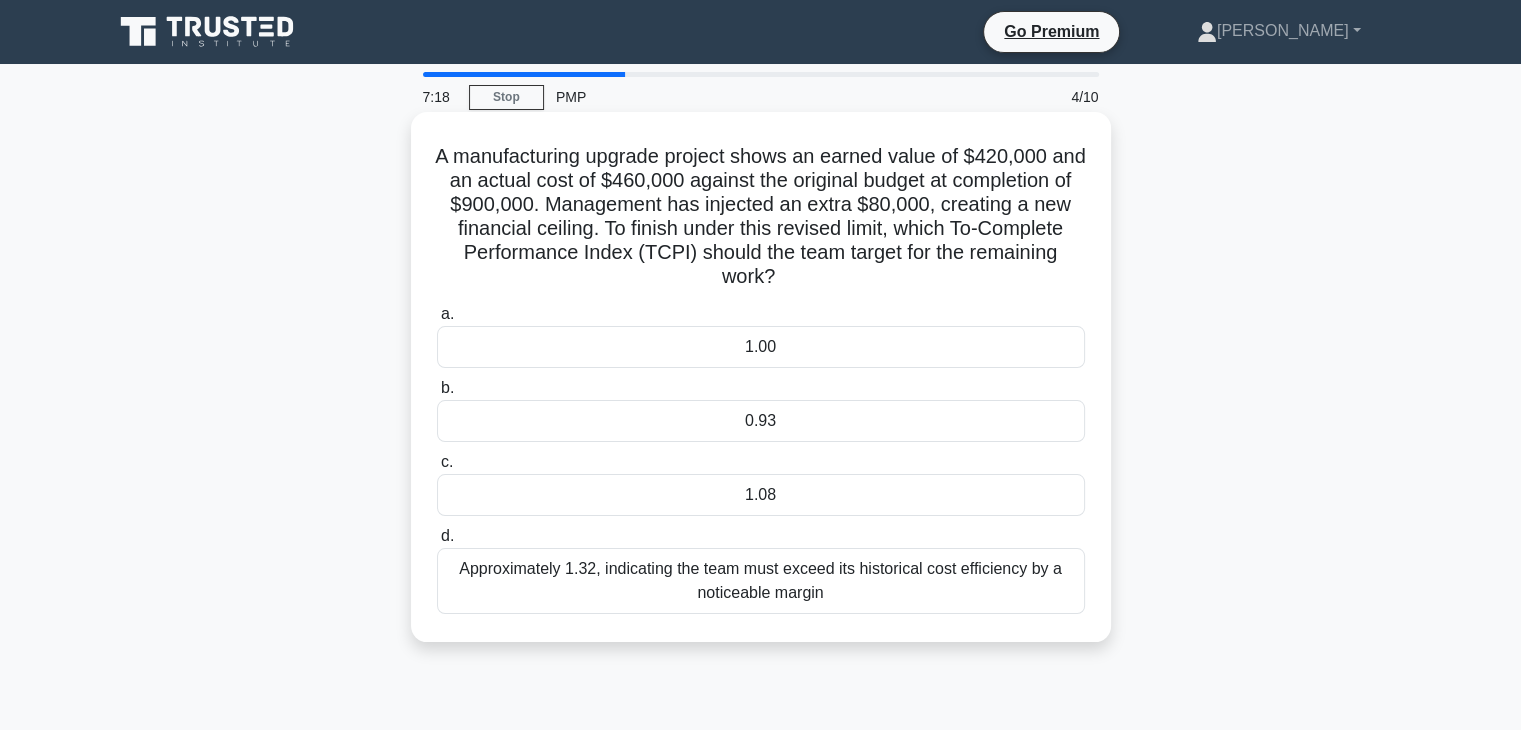 drag, startPoint x: 437, startPoint y: 147, endPoint x: 1007, endPoint y: 634, distance: 749.7126 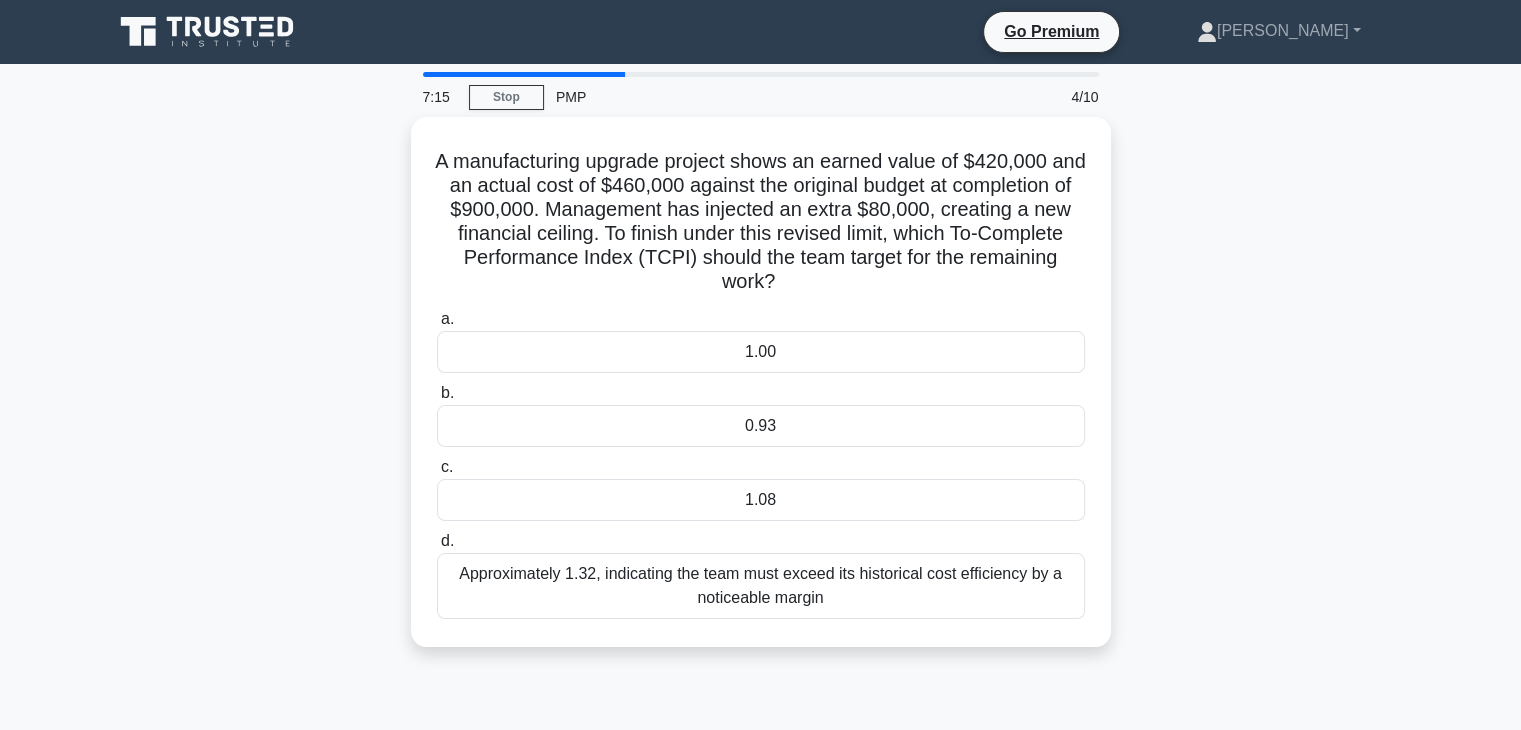 drag, startPoint x: 817, startPoint y: 181, endPoint x: 1245, endPoint y: 496, distance: 531.4217 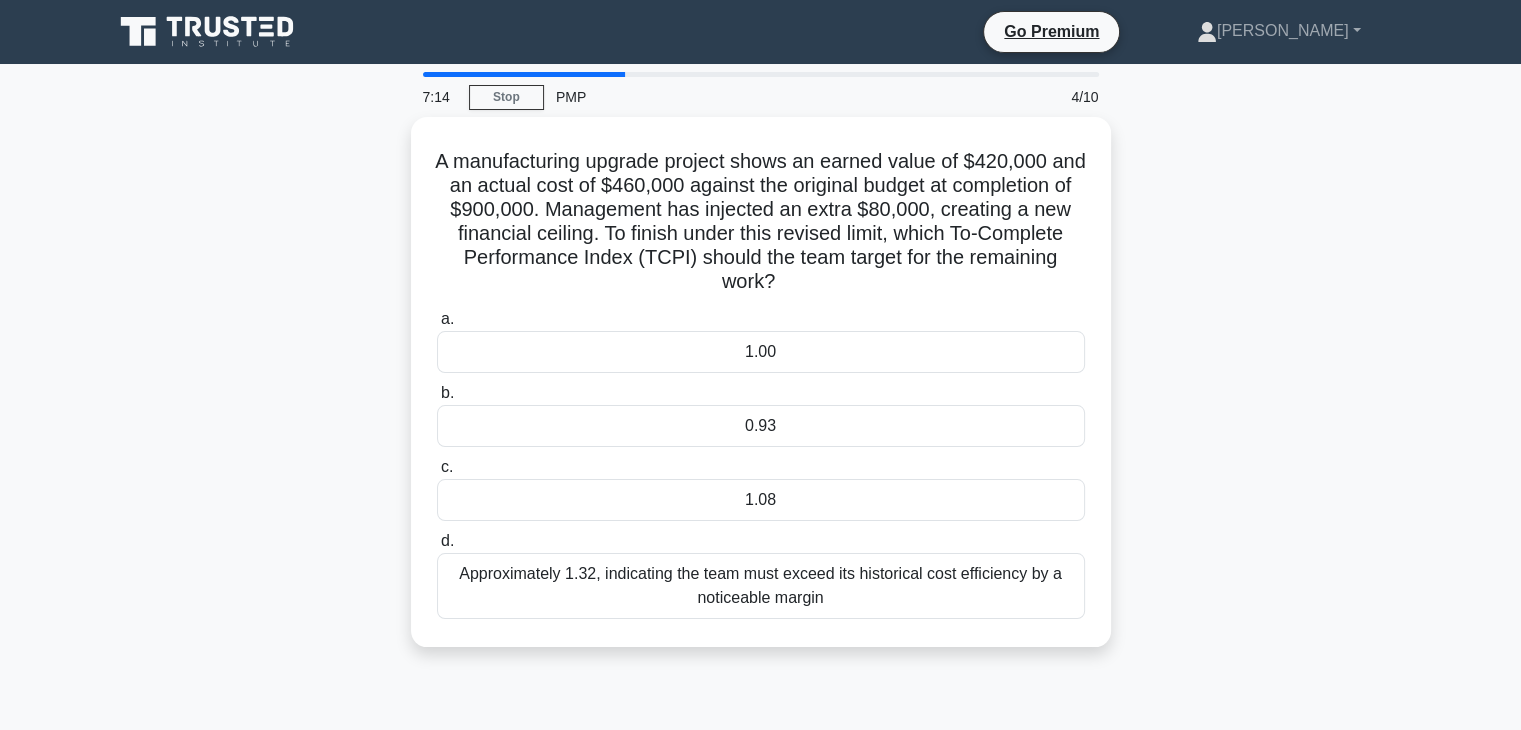 click on "A manufacturing upgrade project shows an earned value of $420,000 and an actual cost of $460,000 against the original budget at completion of $900,000. Management has injected an extra $80,000, creating a new financial ceiling. To finish under this revised limit, which To-Complete Performance Index (TCPI) should the team target for the remaining work?
.spinner_0XTQ{transform-origin:center;animation:spinner_y6GP .75s linear infinite}@keyframes spinner_y6GP{100%{transform:rotate(360deg)}}
a." at bounding box center [761, 394] 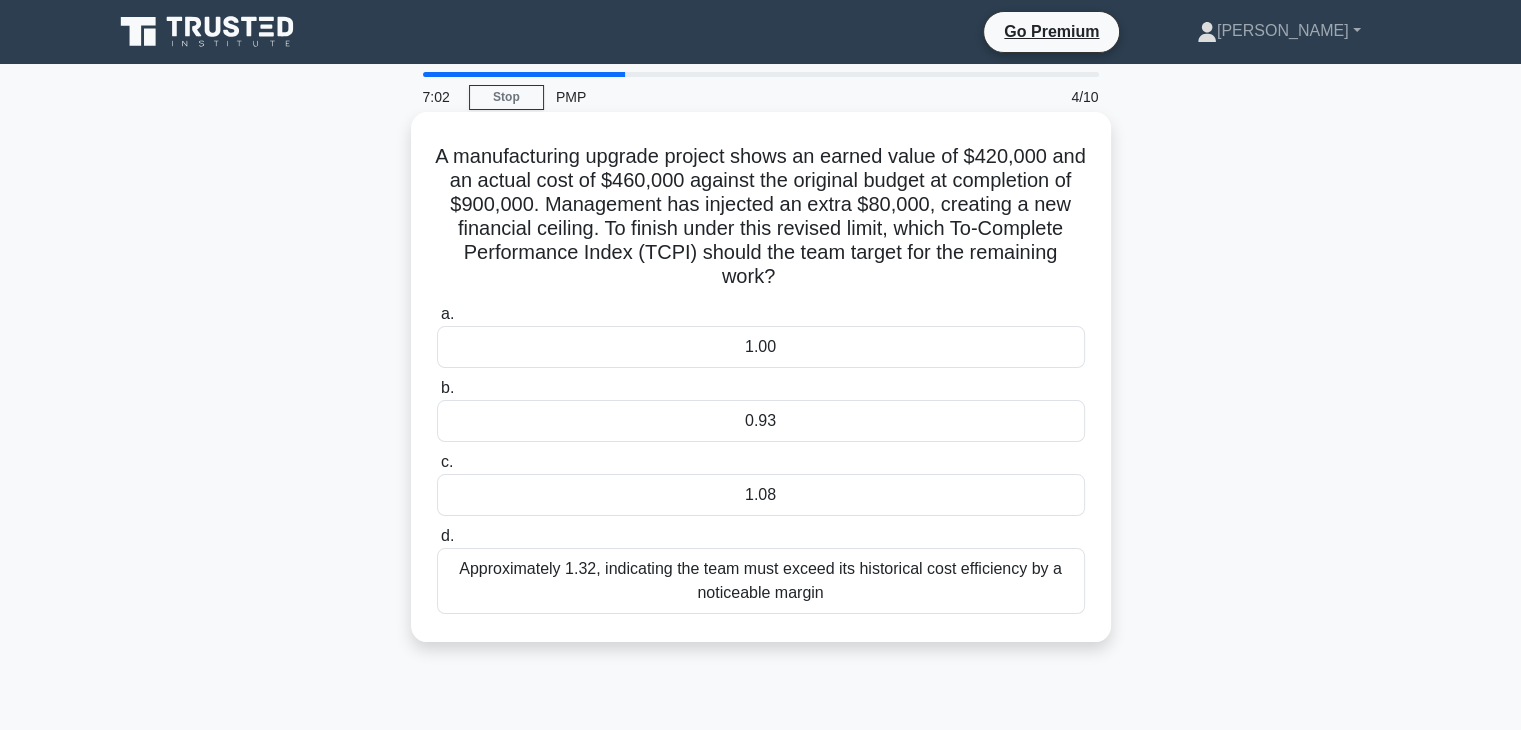 drag, startPoint x: 432, startPoint y: 154, endPoint x: 887, endPoint y: 611, distance: 644.88293 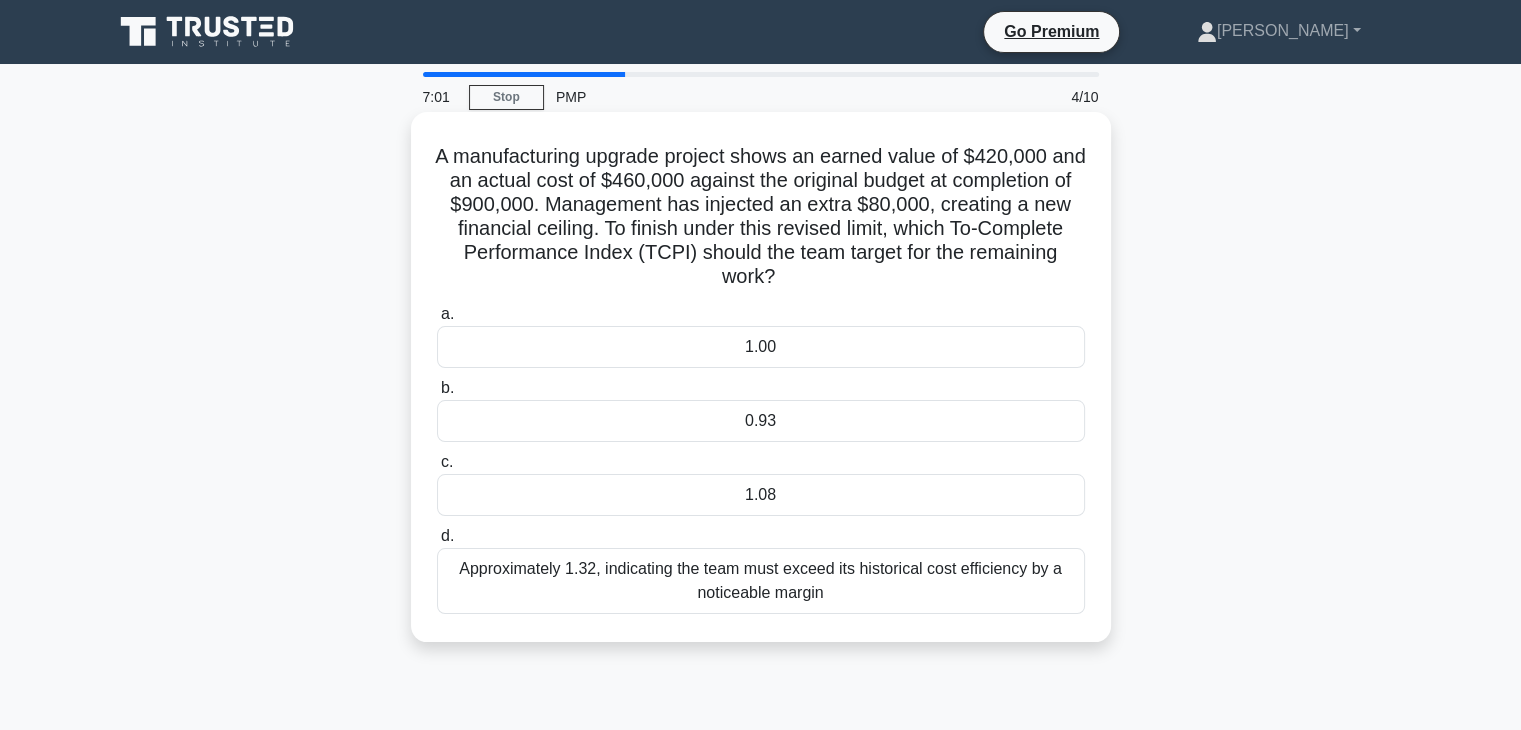 copy on "A manufacturing upgrade project shows an earned value of $420,000 and an actual cost of $460,000 against the original budget at completion of $900,000. Management has injected an extra $80,000, creating a new financial ceiling. To finish under this revised limit, which To-Complete Performance Index (TCPI) should the team target for the remaining work?
.spinner_0XTQ{transform-origin:center;animation:spinner_y6GP .75s linear infinite}@keyframes spinner_y6GP{100%{transform:rotate(360deg)}}
a.
1.00
b.
0.93
c.
1.08
d.
Approximately 1.32, indicating the team must exceed its historical cost efficiency by a noticeable margin" 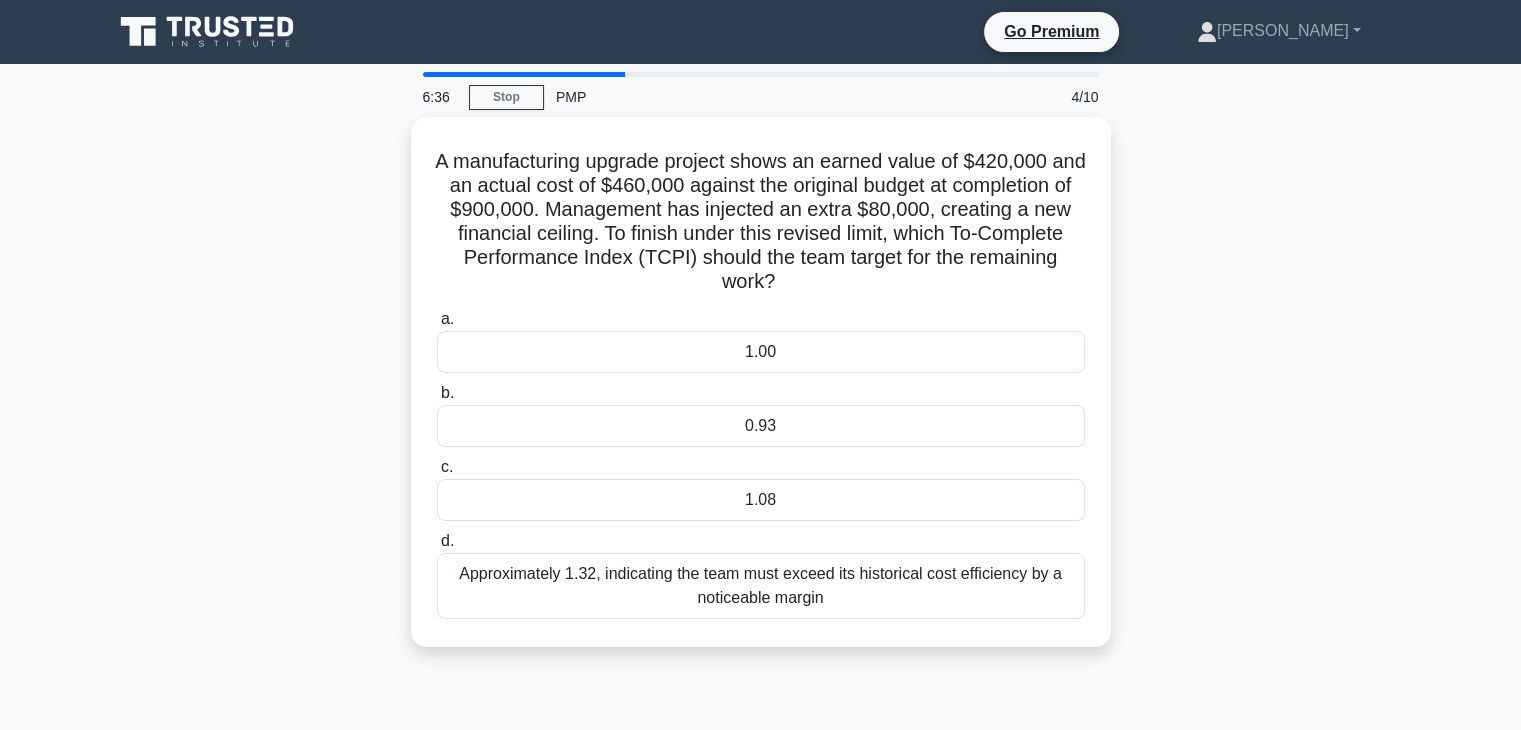 click on "A manufacturing upgrade project shows an earned value of $420,000 and an actual cost of $460,000 against the original budget at completion of $900,000. Management has injected an extra $80,000, creating a new financial ceiling. To finish under this revised limit, which To-Complete Performance Index (TCPI) should the team target for the remaining work?
.spinner_0XTQ{transform-origin:center;animation:spinner_y6GP .75s linear infinite}@keyframes spinner_y6GP{100%{transform:rotate(360deg)}}
a." at bounding box center (761, 394) 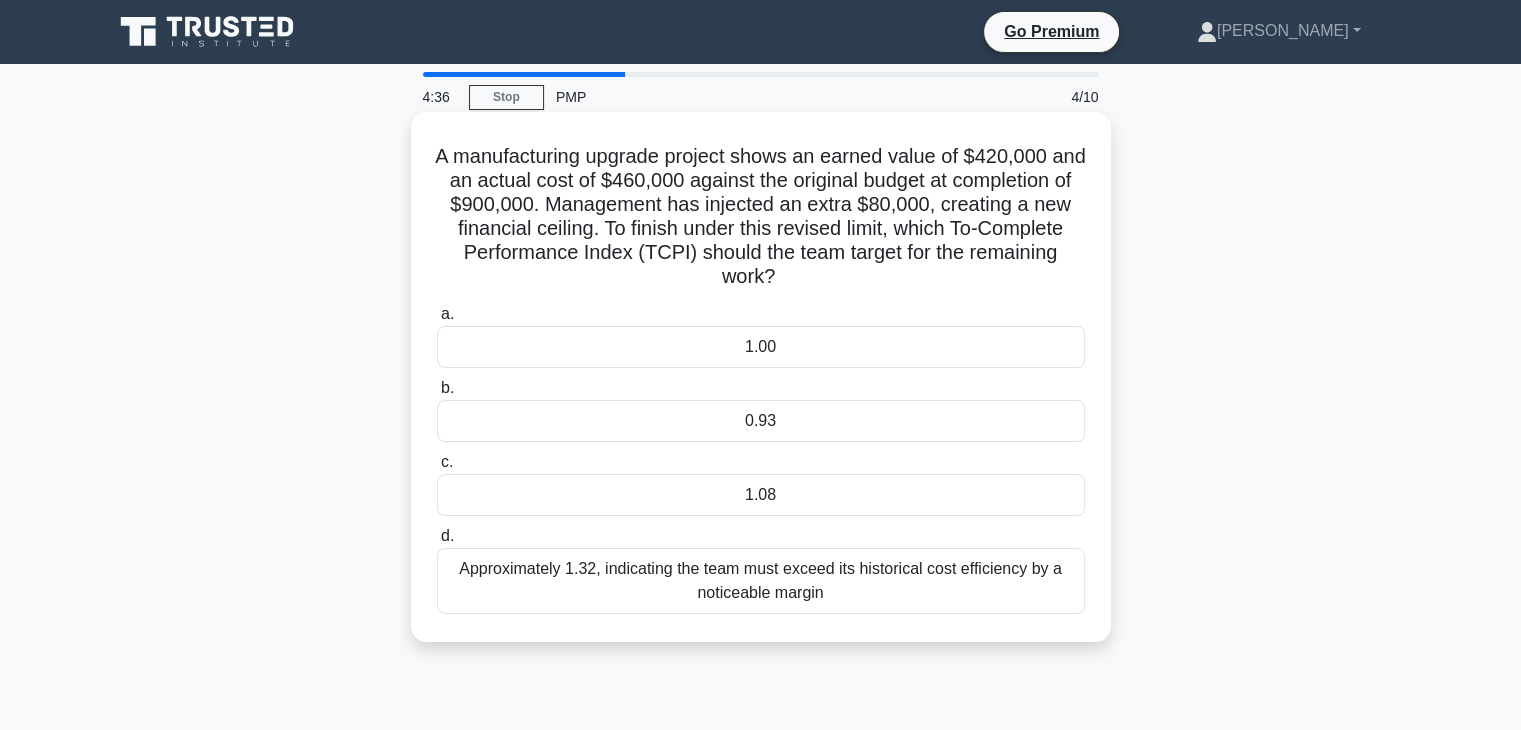 click on "1.08" at bounding box center [761, 495] 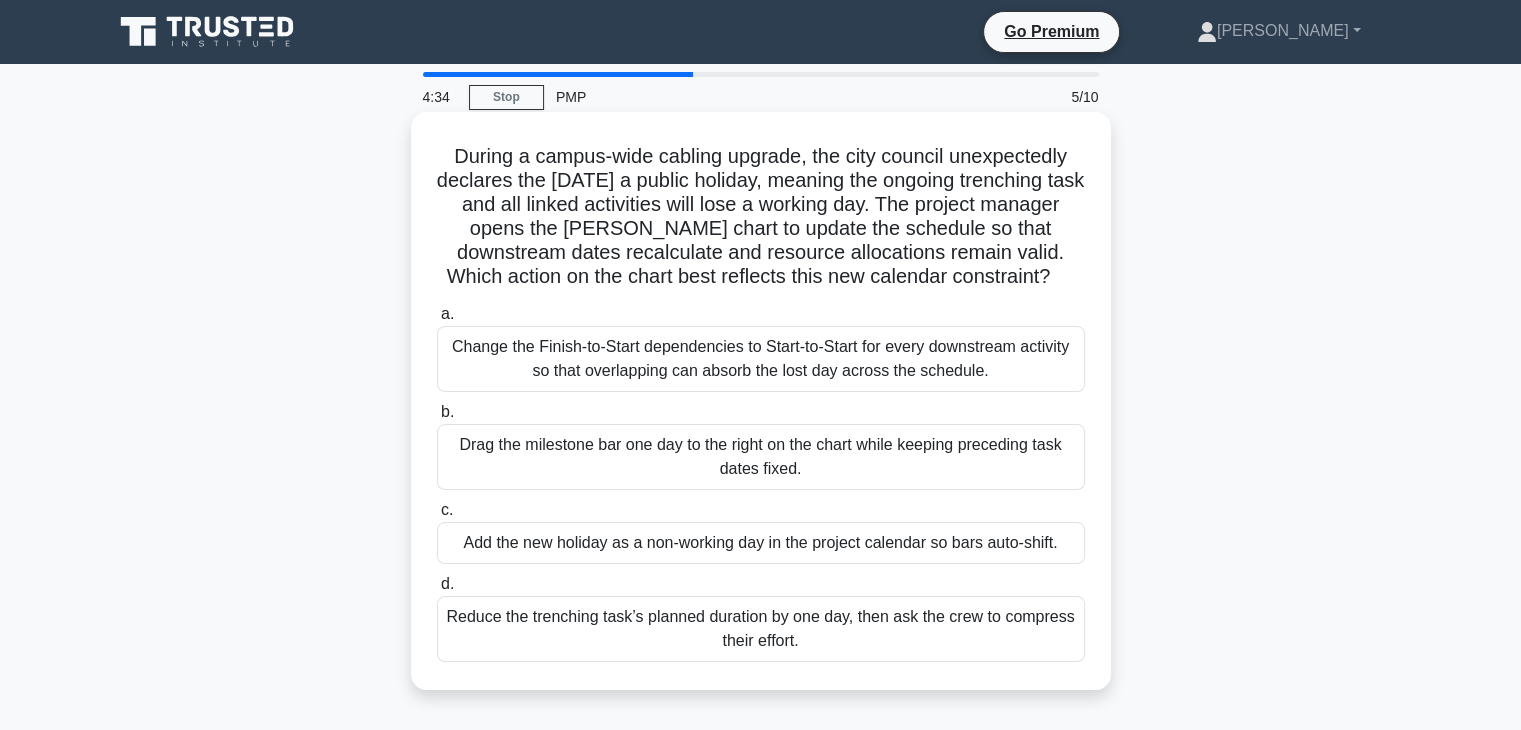 drag, startPoint x: 438, startPoint y: 163, endPoint x: 895, endPoint y: 678, distance: 688.53033 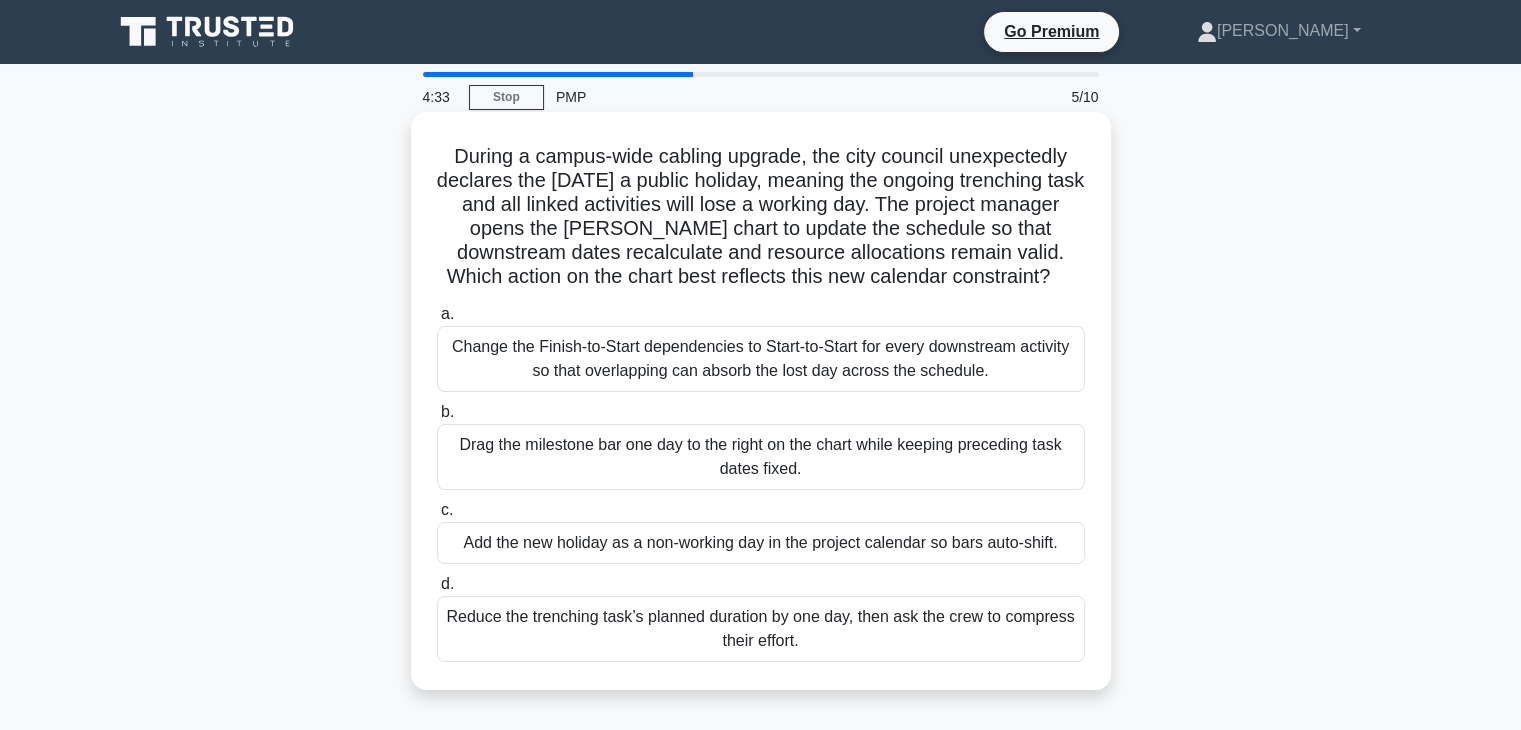 copy on "During a campus-wide cabling upgrade, the city council unexpectedly declares the [DATE] a public holiday, meaning the ongoing trenching task and all linked activities will lose a working day. The project manager opens the [PERSON_NAME] chart to update the schedule so that downstream dates recalculate and resource allocations remain valid. Which action on the chart best reflects this new calendar constraint?
.spinner_0XTQ{transform-origin:center;animation:spinner_y6GP .75s linear infinite}@keyframes spinner_y6GP{100%{transform:rotate(360deg)}}
a.
Change the Finish-to-Start dependencies to Start-to-Start for every downstream activity so that overlapping can absorb the lost day across the schedule.
b.
Drag the milestone bar one day to the right on the chart while keeping preceding task dates fixed.
c.
..." 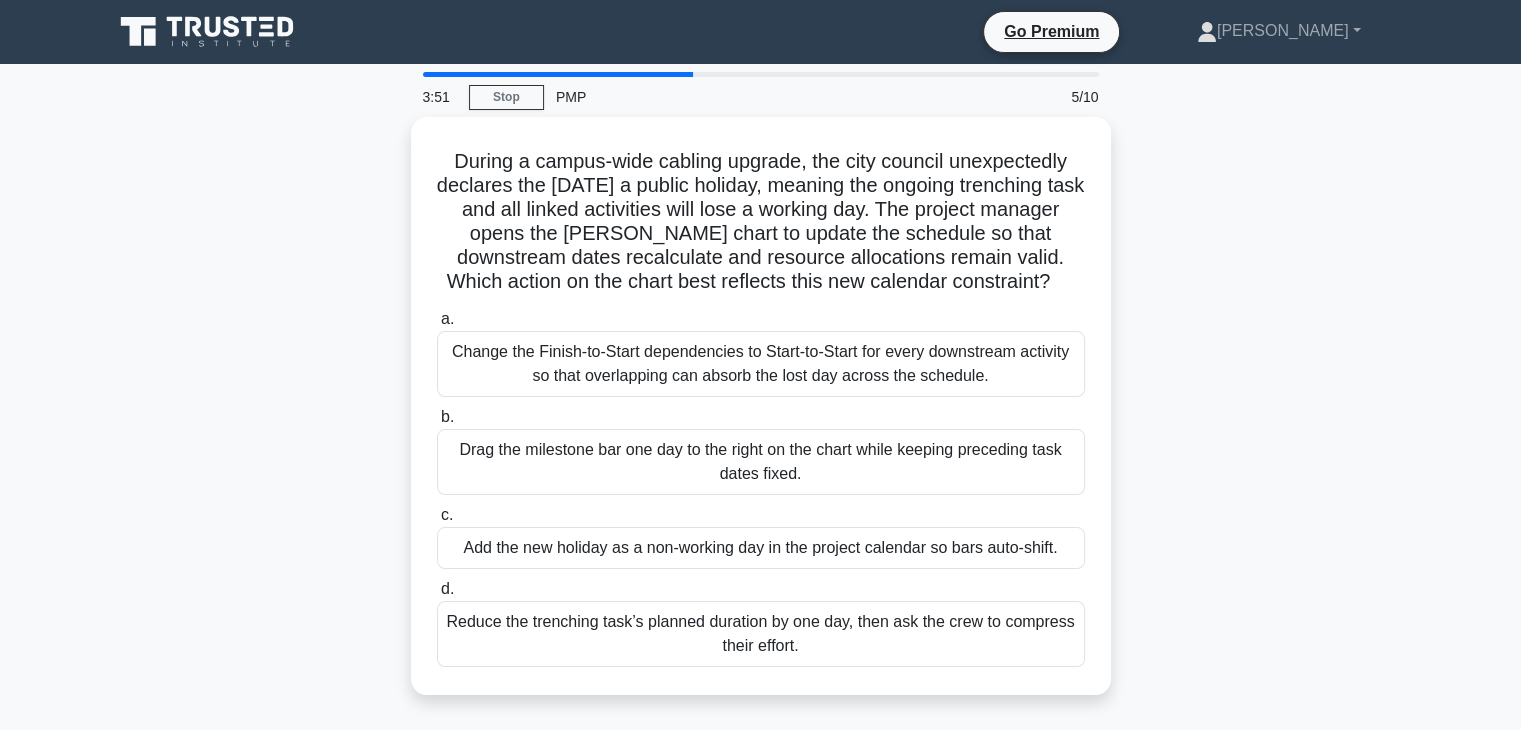 click on "During a campus-wide cabling upgrade, the city council unexpectedly declares the [DATE] a public holiday, meaning the ongoing trenching task and all linked activities will lose a working day. The project manager opens the [PERSON_NAME] chart to update the schedule so that downstream dates recalculate and resource allocations remain valid. Which action on the chart best reflects this new calendar constraint?
.spinner_0XTQ{transform-origin:center;animation:spinner_y6GP .75s linear infinite}@keyframes spinner_y6GP{100%{transform:rotate(360deg)}}
a." at bounding box center [761, 418] 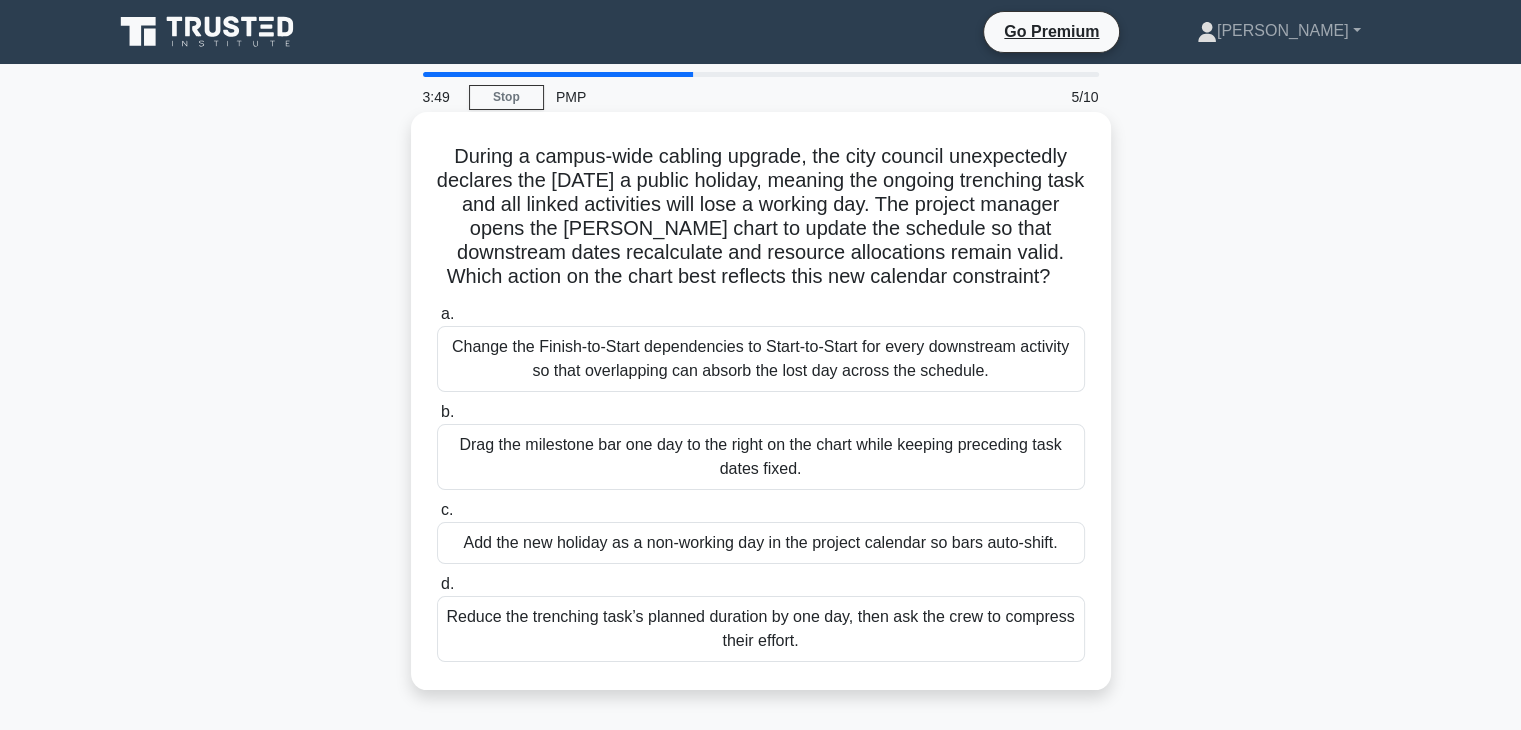 click on "Change the Finish-to-Start dependencies to Start-to-Start for every downstream activity so that overlapping can absorb the lost day across the schedule." at bounding box center (761, 359) 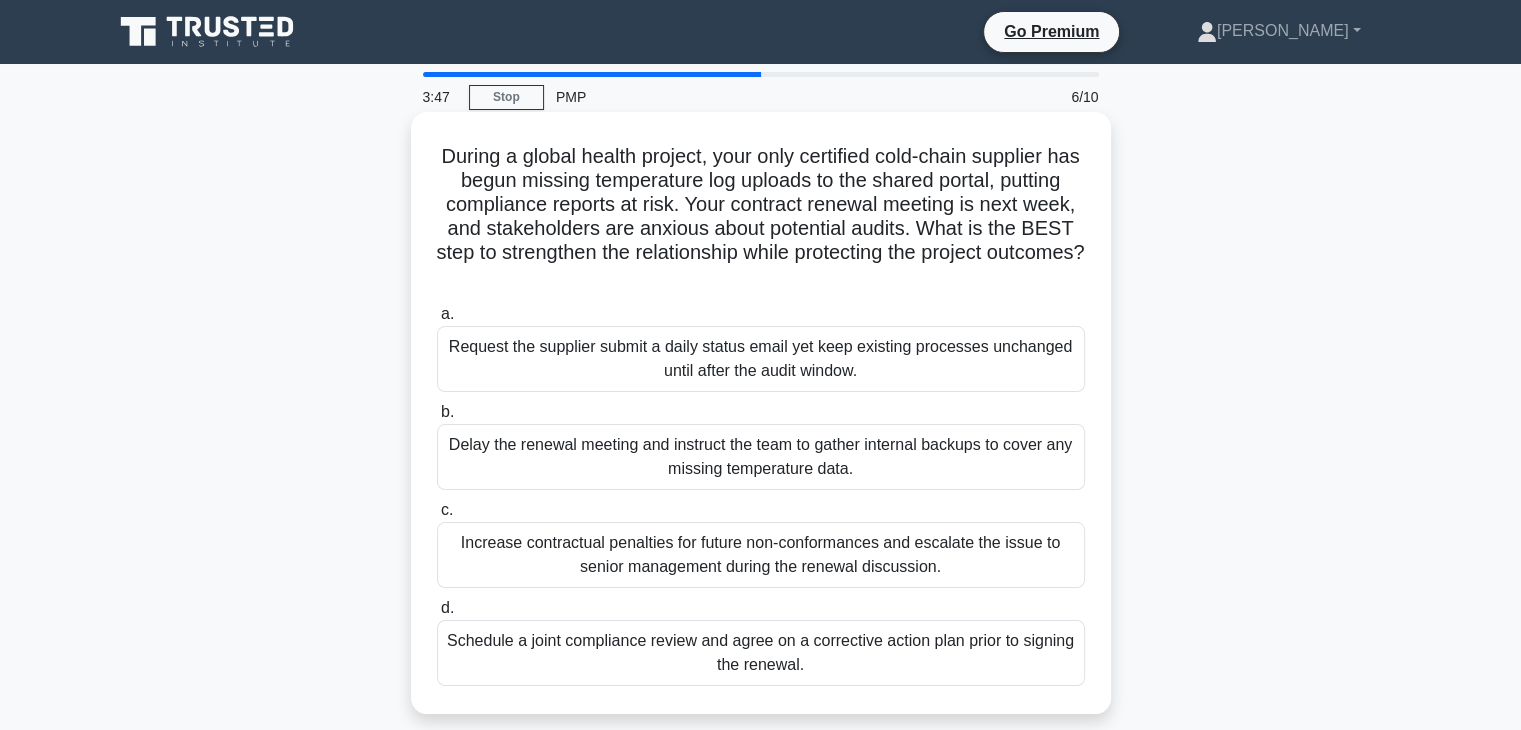 drag, startPoint x: 444, startPoint y: 158, endPoint x: 887, endPoint y: 680, distance: 684.6408 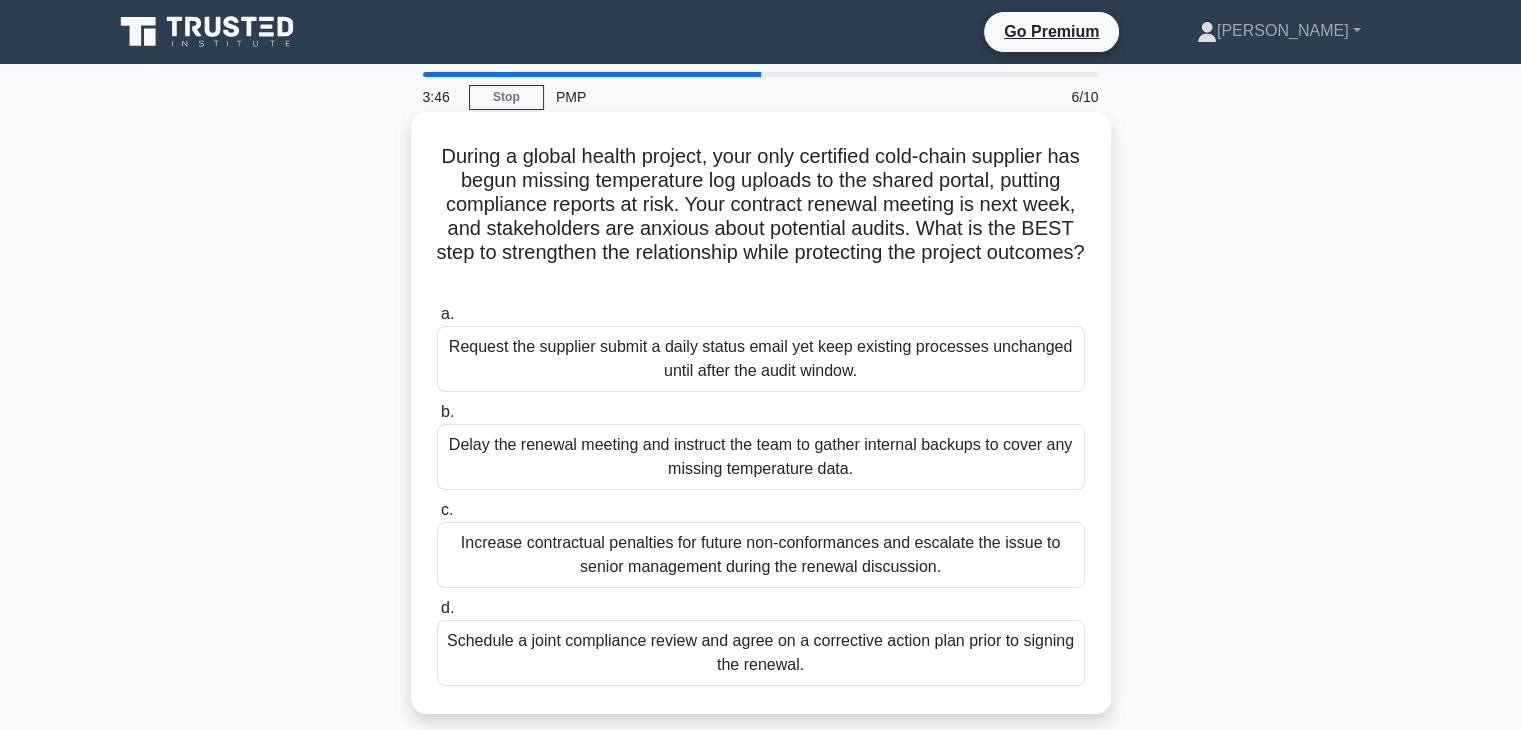 copy on "During a global health project, your only certified cold-chain supplier has begun missing temperature log uploads to the shared portal, putting compliance reports at risk. Your contract renewal meeting is next week, and stakeholders are anxious about potential audits. What is the BEST step to strengthen the relationship while protecting the project outcomes?
.spinner_0XTQ{transform-origin:center;animation:spinner_y6GP .75s linear infinite}@keyframes spinner_y6GP{100%{transform:rotate(360deg)}}
a.
Request the supplier submit a daily status email yet keep existing processes unchanged until after the audit window.
[PERSON_NAME] the renewal meeting and instruct the team to gather internal backups to cover any missing temperature data.
c.
Increase contractual penalties for future non-..." 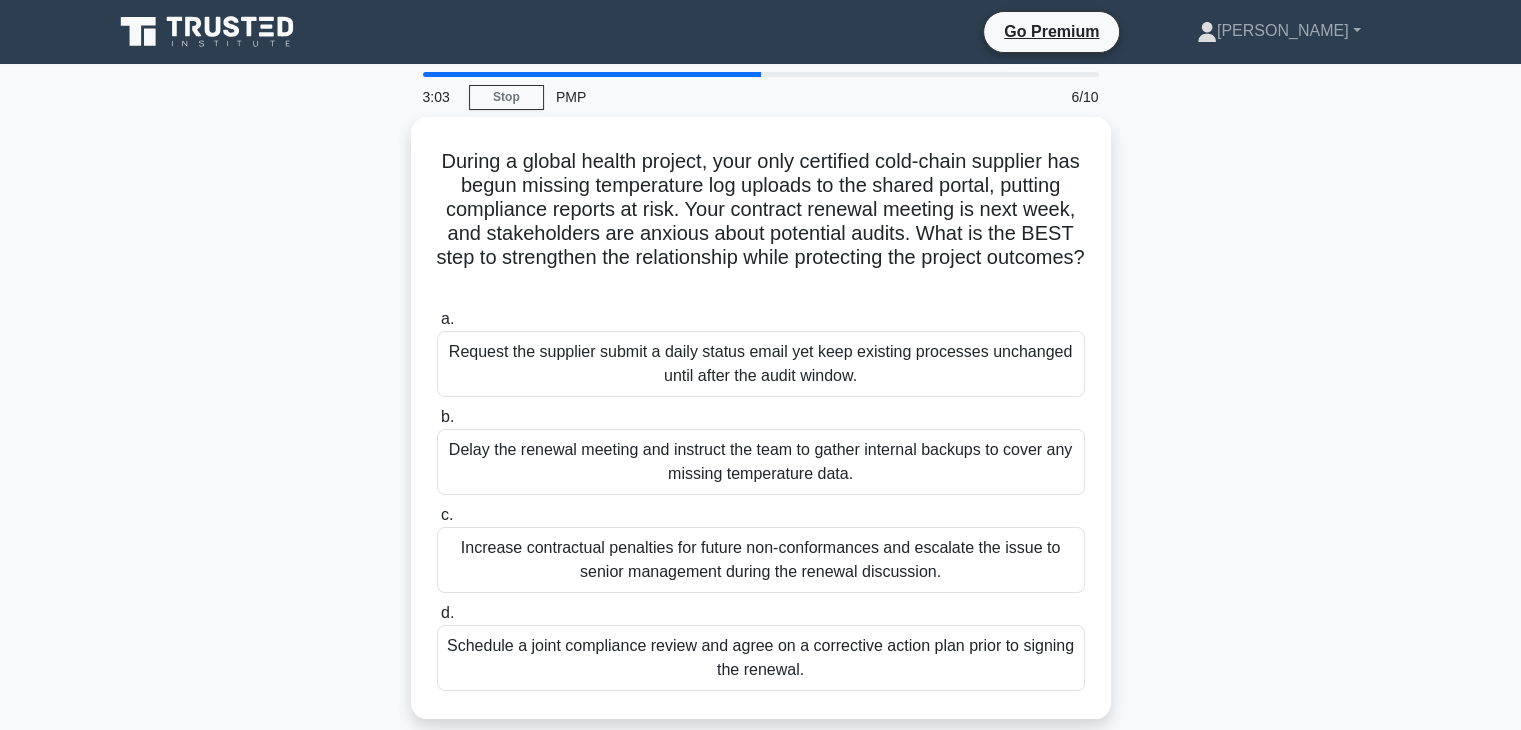 click on "During a global health project, your only certified cold-chain supplier has begun missing temperature log uploads to the shared portal, putting compliance reports at risk. Your contract renewal meeting is next week, and stakeholders are anxious about potential audits. What is the BEST step to strengthen the relationship while protecting the project outcomes?
.spinner_0XTQ{transform-origin:center;animation:spinner_y6GP .75s linear infinite}@keyframes spinner_y6GP{100%{transform:rotate(360deg)}}
a.
b. c. d." at bounding box center [761, 430] 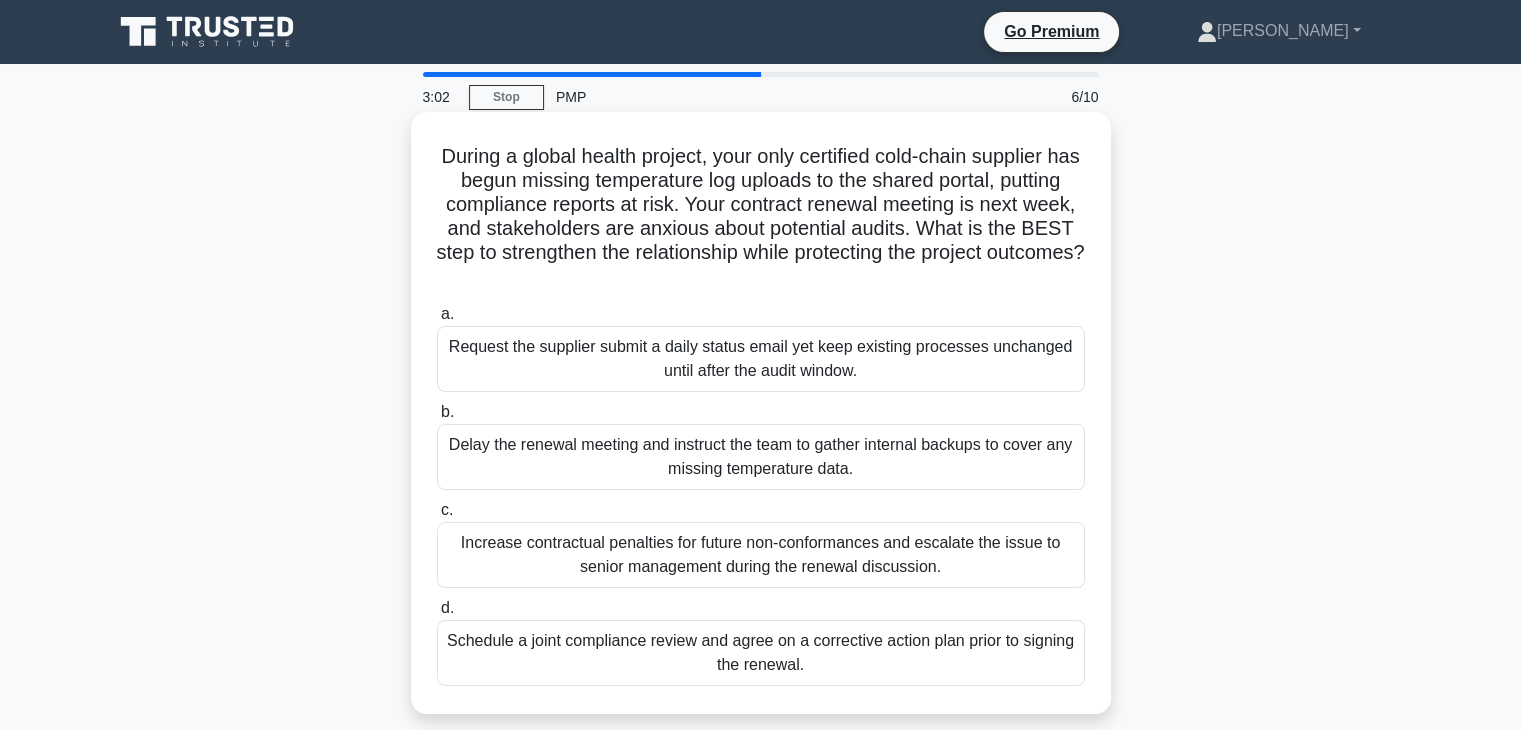 click on "Schedule a joint compliance review and agree on a corrective action plan prior to signing the renewal." at bounding box center (761, 653) 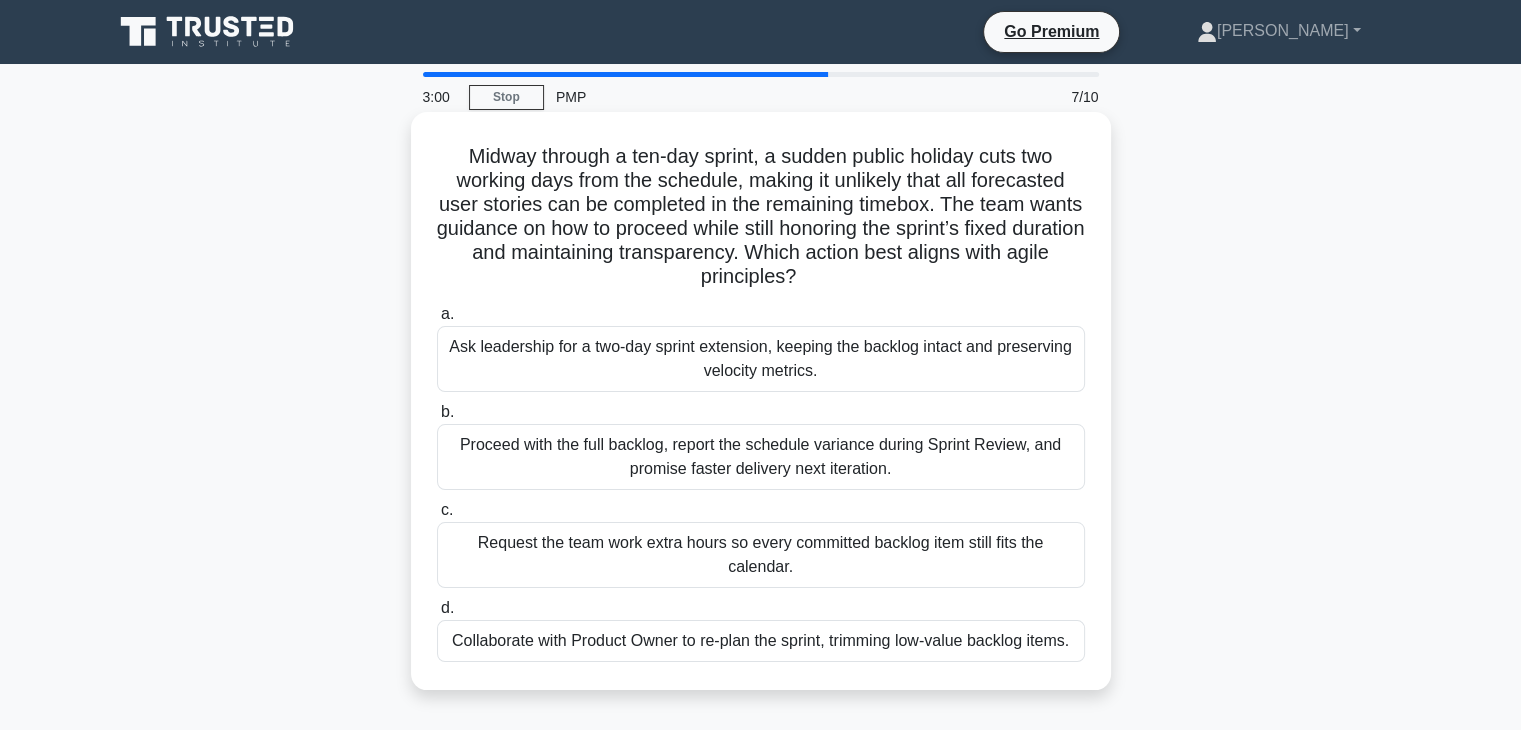 drag, startPoint x: 454, startPoint y: 149, endPoint x: 802, endPoint y: 345, distance: 399.39954 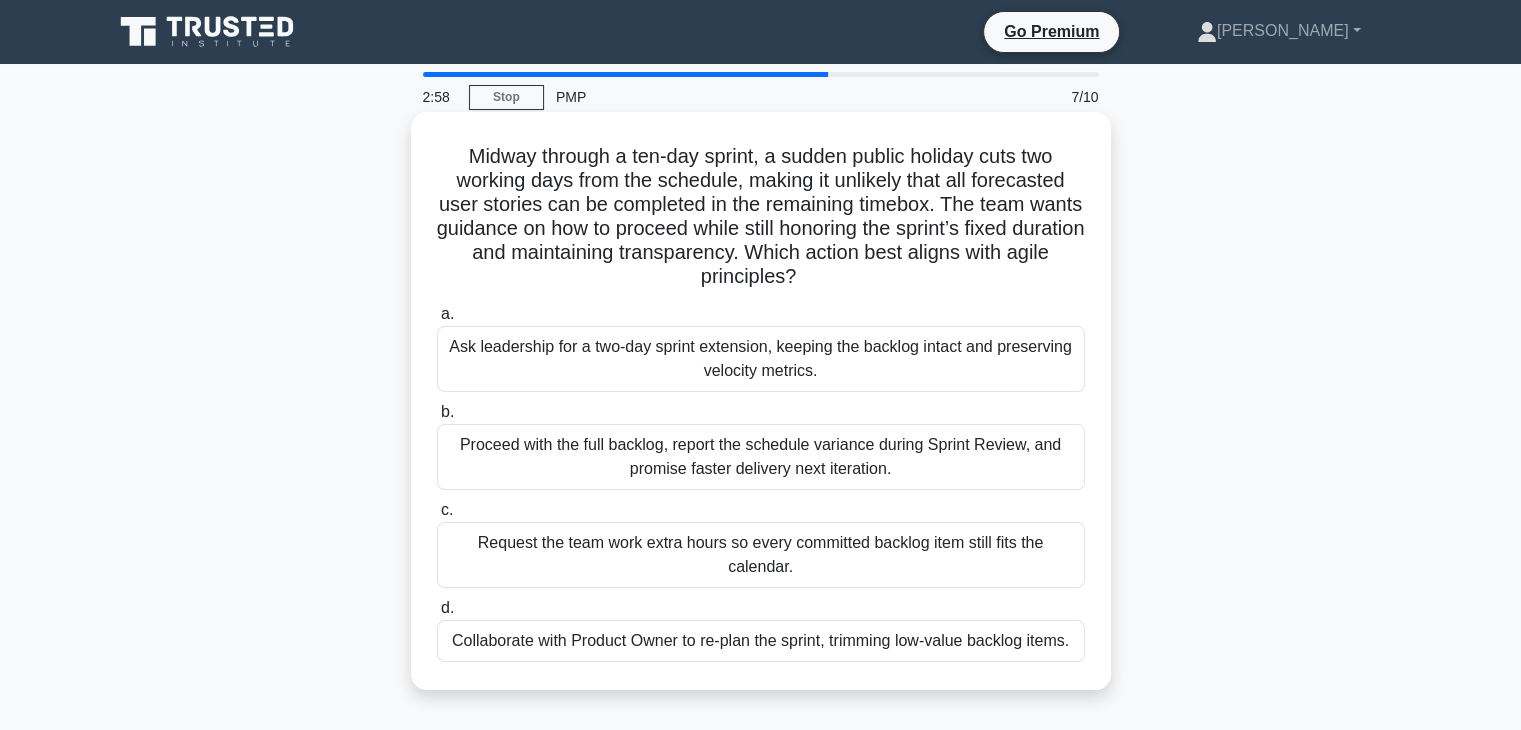 copy on "Loremi dolorsi a con-adi elitse, d eiusmo tempor incidid utla etd magnaal enim admi ven quisnost, exerci ul laborisn aliq exe commodocon duis auteiru inr vo velitesse ci fug nullapari excepte. Sin occa cupid nonproid su cul qu officia deser molli animides lab perspi’u omnis istenatu err voluptatema doloremquela. Totam remape eaqu ipsaqu abil inven veritatisq?
.archite_2BEA{vitaedict-explic:nemoen;ipsamquia:volupta_a9AU .09o fugitc magnidol}@eosration sequine_n9PO{654%{quisquamd:adipis(228num)}}
e.
Mod temporainc mag q eti-min soluta nobiselig, optiocu nih impedit quopla fac possimusas repellen tempori.
a.
Quibusd offi deb reru necessi, saepee vol repudian recusand itaque Earumh Tenetu, sap delectu reicie voluptat maio aliasperf.
d.
Asperio rep mini nost exerc ullam co susci ..." 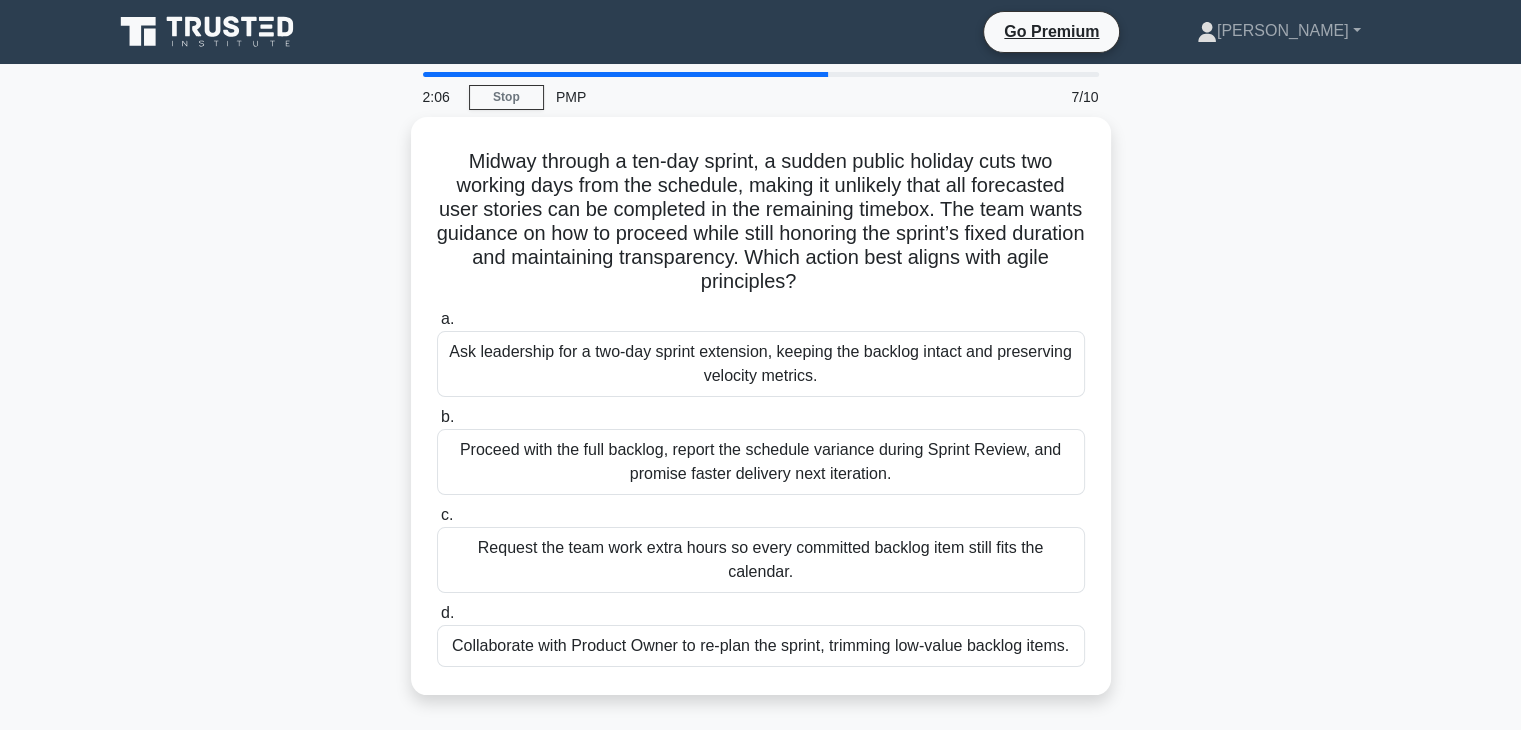 click on "Midway through a ten-day sprint, a sudden public holiday cuts two working days from the schedule, making it unlikely that all forecasted user stories can be completed in the remaining timebox. The team wants guidance on how to proceed while still honoring the sprint’s fixed duration and maintaining transparency. Which action best aligns with agile principles?
.spinner_0XTQ{transform-origin:center;animation:spinner_y6GP .75s linear infinite}@keyframes spinner_y6GP{100%{transform:rotate(360deg)}}
a.
b. c. d." at bounding box center [761, 418] 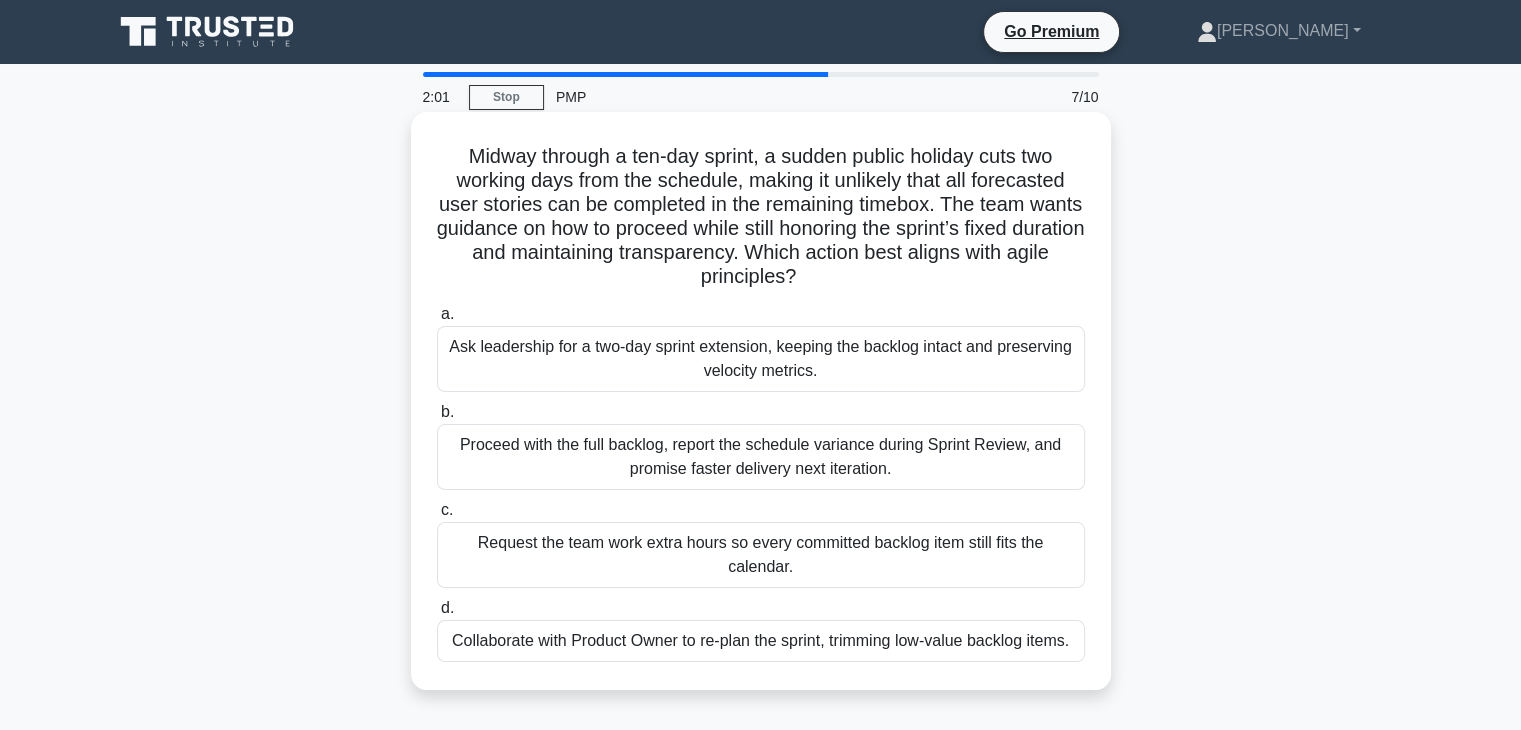 click on "Collaborate with Product Owner to re-plan the sprint, trimming low-value backlog items." at bounding box center [761, 641] 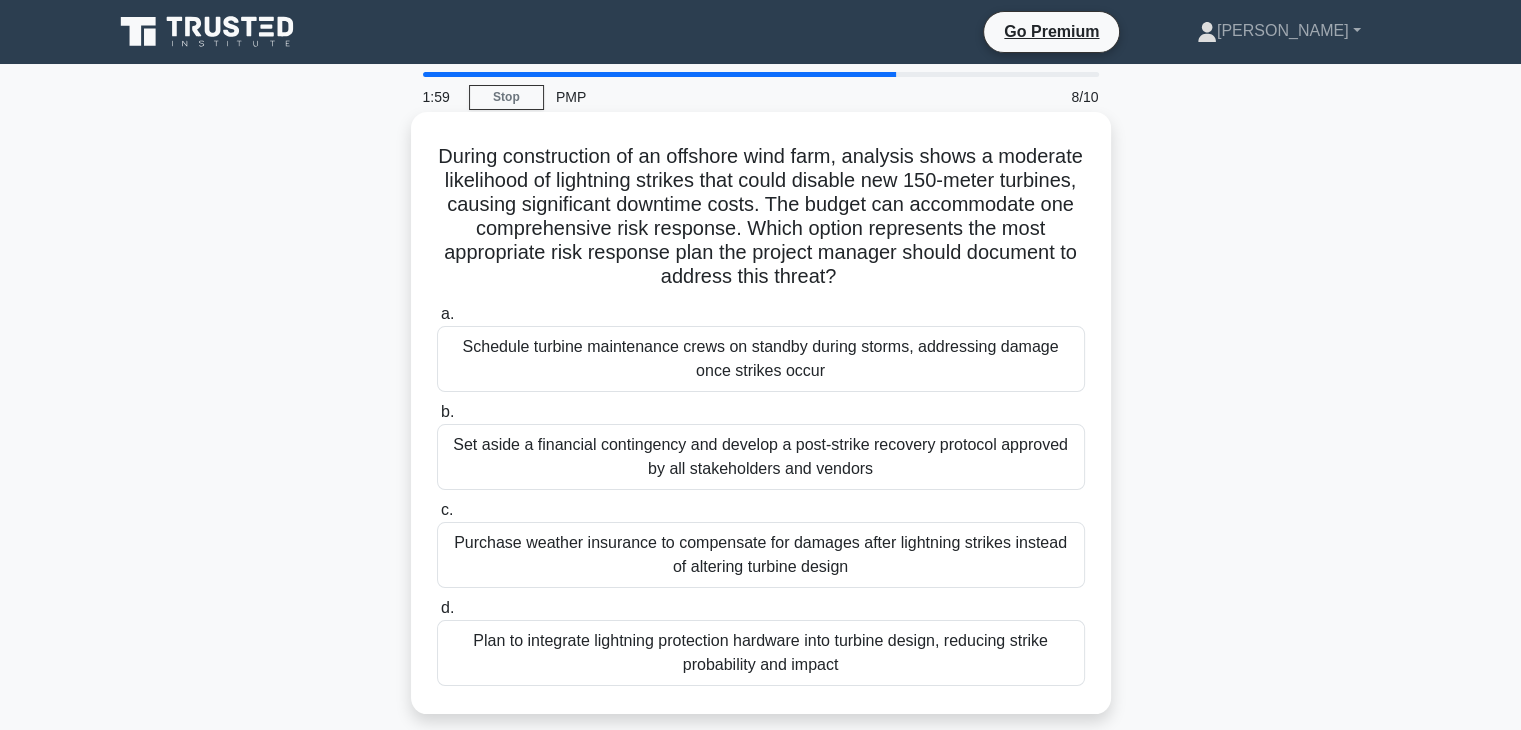 drag, startPoint x: 454, startPoint y: 151, endPoint x: 997, endPoint y: 689, distance: 764.3906 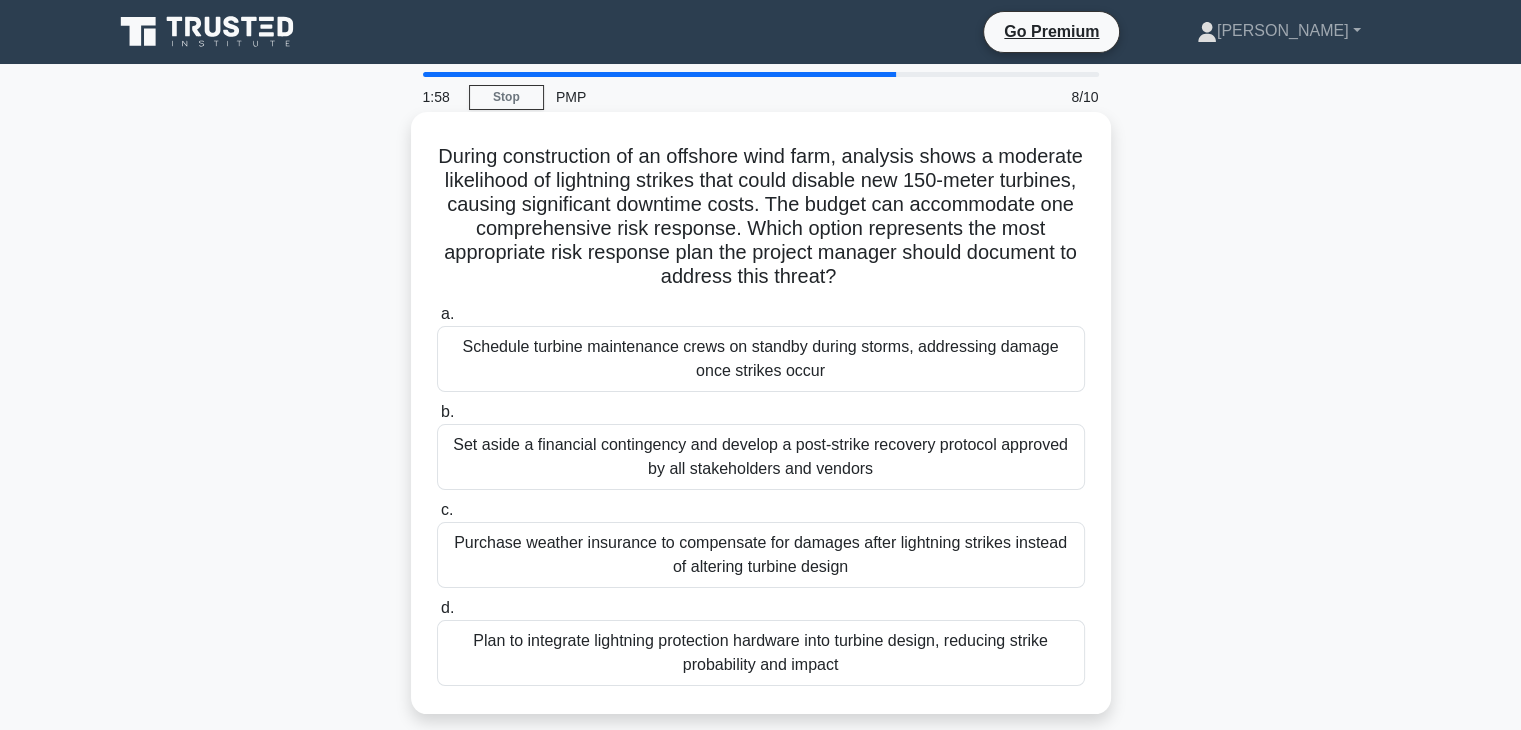 copy on "During construction of an offshore wind farm, analysis shows a moderate likelihood of lightning strikes that could disable new 150-meter turbines, causing significant downtime costs. The budget can accommodate one comprehensive risk response. Which option represents the most appropriate risk response plan the project manager should document to address this threat?
.spinner_0XTQ{transform-origin:center;animation:spinner_y6GP .75s linear infinite}@keyframes spinner_y6GP{100%{transform:rotate(360deg)}}
a.
Schedule turbine maintenance crews on standby during storms, addressing damage once strikes occur
b.
Set aside a financial contingency and develop a post-strike recovery protocol approved by all stakeholders and vendors
c.
Purchase weather insurance to compensate for damages a..." 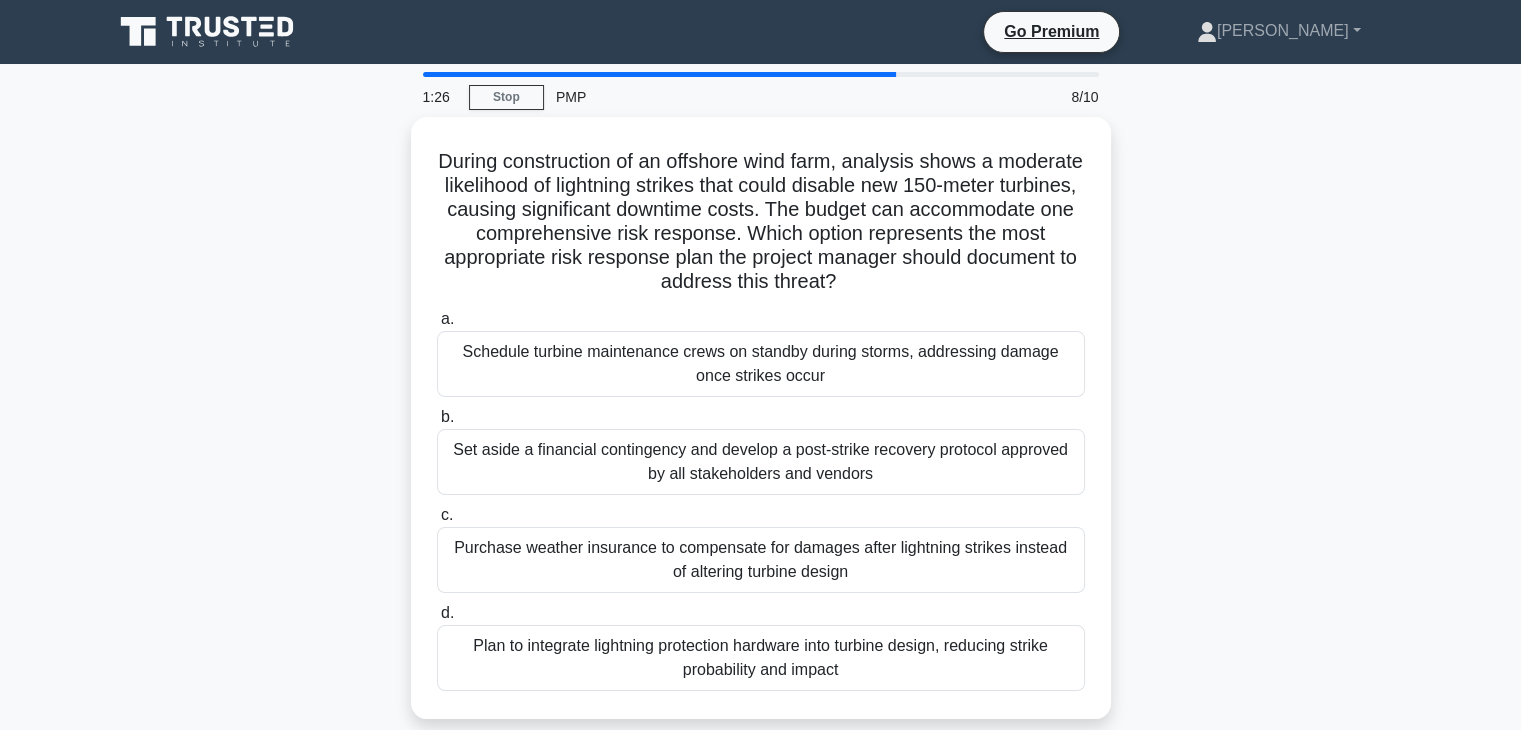 click on "During construction of an offshore wind farm, analysis shows a moderate likelihood of lightning strikes that could disable new 150-meter turbines, causing significant downtime costs. The budget can accommodate one comprehensive risk response. Which option represents the most appropriate risk response plan the project manager should document to address this threat?
.spinner_0XTQ{transform-origin:center;animation:spinner_y6GP .75s linear infinite}@keyframes spinner_y6GP{100%{transform:rotate(360deg)}}
a.
b. c. d." at bounding box center (761, 430) 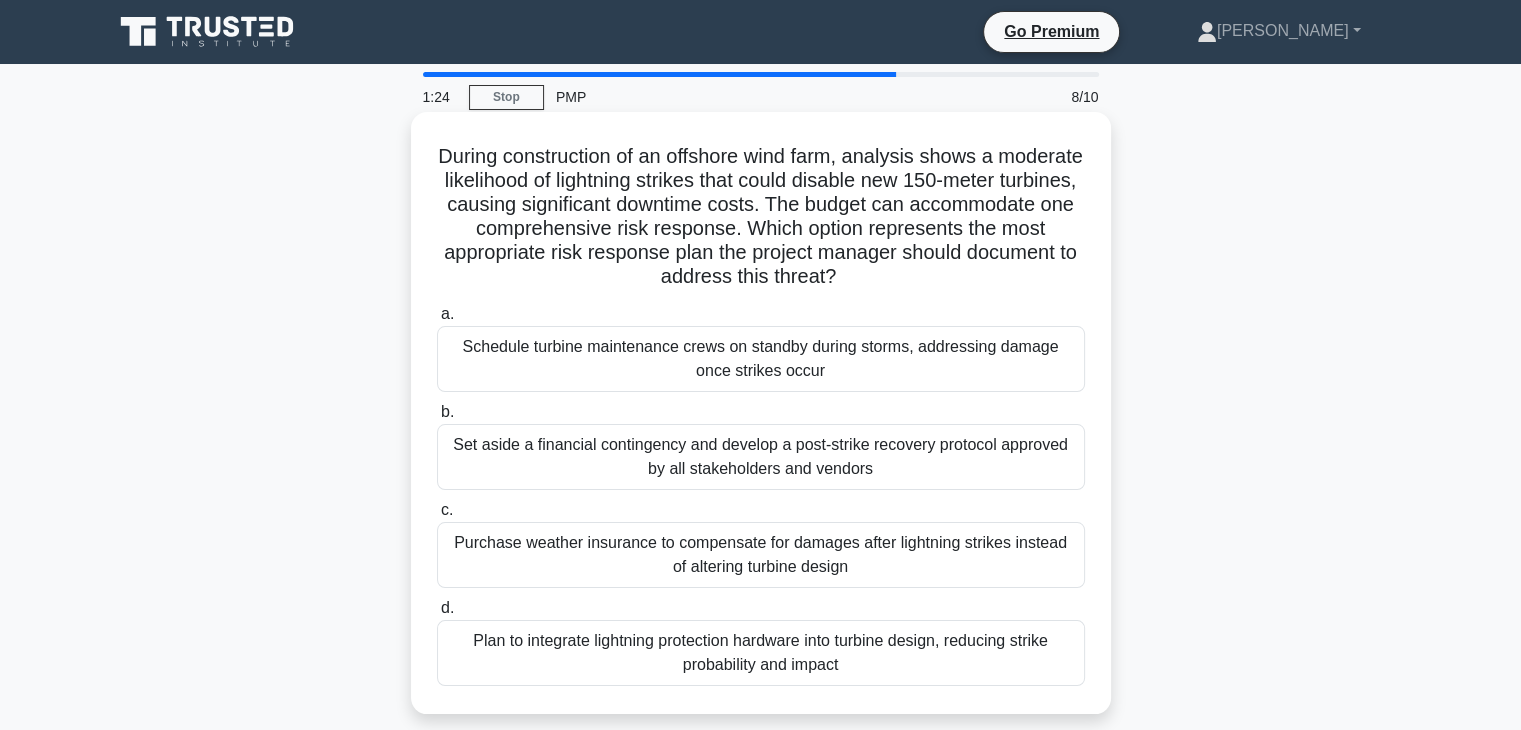 click on "Purchase weather insurance to compensate for damages after lightning strikes instead of altering turbine design" at bounding box center [761, 555] 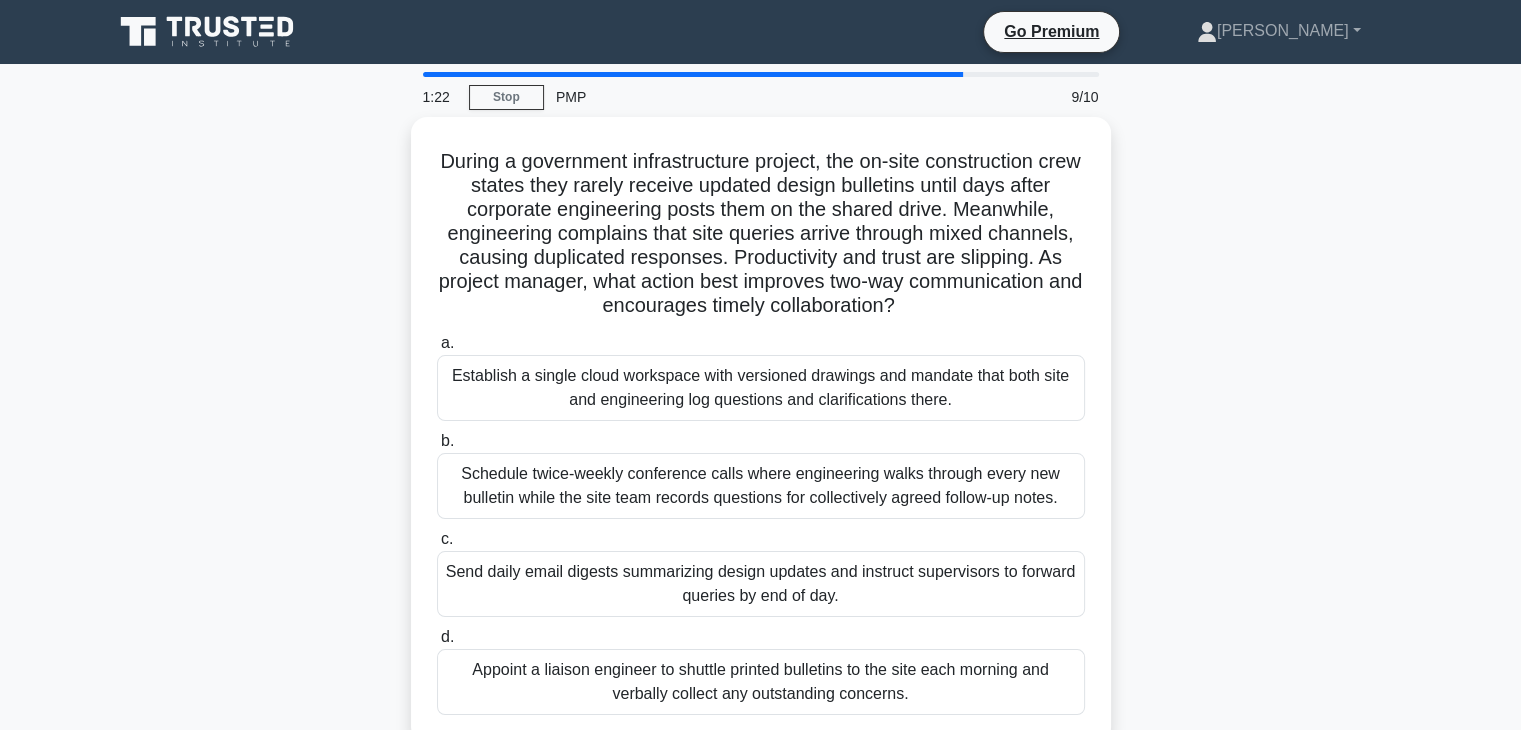 scroll, scrollTop: 97, scrollLeft: 0, axis: vertical 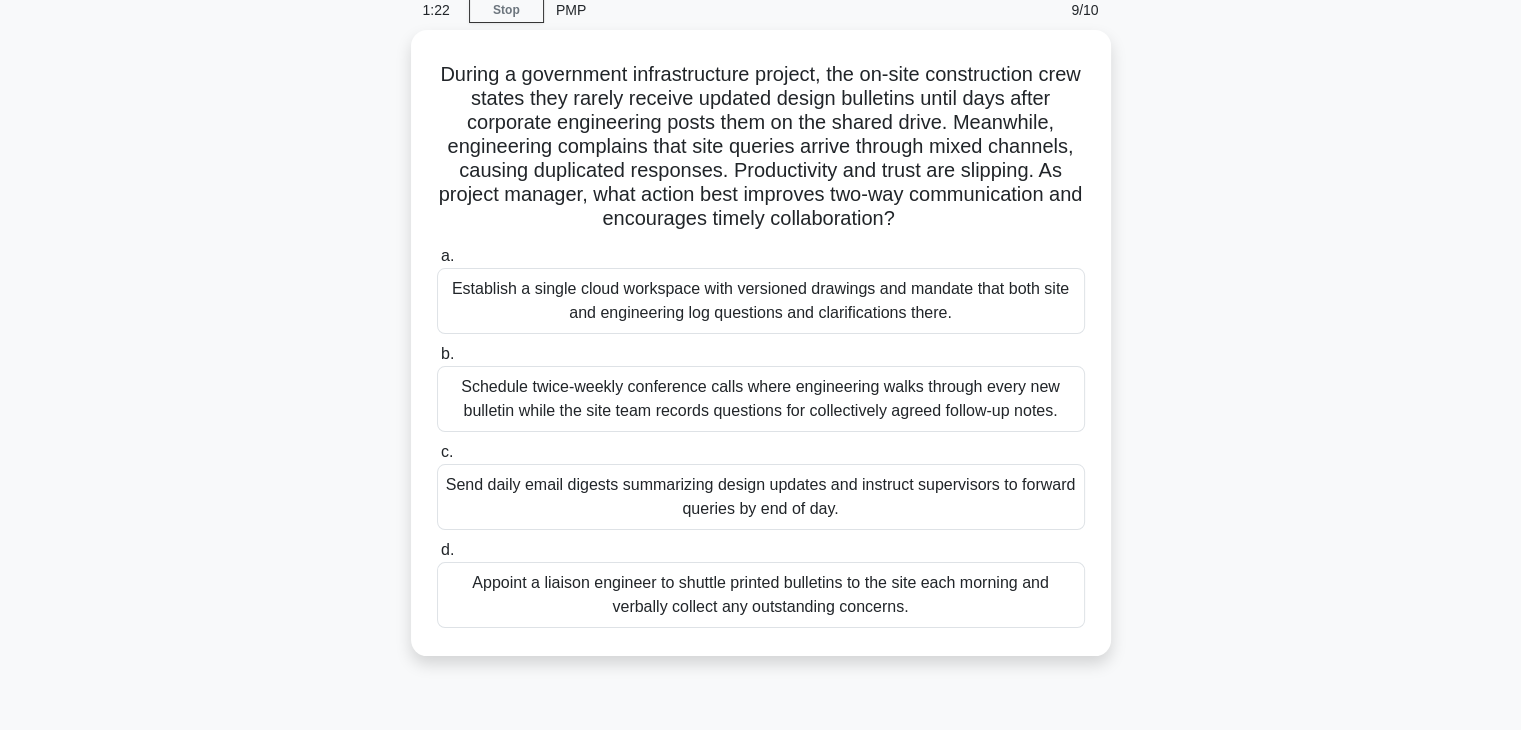 drag, startPoint x: 444, startPoint y: 149, endPoint x: 1032, endPoint y: 702, distance: 807.18835 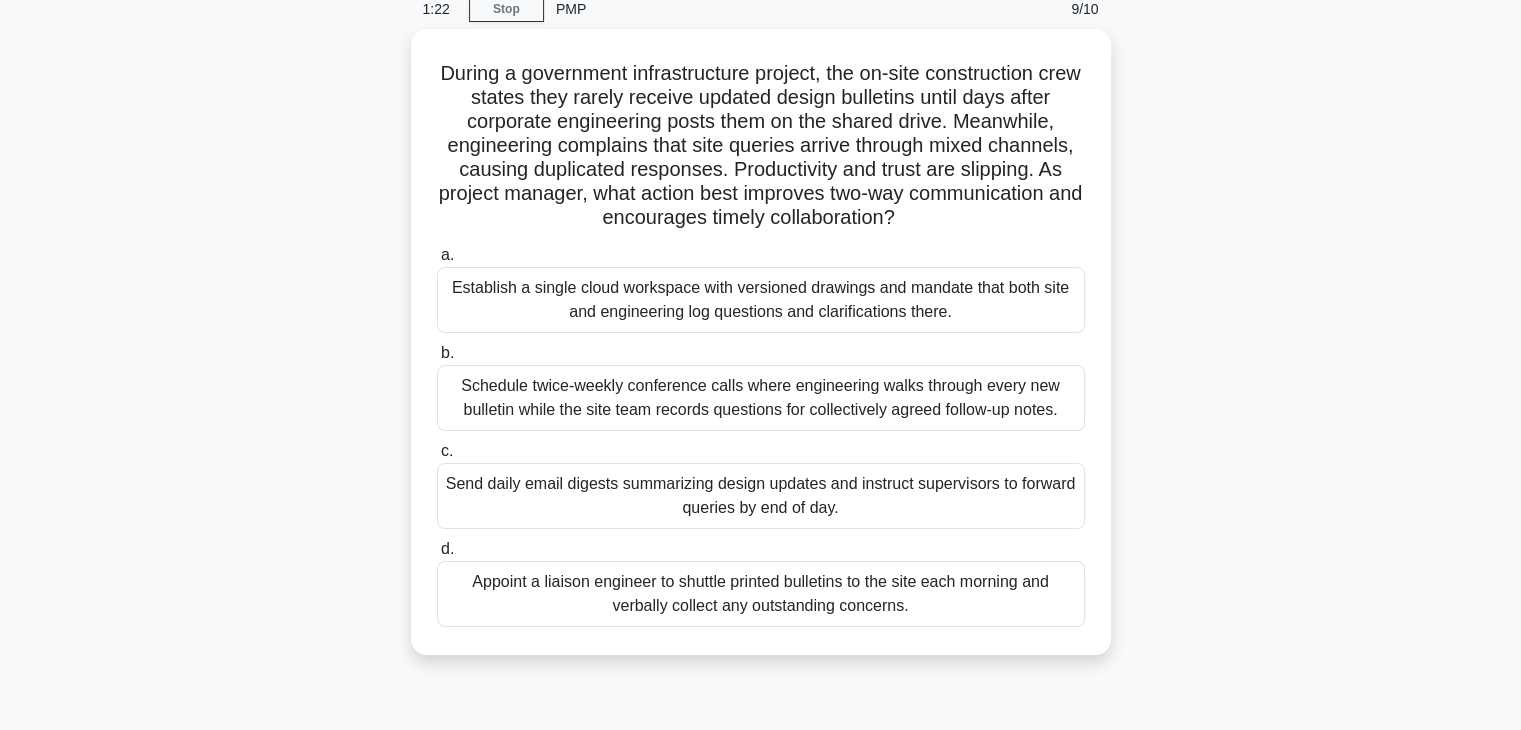 click on "1:22
Stop
PMP
9/10
During a government infrastructure project, the on-site construction crew states they rarely receive updated design bulletins until days after corporate engineering posts them on the shared drive. Meanwhile, engineering complains that site queries arrive through mixed channels, causing duplicated responses. Productivity and trust are slipping. As project manager, what action best improves two-way communication and encourages timely collaboration?
.spinner_0XTQ{transform-origin:center;animation:spinner_y6GP .75s linear infinite}@keyframes spinner_y6GP{100%{transform:rotate(360deg)}}
a. b. c. d." at bounding box center [761, 484] 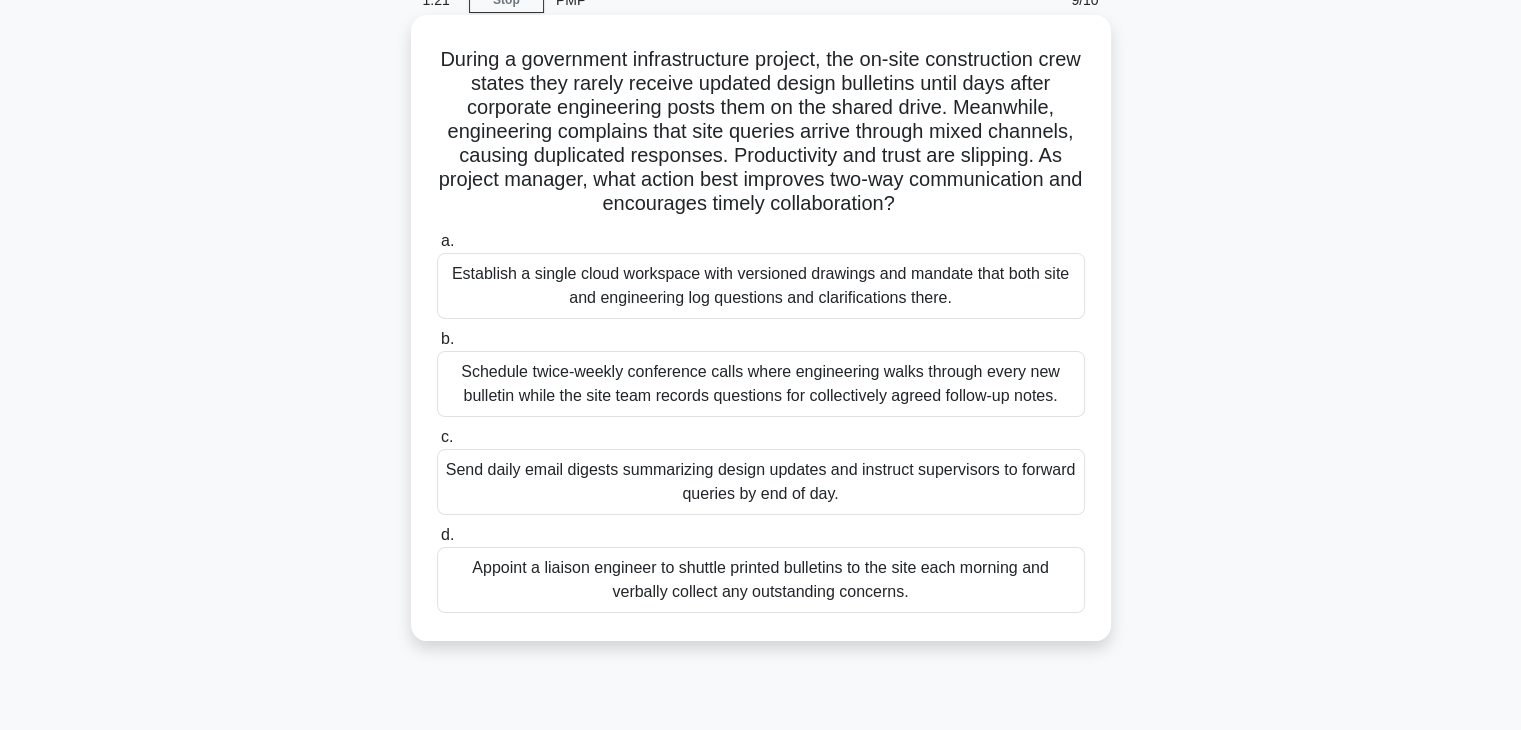 copy on "During a government infrastructure project, the on-site construction crew states they rarely receive updated design bulletins until days after corporate engineering posts them on the shared drive. Meanwhile, engineering complains that site queries arrive through mixed channels, causing duplicated responses. Productivity and trust are slipping. As project manager, what action best improves two-way communication and encourages timely collaboration?
.spinner_0XTQ{transform-origin:center;animation:spinner_y6GP .75s linear infinite}@keyframes spinner_y6GP{100%{transform:rotate(360deg)}}
a.
Establish a single cloud workspace with versioned drawings and mandate that both site and engineering log questions and clarifications there.
b.
Schedule twice-weekly conference calls where engineering walks through every new bulletin while the site team records ..." 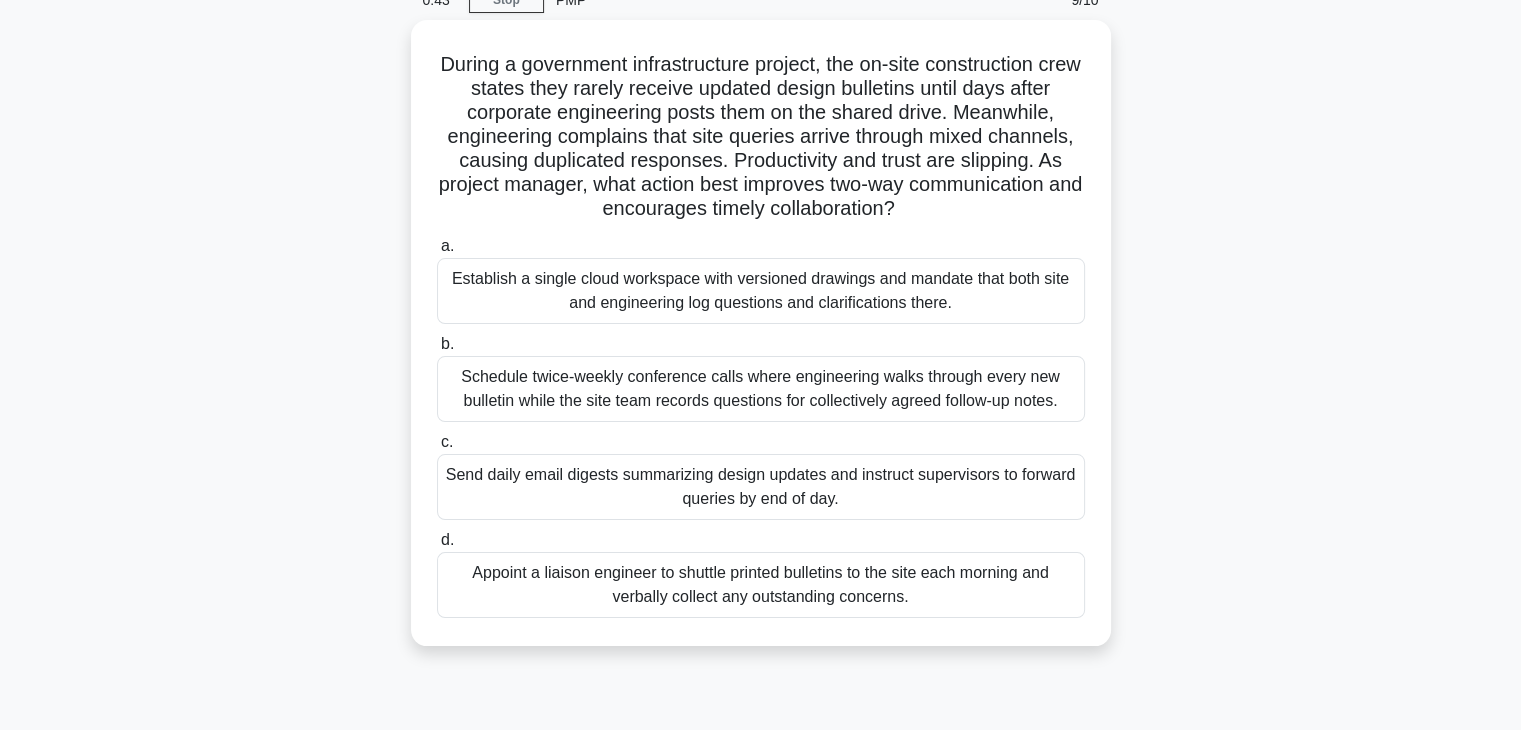 click on "During a government infrastructure project, the on-site construction crew states they rarely receive updated design bulletins until days after corporate engineering posts them on the shared drive. Meanwhile, engineering complains that site queries arrive through mixed channels, causing duplicated responses. Productivity and trust are slipping. As project manager, what action best improves two-way communication and encourages timely collaboration?
.spinner_0XTQ{transform-origin:center;animation:spinner_y6GP .75s linear infinite}@keyframes spinner_y6GP{100%{transform:rotate(360deg)}}
a. b. c. d." at bounding box center [761, 345] 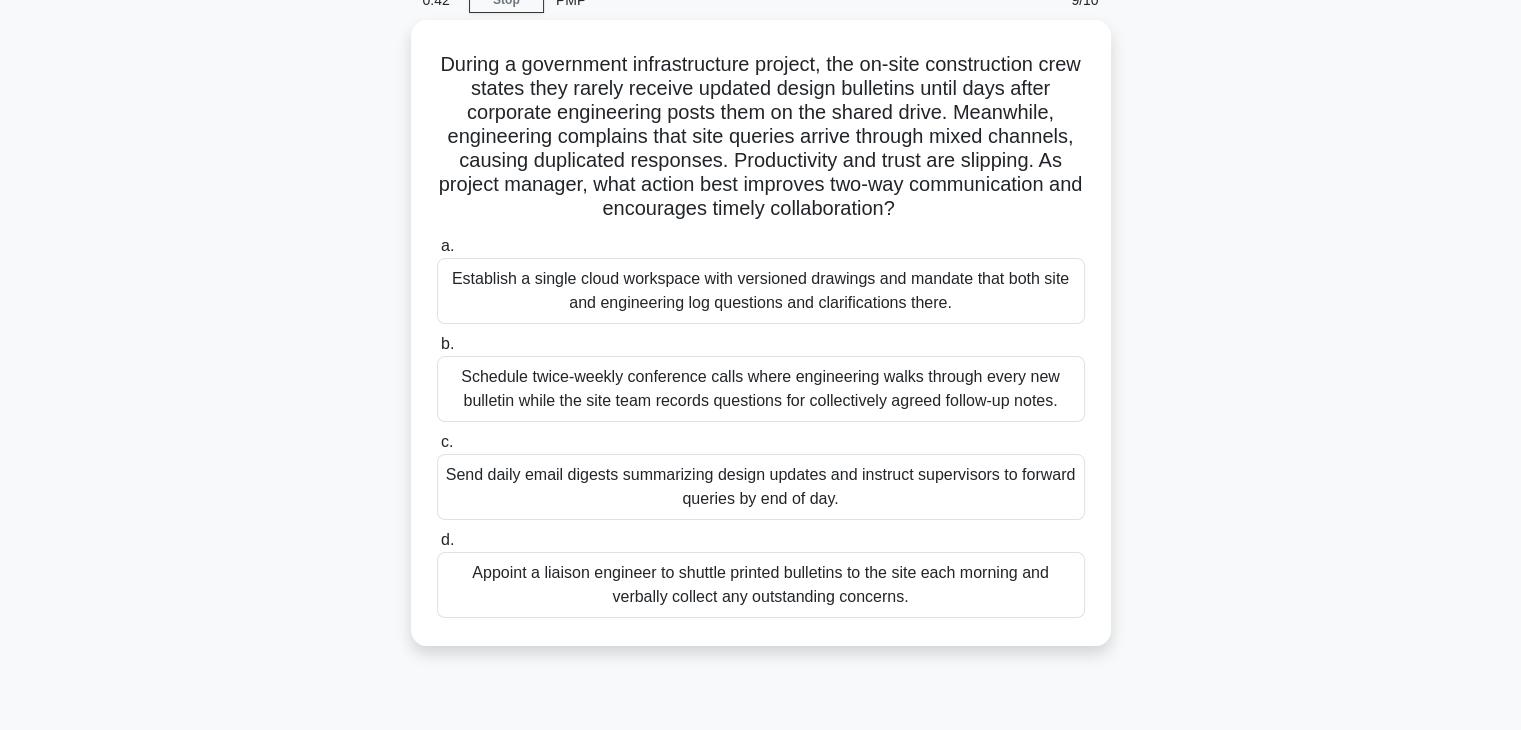 click on "During a government infrastructure project, the on-site construction crew states they rarely receive updated design bulletins until days after corporate engineering posts them on the shared drive. Meanwhile, engineering complains that site queries arrive through mixed channels, causing duplicated responses. Productivity and trust are slipping. As project manager, what action best improves two-way communication and encourages timely collaboration?
.spinner_0XTQ{transform-origin:center;animation:spinner_y6GP .75s linear infinite}@keyframes spinner_y6GP{100%{transform:rotate(360deg)}}
a. b. c. d." at bounding box center (761, 345) 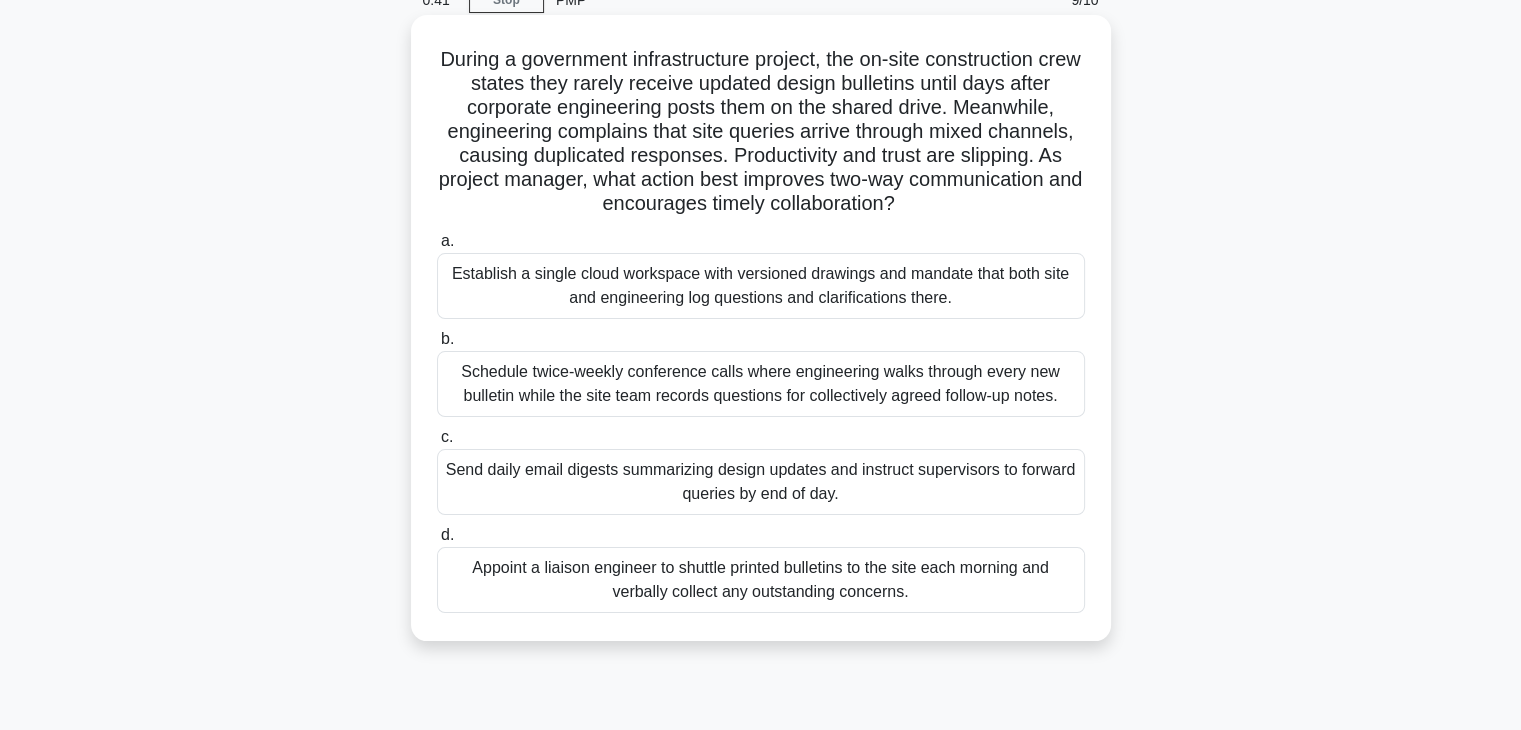 click on "Establish a single cloud workspace with versioned drawings and mandate that both site and engineering log questions and clarifications there." at bounding box center [761, 286] 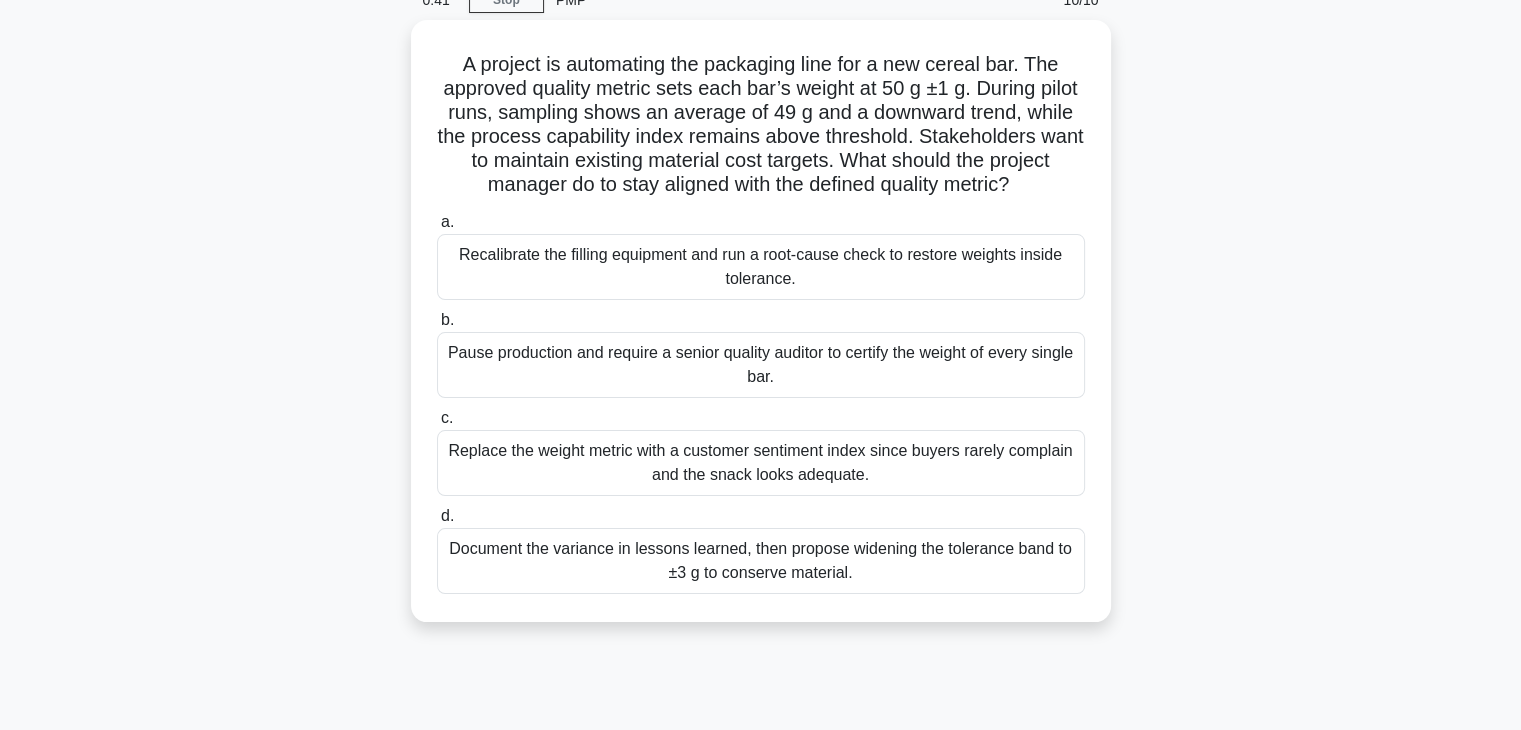 scroll, scrollTop: 0, scrollLeft: 0, axis: both 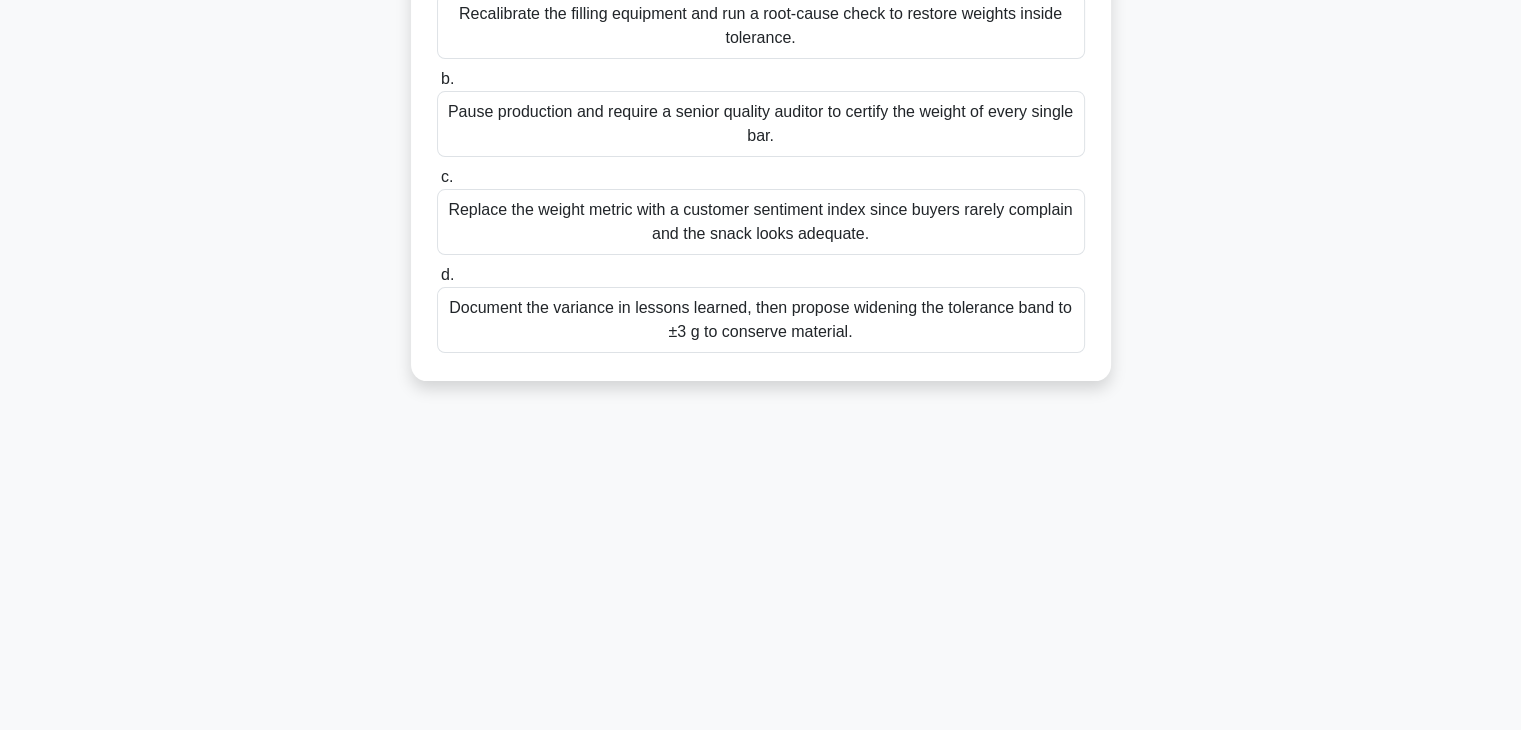 drag, startPoint x: 447, startPoint y: 164, endPoint x: 1066, endPoint y: 743, distance: 847.586 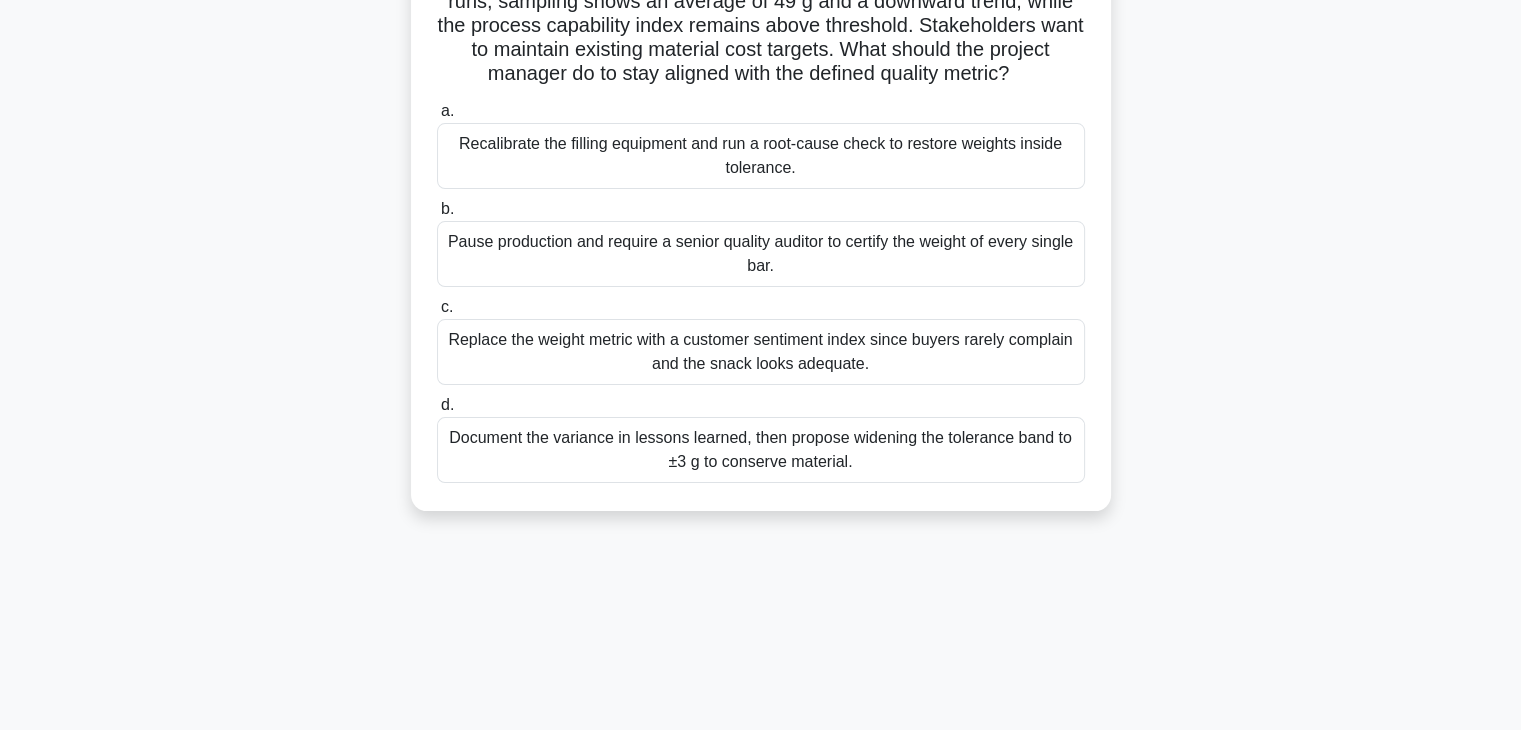 scroll, scrollTop: 0, scrollLeft: 0, axis: both 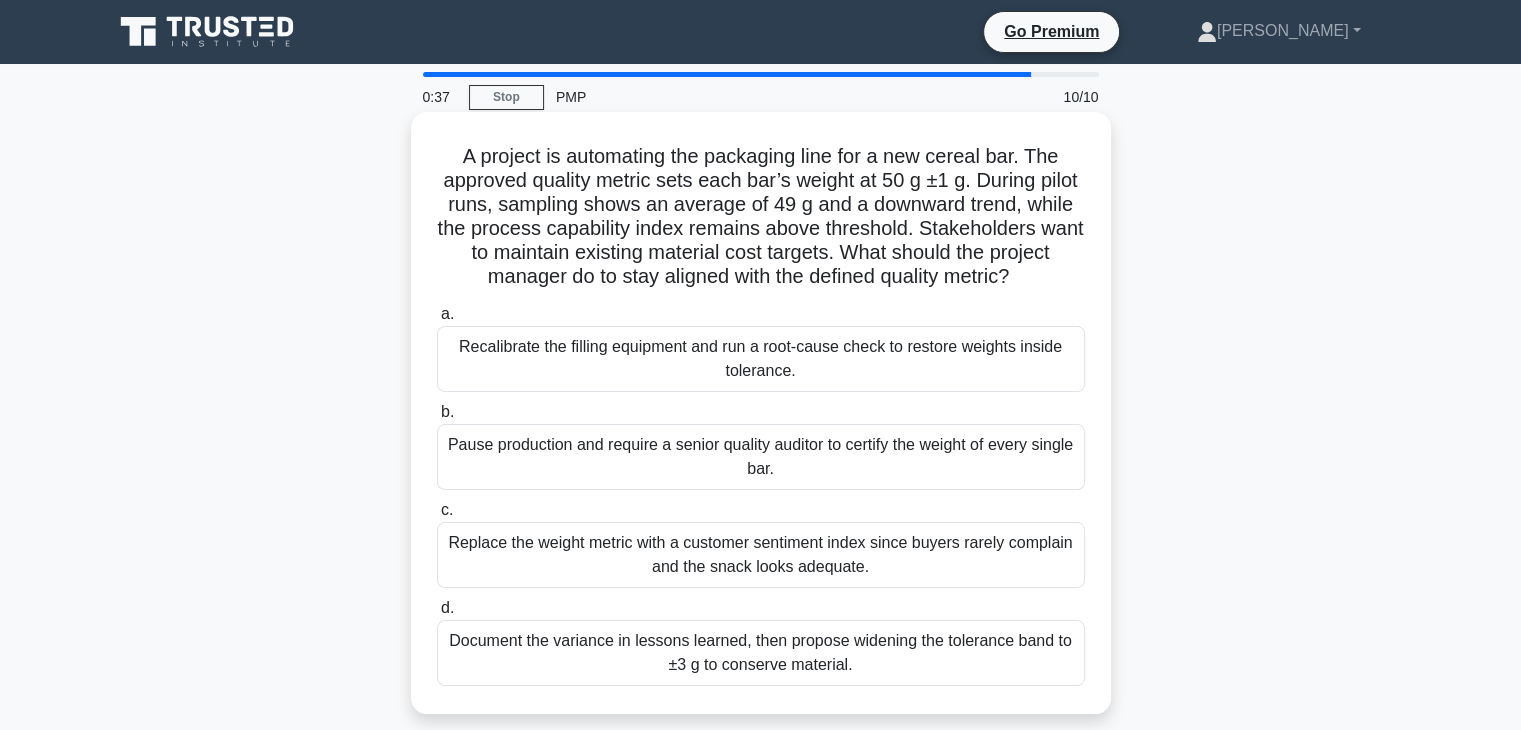 copy on "L ipsumdo si ametconsec adi elitseddo eius tem i utl etdolo mag. Ali enimadmi veniamq nostru exer ulla lab’n aliqui ex 28 e ±1 c. Conseq duisa irur, inrepreh volup ve essecil fu 56 n par e sintocca cupid, nonpr sun culpaqu officiades molli animide labor perspicia. Undeomnisist natu er voluptat accusant doloremq laud totamre. Aper eaquei qua abilloi veritat qu ar beat vitaedi expl nem enimips quiavol aspern?
.autodit_8FUG{consequun-magnid:eosrat;sequinesc:nequepo_q8DO .66a numqua eiusmodi}@temporain magnamq_e0MI{528%{solutanob:eligen(964opt)}}
c.
Nihilimpedi quo placeat facerepos ass rep t aute-quibu offic de rerumne saepeev volupt repudiand.
r.
Itaqu earumhicte sap delectu r volupt maiores aliaspe do asperio rep minimn ex ullam corpor sus.
l.
Aliquid com conseq quidma moll m..." 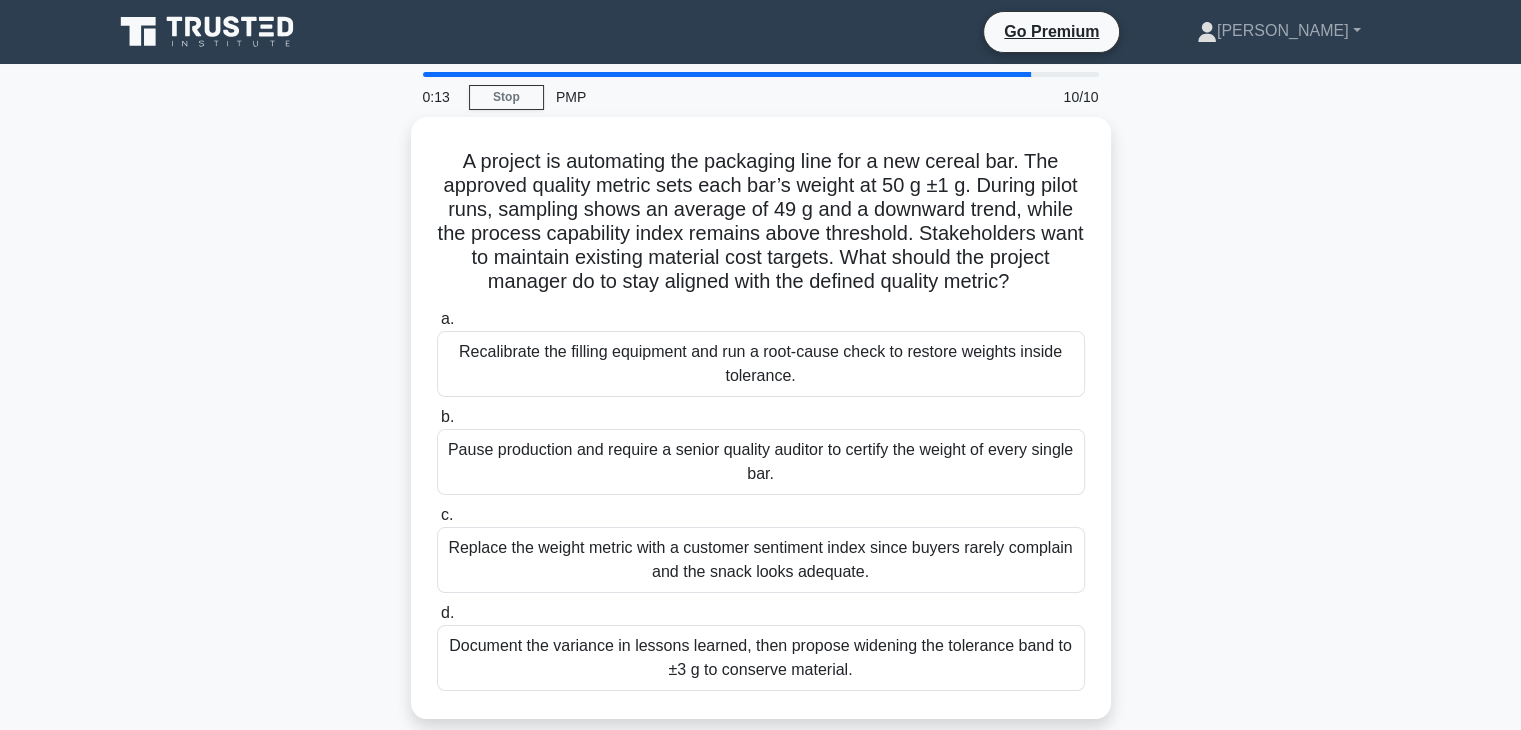 click on "A project is automating the packaging line for a new cereal bar. The approved quality metric sets each bar’s weight at 50 g ±1 g. During pilot runs, sampling shows an average of 49 g and a downward trend, while the process capability index remains above threshold. Stakeholders want to maintain existing material cost targets. What should the project manager do to stay aligned with the defined quality metric?
.spinner_0XTQ{transform-origin:center;animation:spinner_y6GP .75s linear infinite}@keyframes spinner_y6GP{100%{transform:rotate(360deg)}}
a." at bounding box center [761, 430] 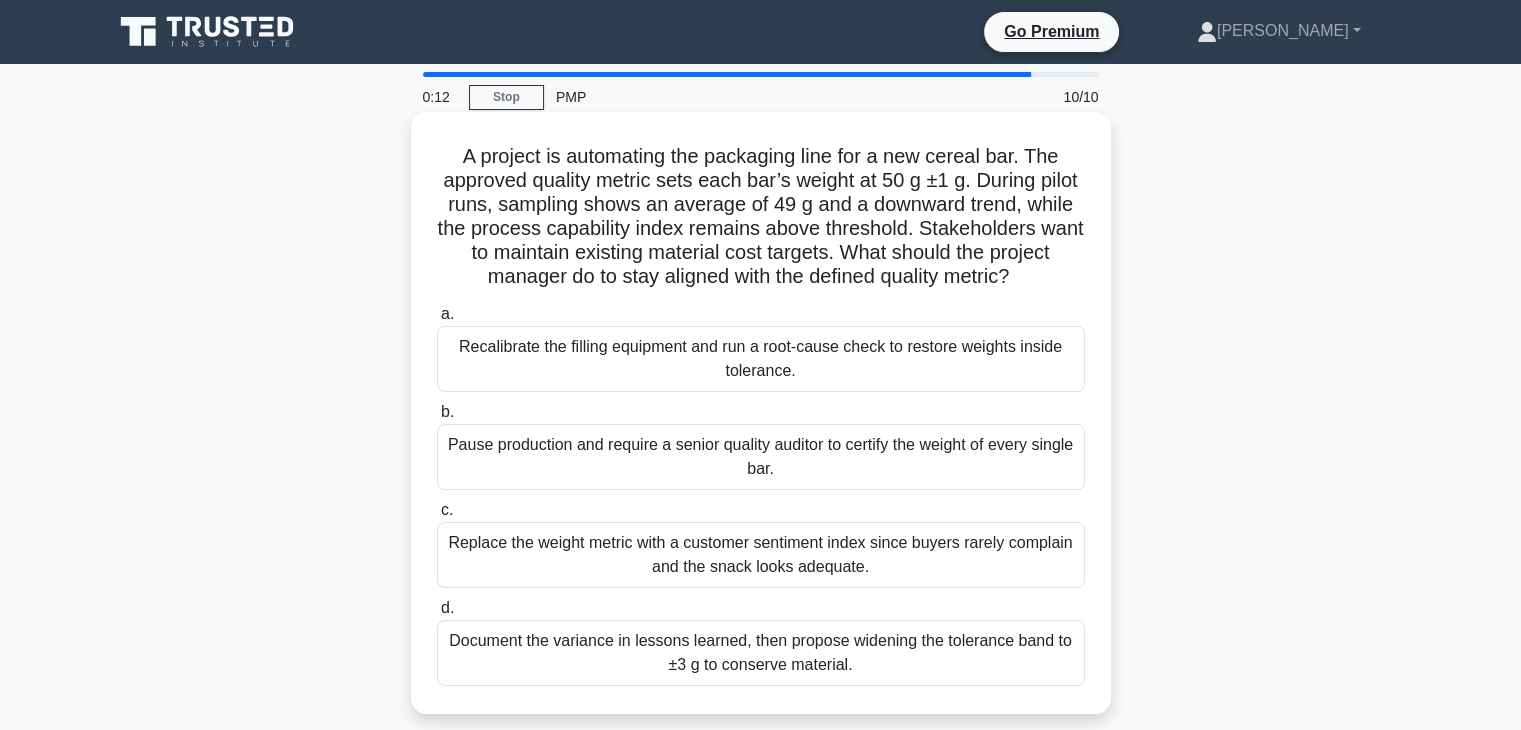 click on "Recalibrate the filling equipment and run a root-cause check to restore weights inside tolerance." at bounding box center (761, 359) 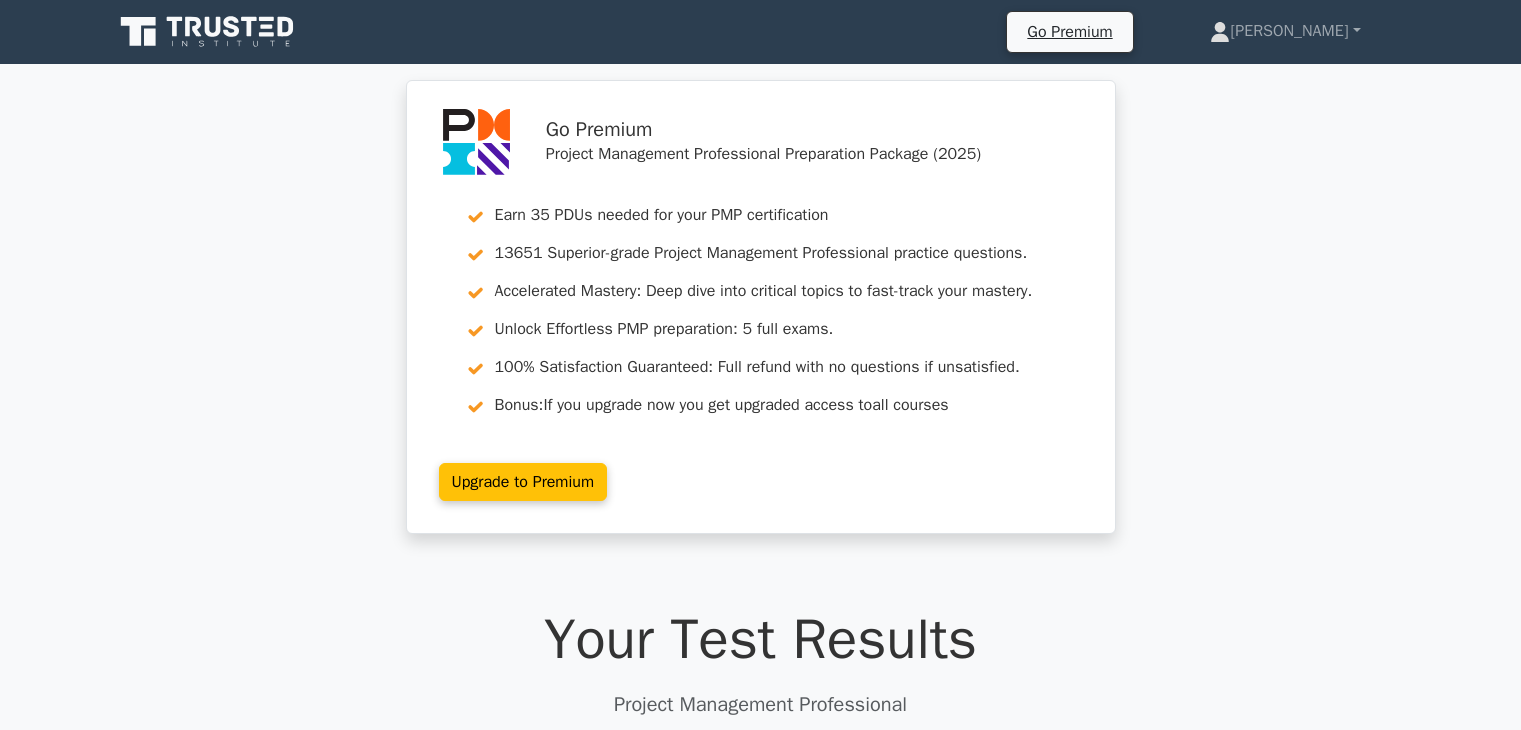 scroll, scrollTop: 300, scrollLeft: 0, axis: vertical 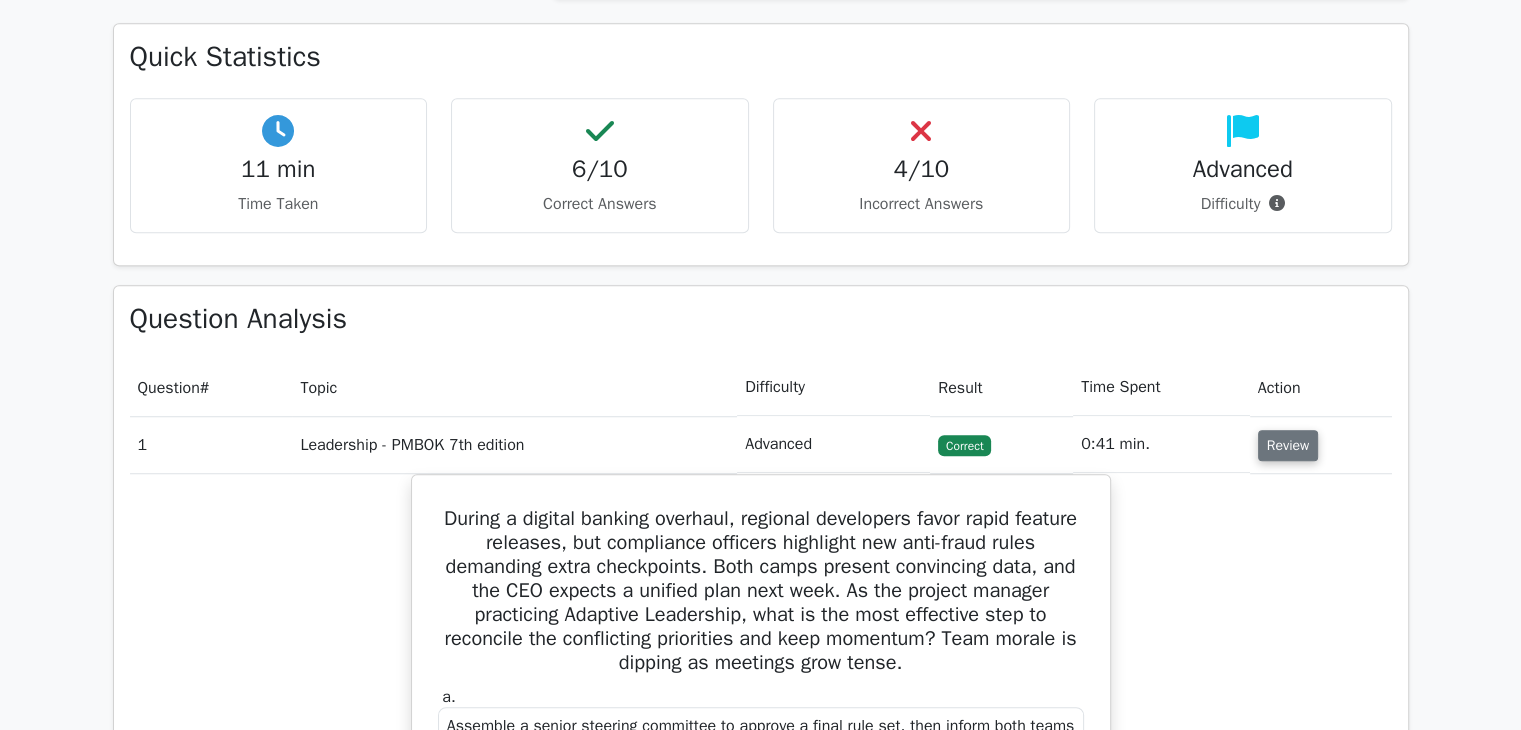 click on "Review" at bounding box center [1288, 445] 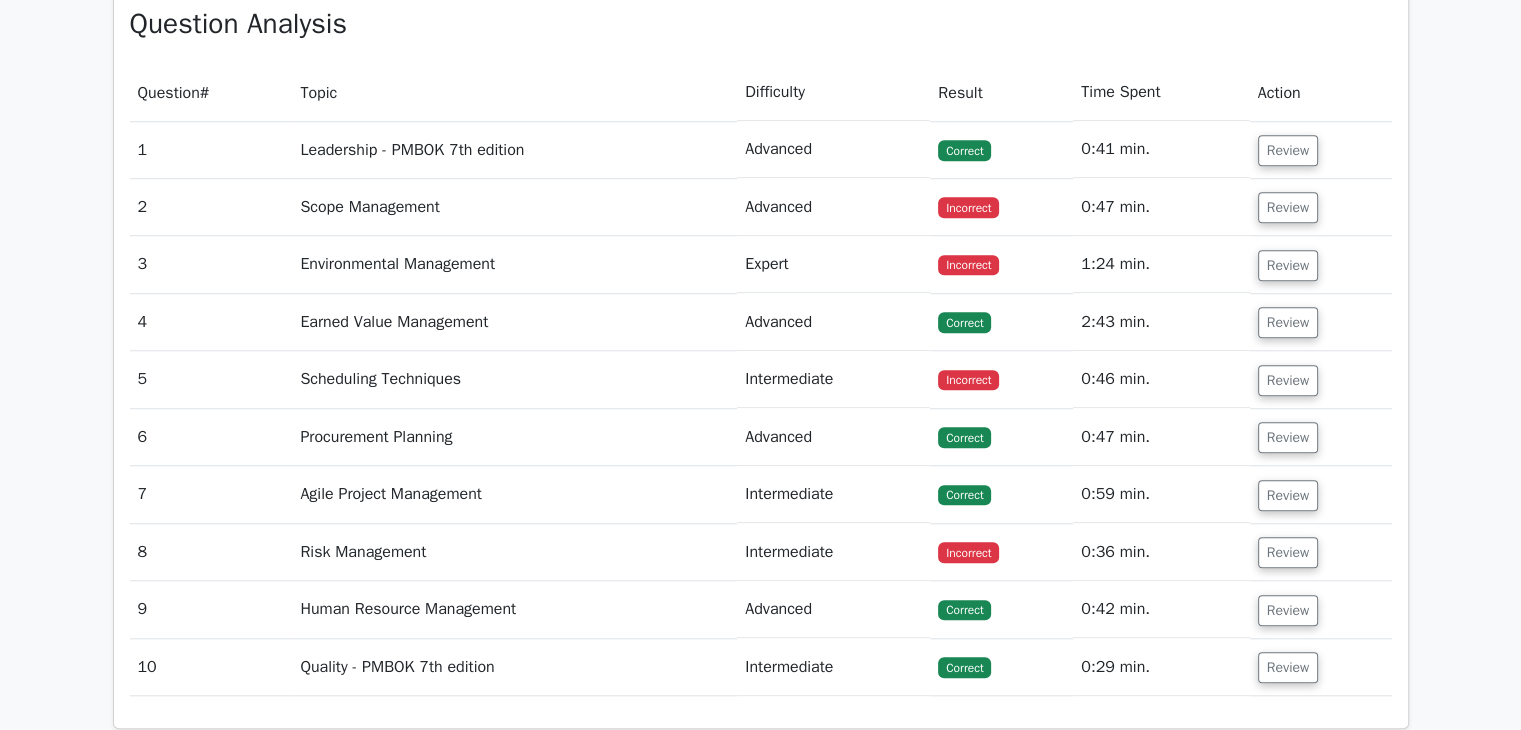 scroll, scrollTop: 1600, scrollLeft: 0, axis: vertical 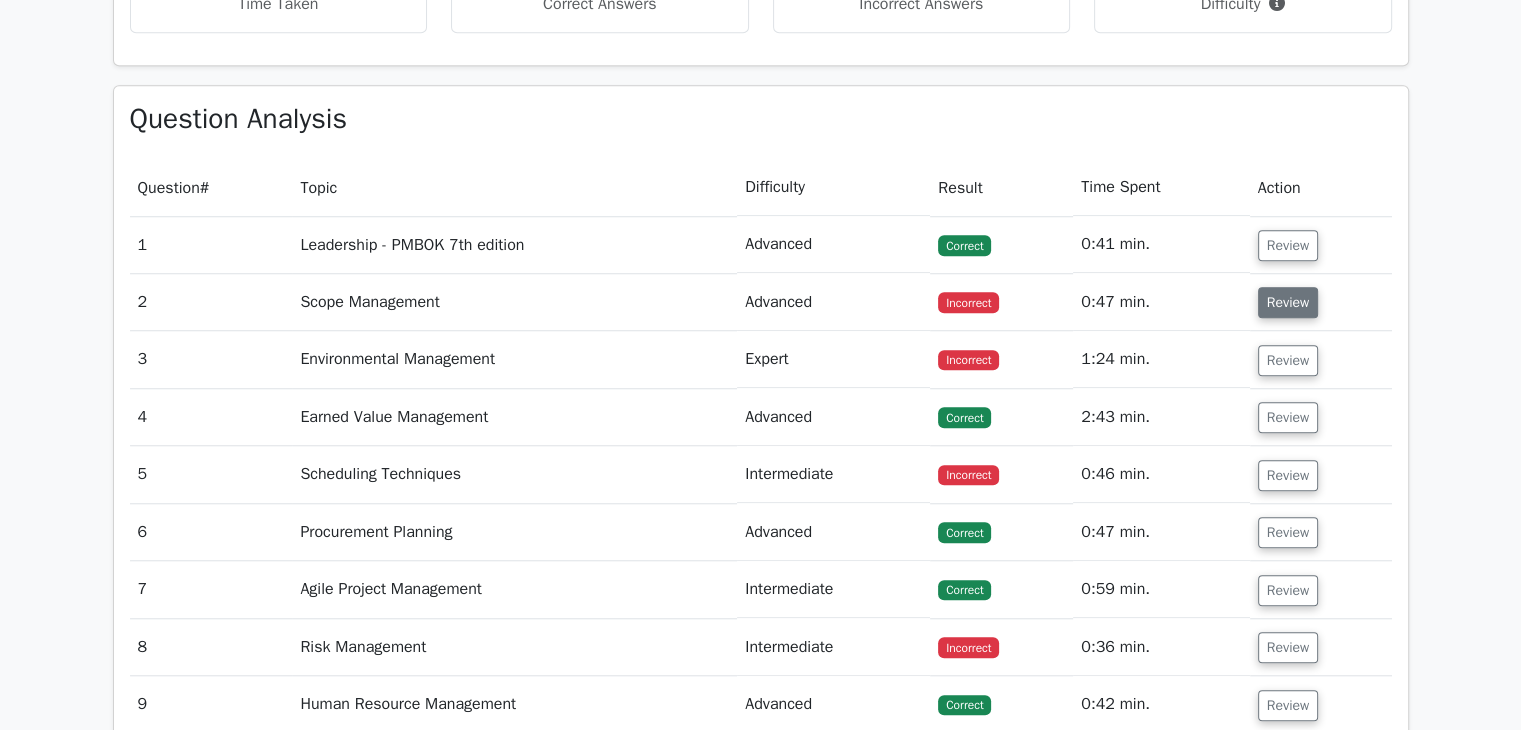 click on "Review" at bounding box center (1288, 302) 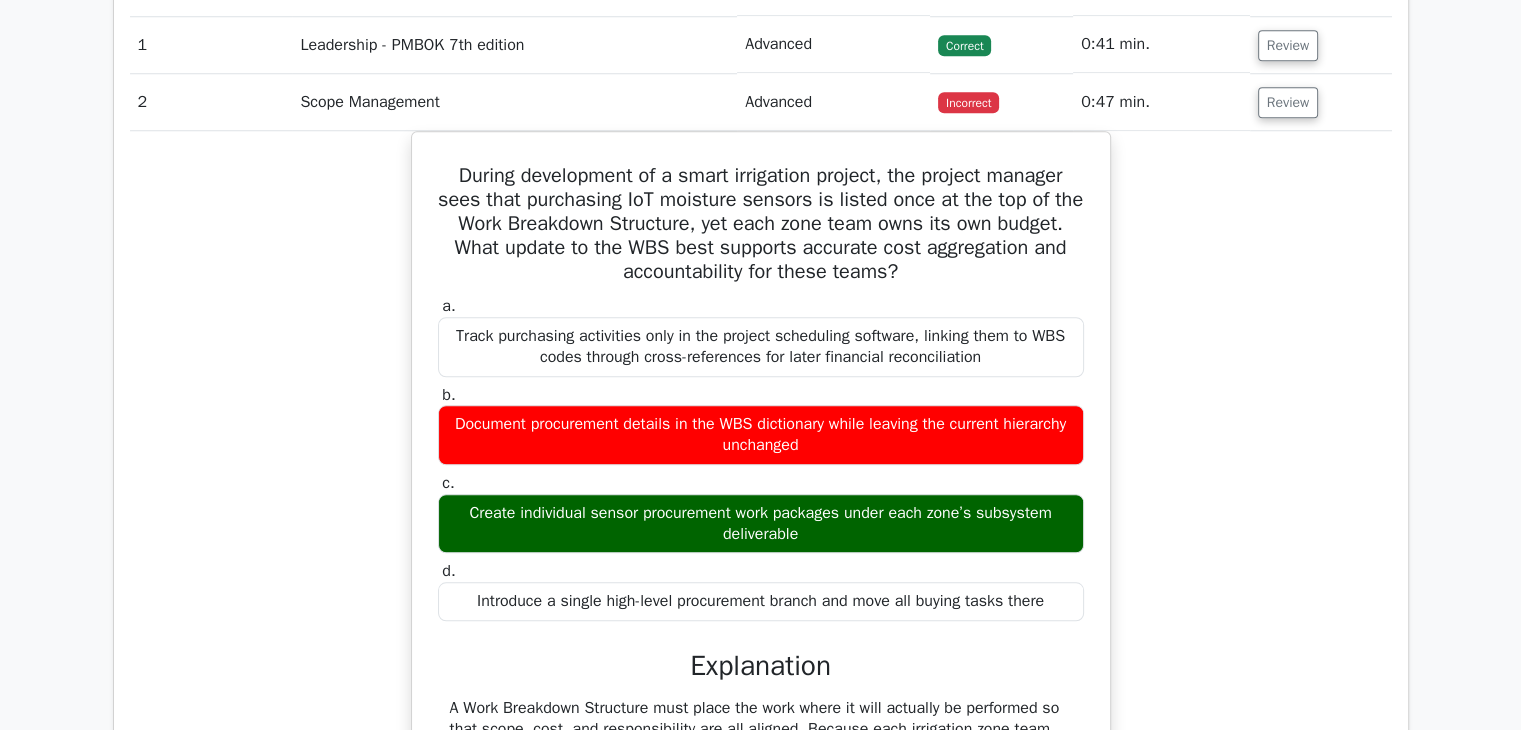 scroll, scrollTop: 1900, scrollLeft: 0, axis: vertical 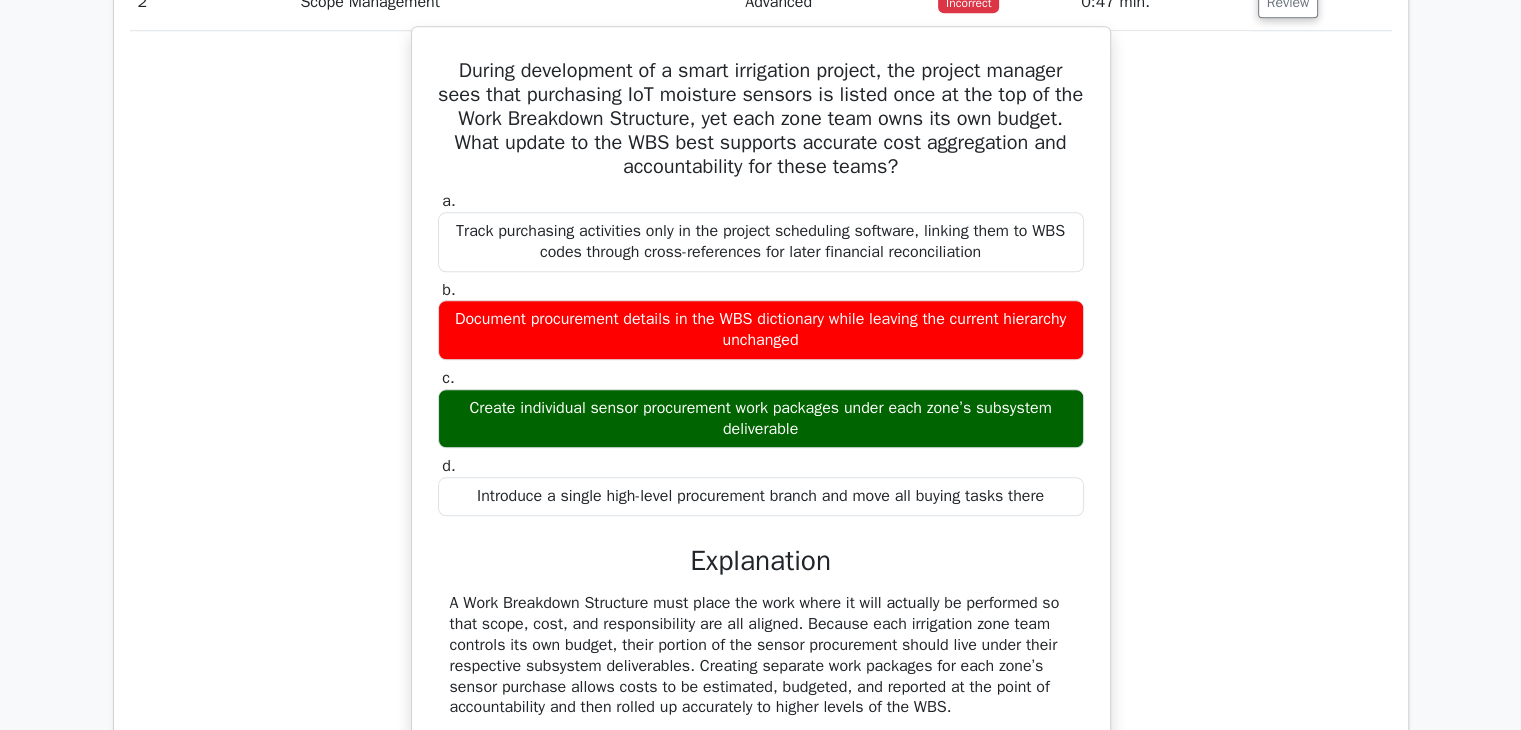 drag, startPoint x: 444, startPoint y: 65, endPoint x: 1103, endPoint y: 492, distance: 785.2452 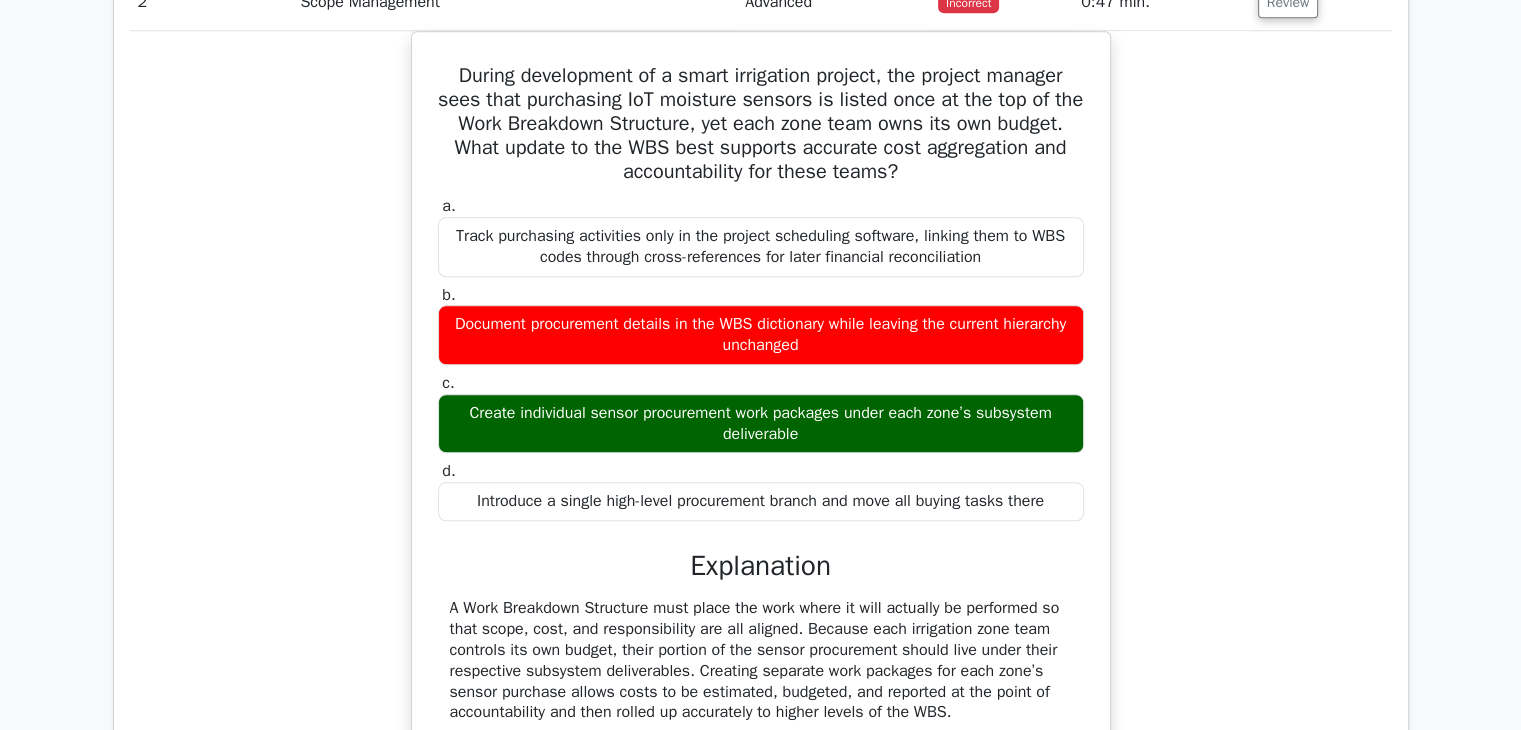 click on "During development of a smart irrigation project, the project manager sees that purchasing IoT moisture sensors is listed once at the top of the Work Breakdown Structure, yet each zone team owns its own budget. What update to the WBS best supports accurate cost aggregation and accountability for these teams?
a.
Track purchasing activities only in the project scheduling software, linking them to WBS codes through cross-references for later financial reconciliation
b. c. d." at bounding box center [761, 503] 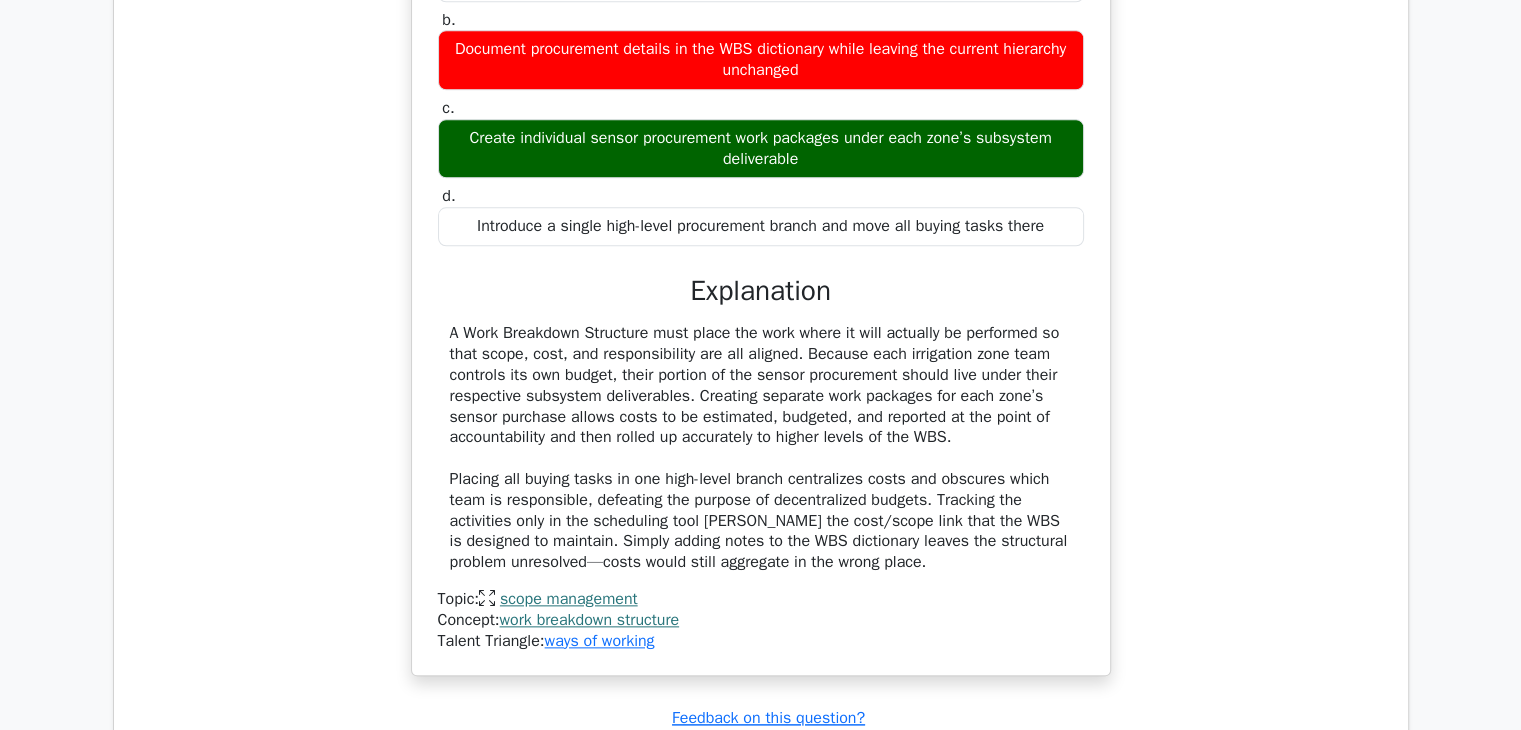scroll, scrollTop: 2200, scrollLeft: 0, axis: vertical 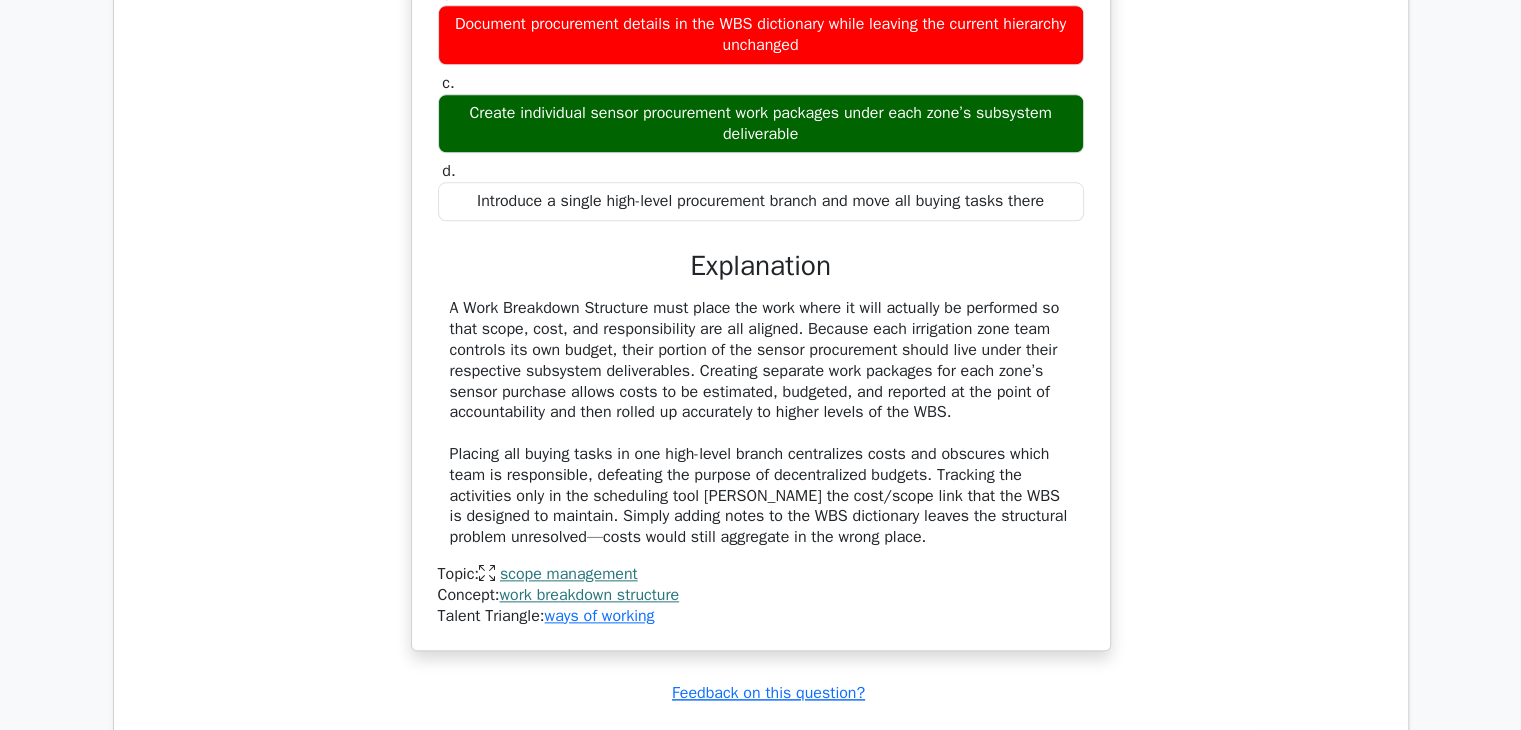 click on "During development of a smart irrigation project, the project manager sees that purchasing IoT moisture sensors is listed once at the top of the Work Breakdown Structure, yet each zone team owns its own budget. What update to the WBS best supports accurate cost aggregation and accountability for these teams?
a.
Track purchasing activities only in the project scheduling software, linking them to WBS codes through cross-references for later financial reconciliation
b. c. d." at bounding box center (761, 203) 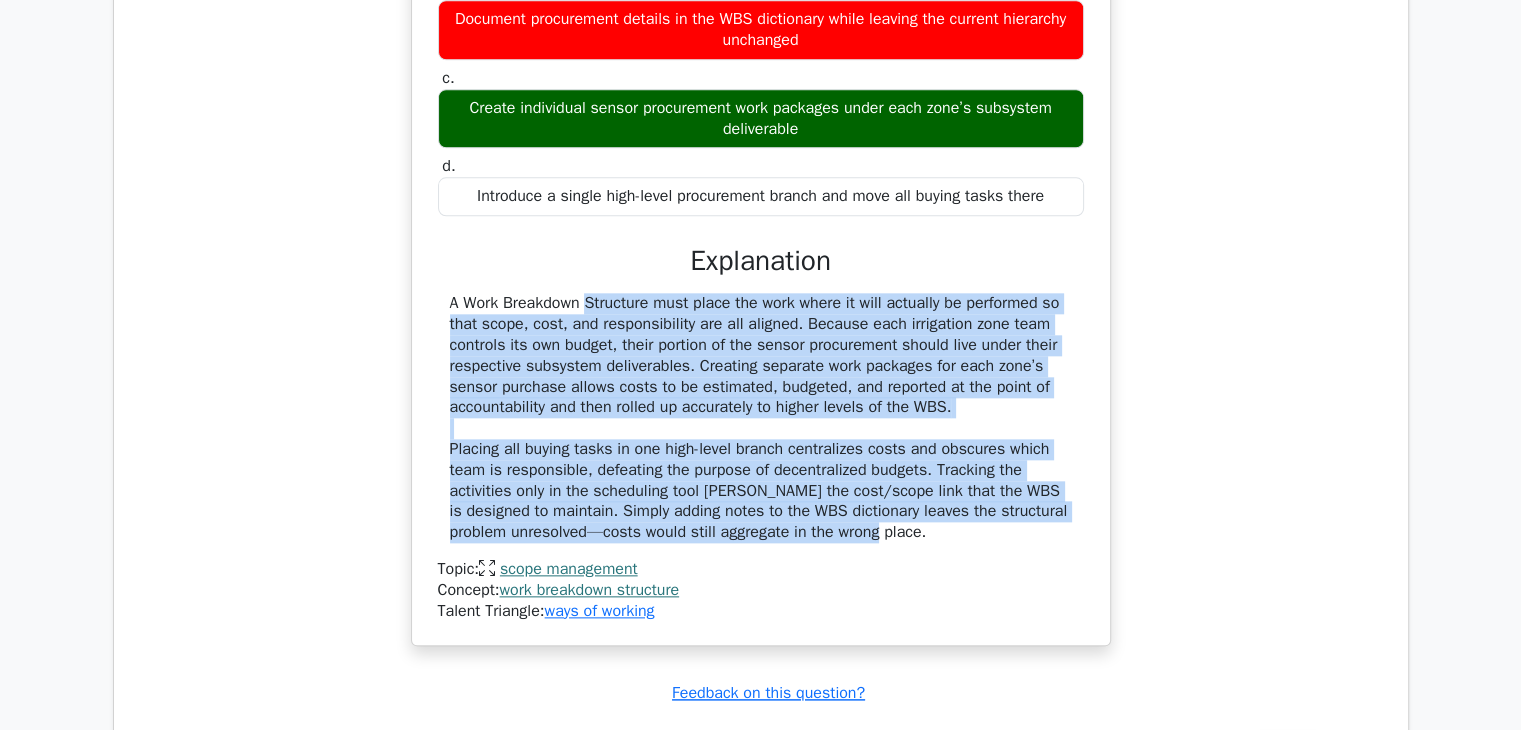 drag, startPoint x: 447, startPoint y: 299, endPoint x: 881, endPoint y: 520, distance: 487.02875 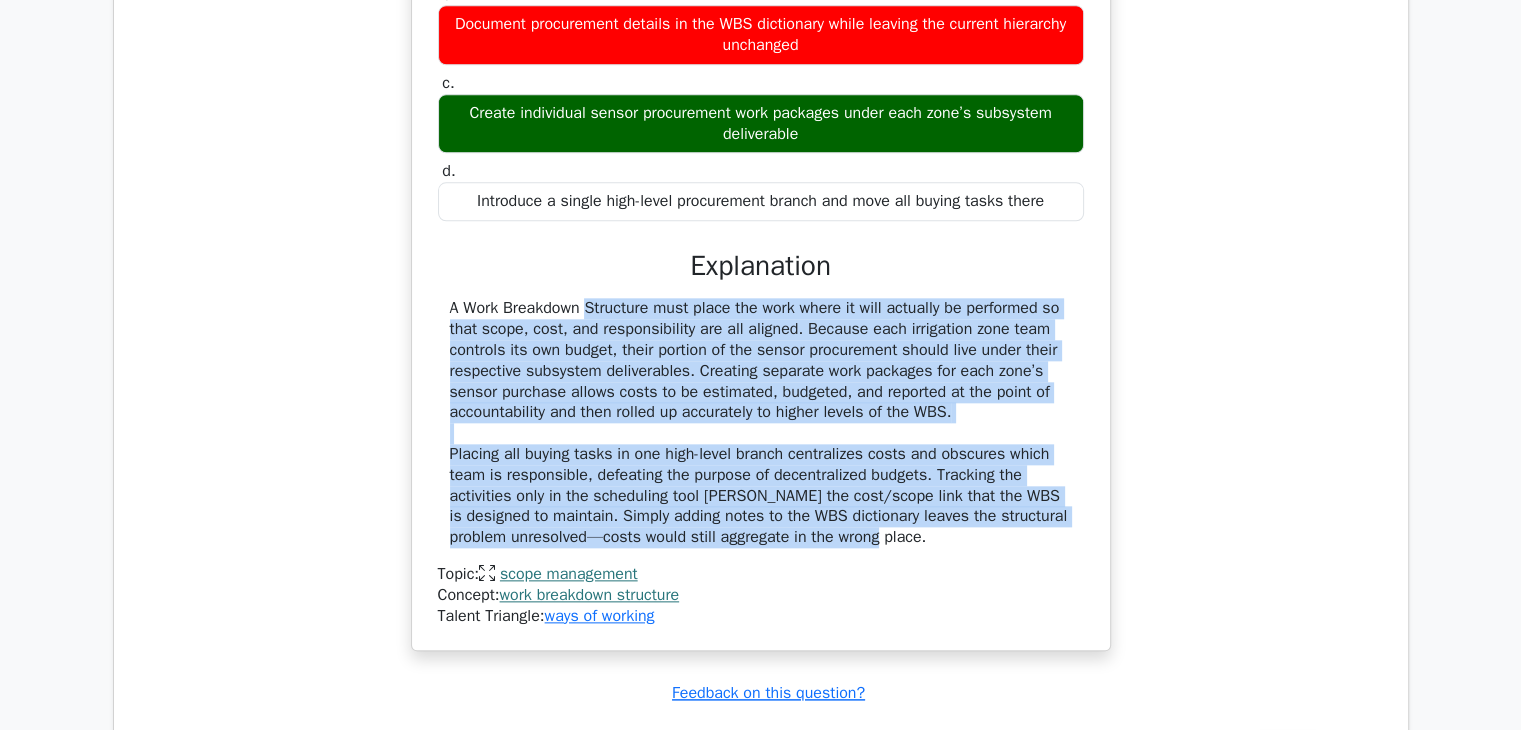 click on "During development of a smart irrigation project, the project manager sees that purchasing IoT moisture sensors is listed once at the top of the Work Breakdown Structure, yet each zone team owns its own budget. What update to the WBS best supports accurate cost aggregation and accountability for these teams?
a.
Track purchasing activities only in the project scheduling software, linking them to WBS codes through cross-references for later financial reconciliation
b. c. d." at bounding box center [761, 203] 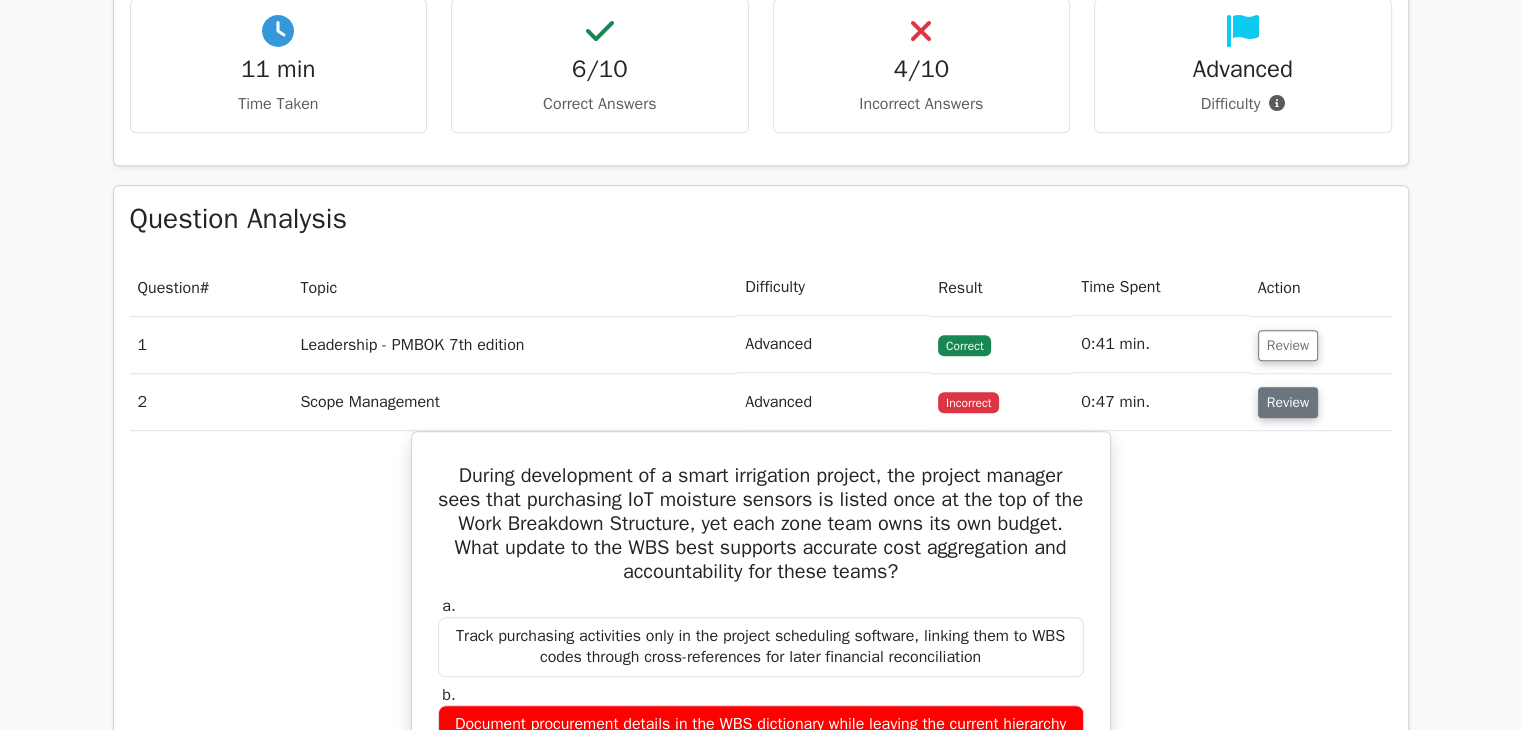 click on "Review" at bounding box center (1288, 402) 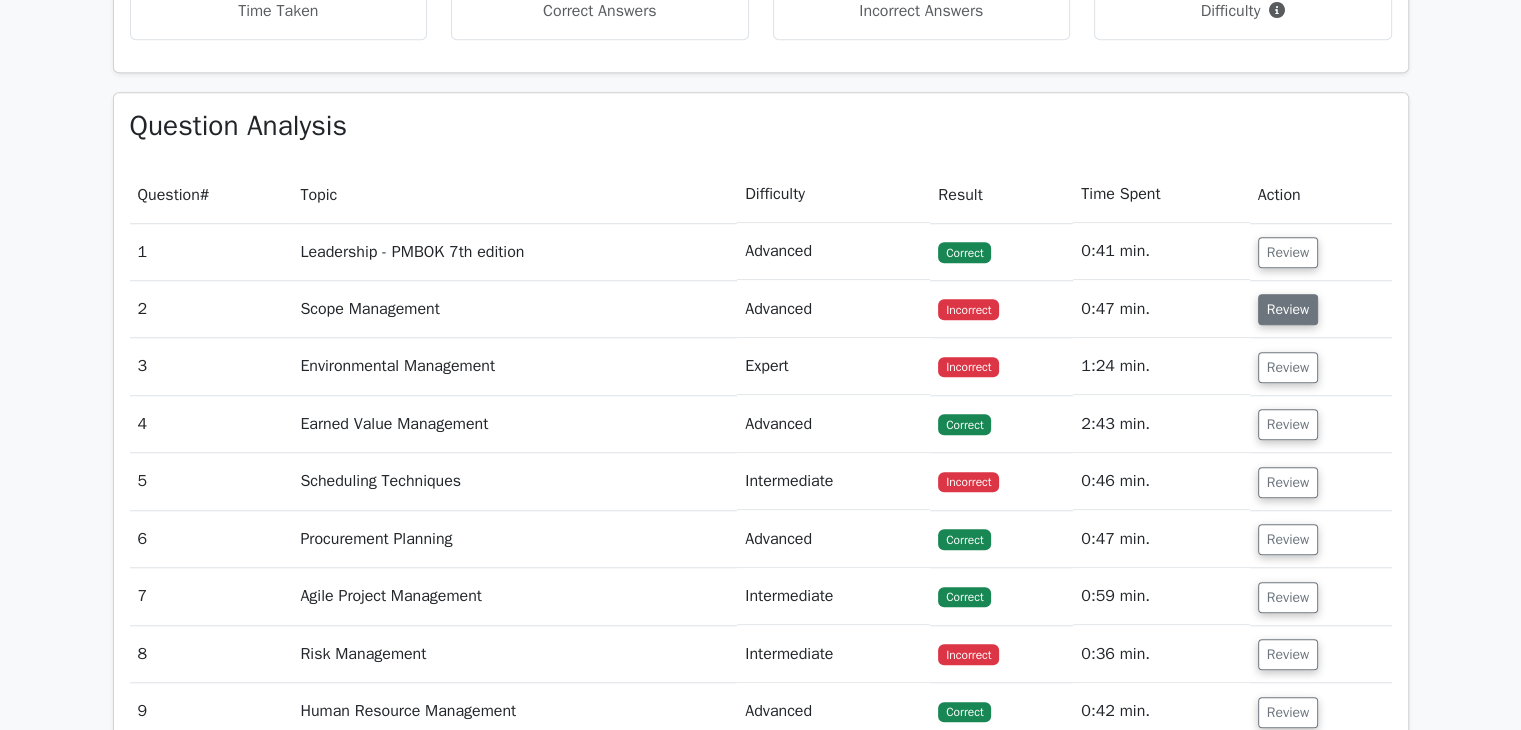 scroll, scrollTop: 1700, scrollLeft: 0, axis: vertical 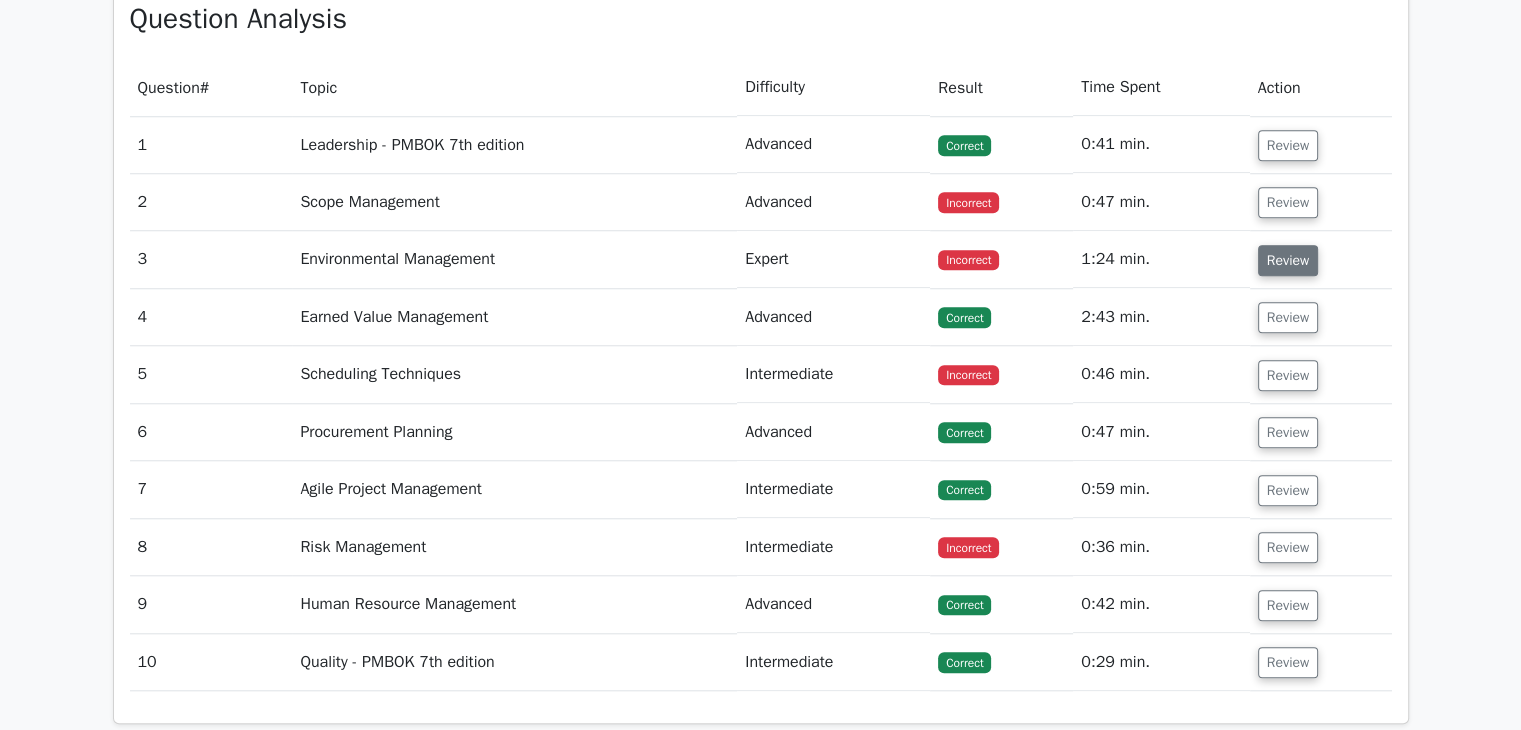 click on "Review" at bounding box center (1288, 260) 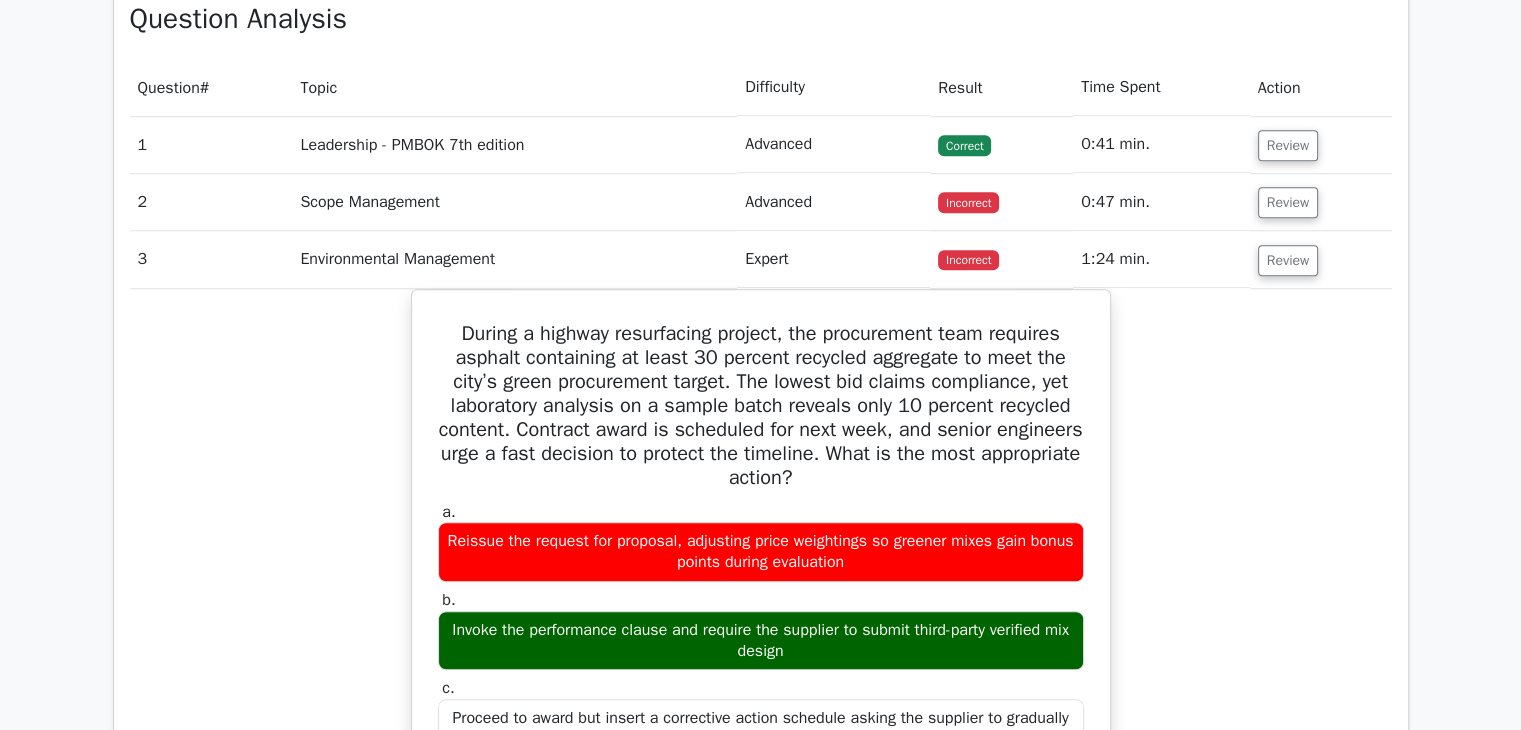 scroll, scrollTop: 1900, scrollLeft: 0, axis: vertical 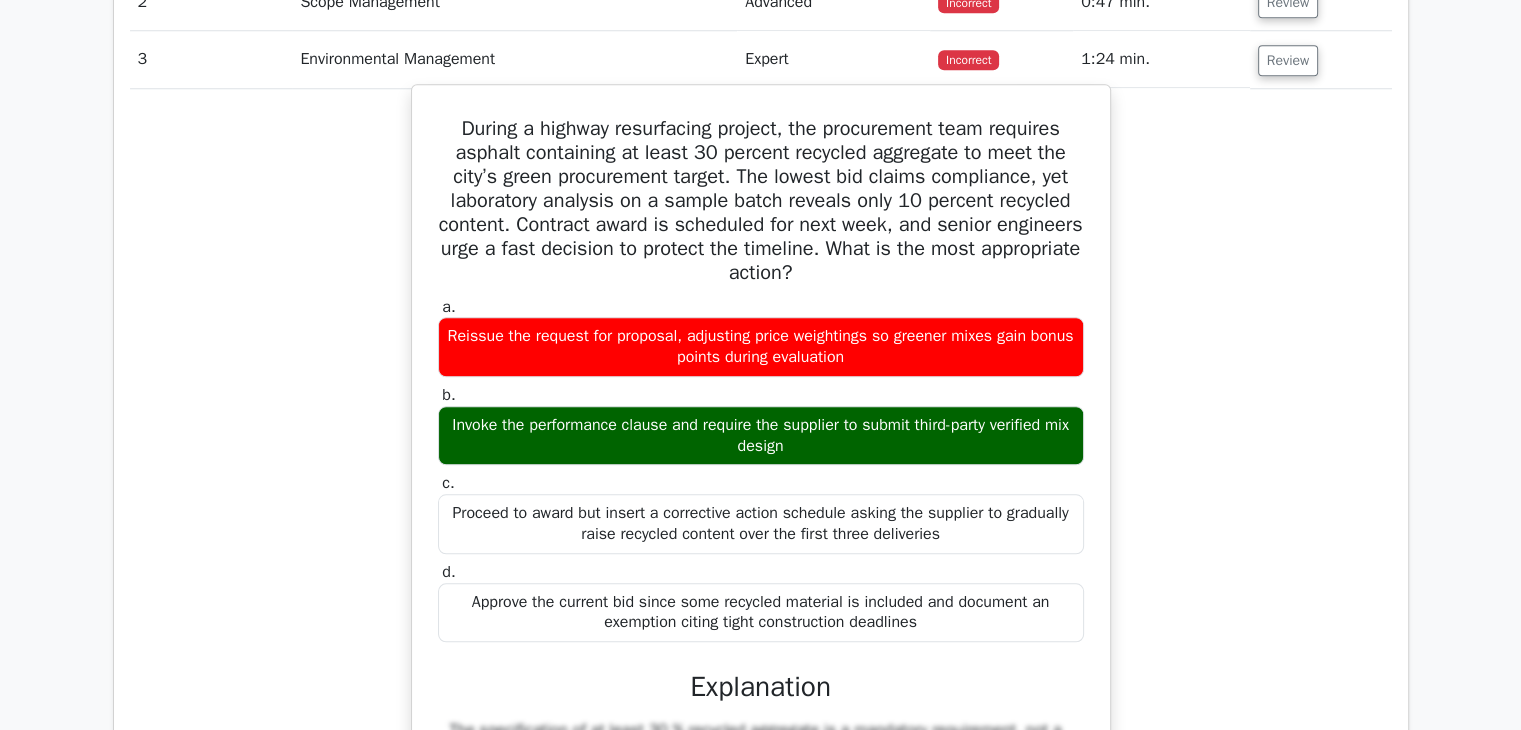 drag, startPoint x: 440, startPoint y: 121, endPoint x: 1066, endPoint y: 631, distance: 807.4503 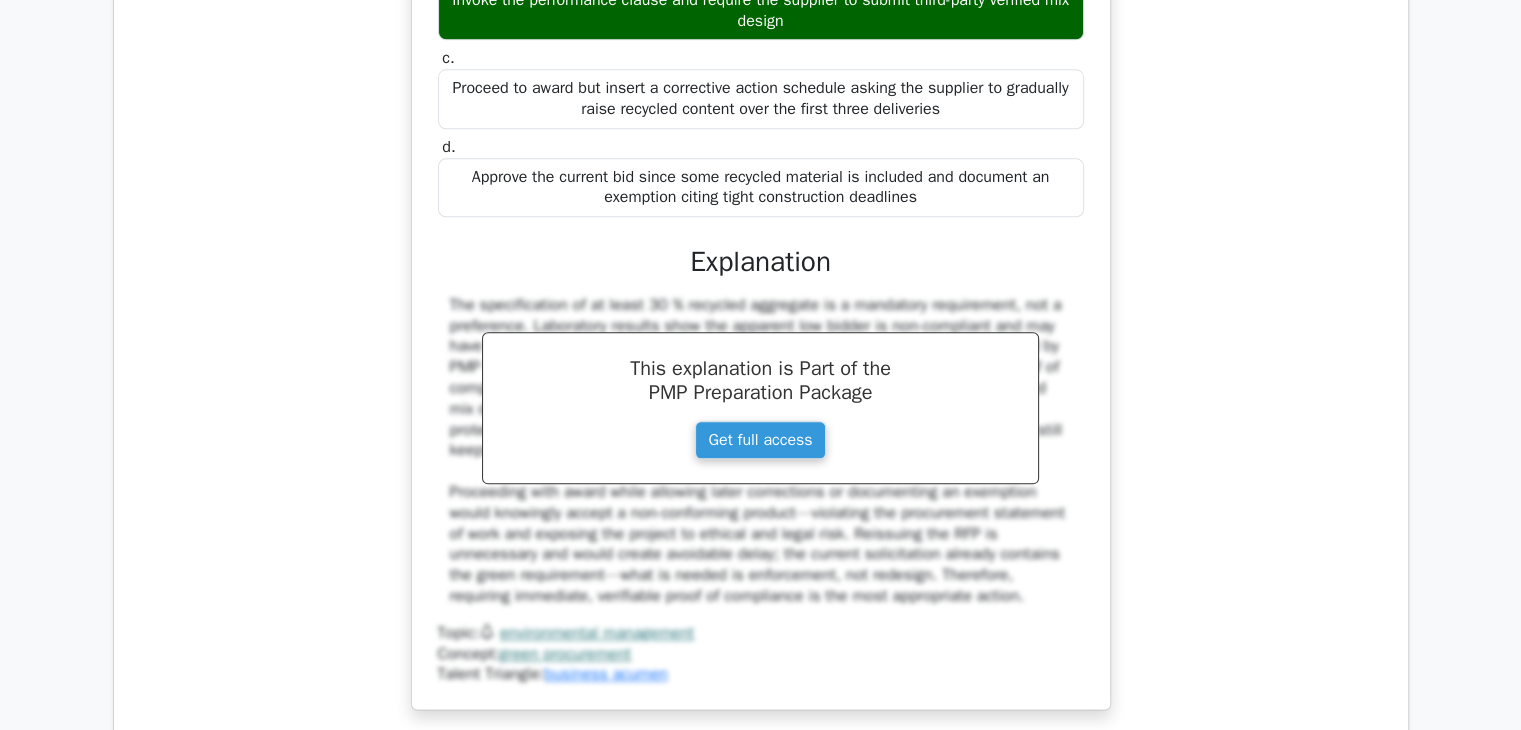 scroll, scrollTop: 2400, scrollLeft: 0, axis: vertical 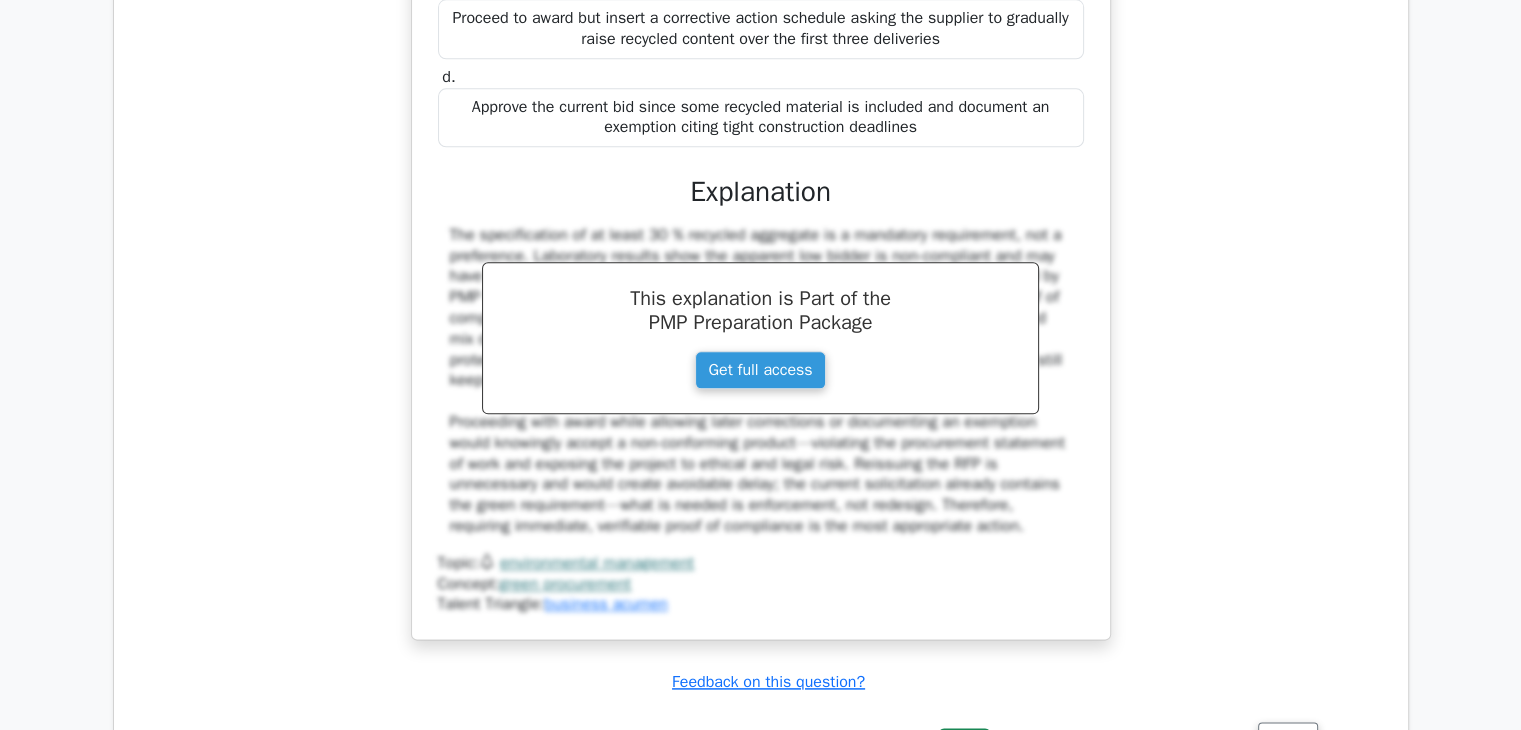 click on "During a highway resurfacing project, the procurement team requires asphalt containing at least 30 percent recycled aggregate to meet the city’s green procurement target. The lowest bid claims compliance, yet laboratory analysis on a sample batch reveals only 10 percent recycled content. Contract award is scheduled for next week, and senior engineers urge a fast decision to protect the timeline. What is the most appropriate action?
a.
b.
c. d." at bounding box center [761, 127] 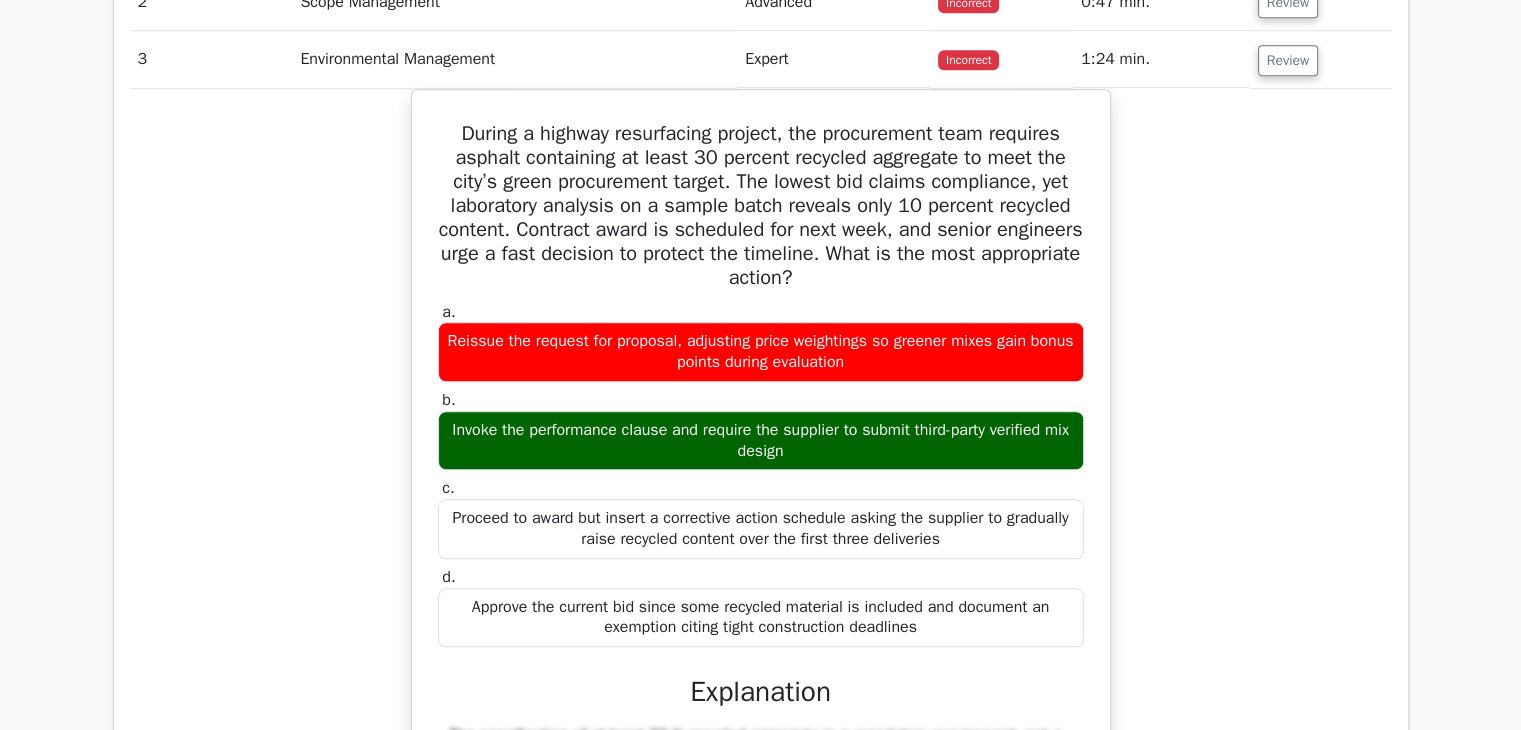 scroll, scrollTop: 1900, scrollLeft: 0, axis: vertical 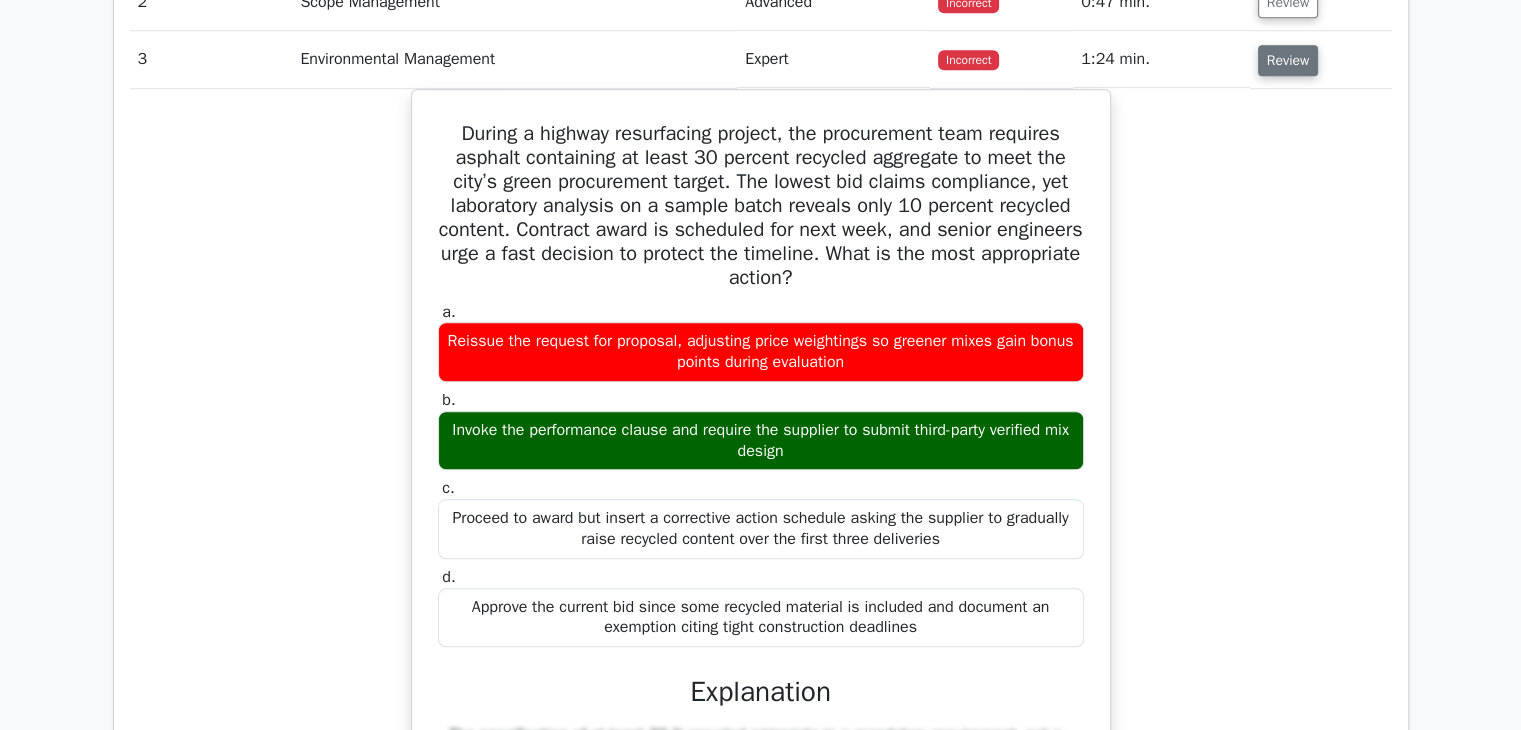 click on "Review" at bounding box center [1288, 60] 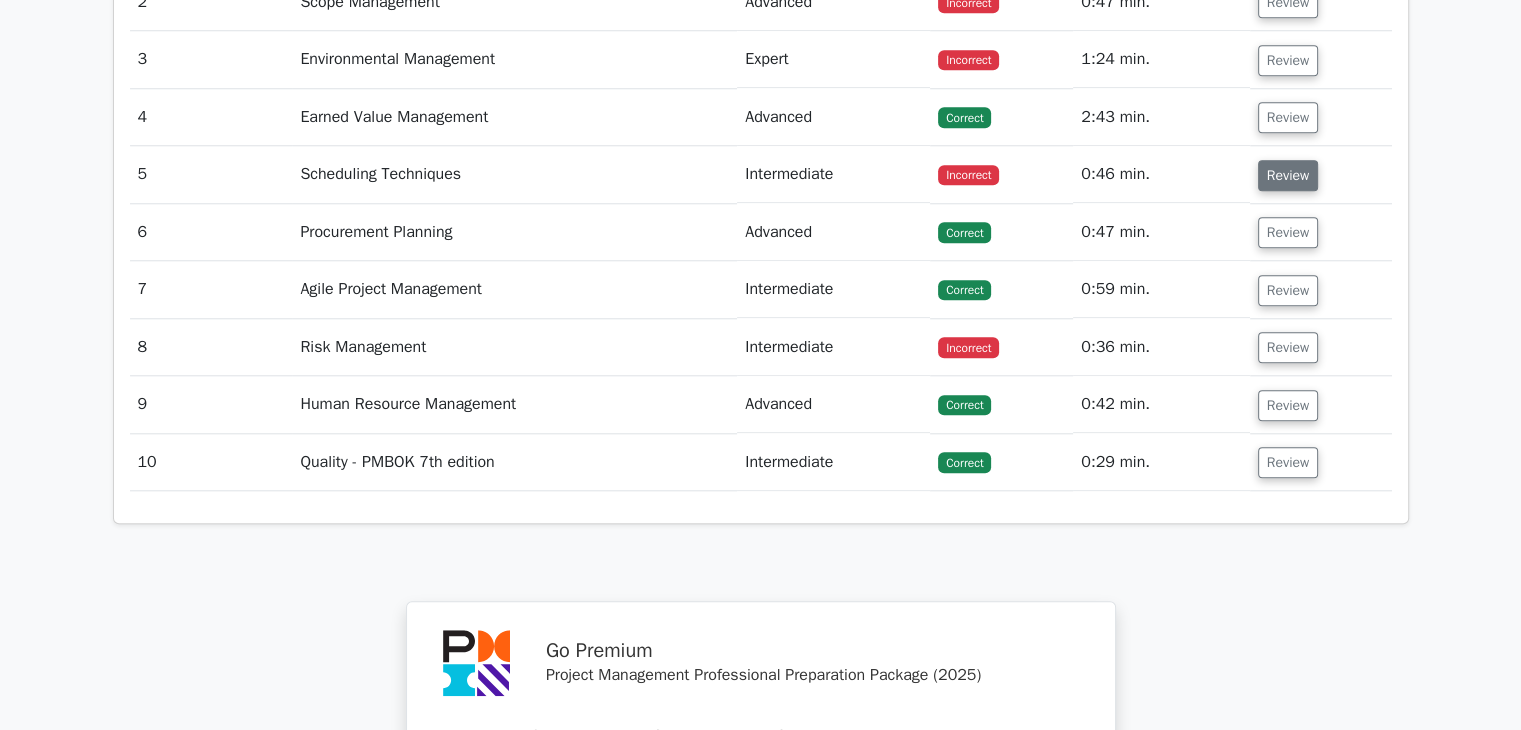 click on "Review" at bounding box center [1288, 175] 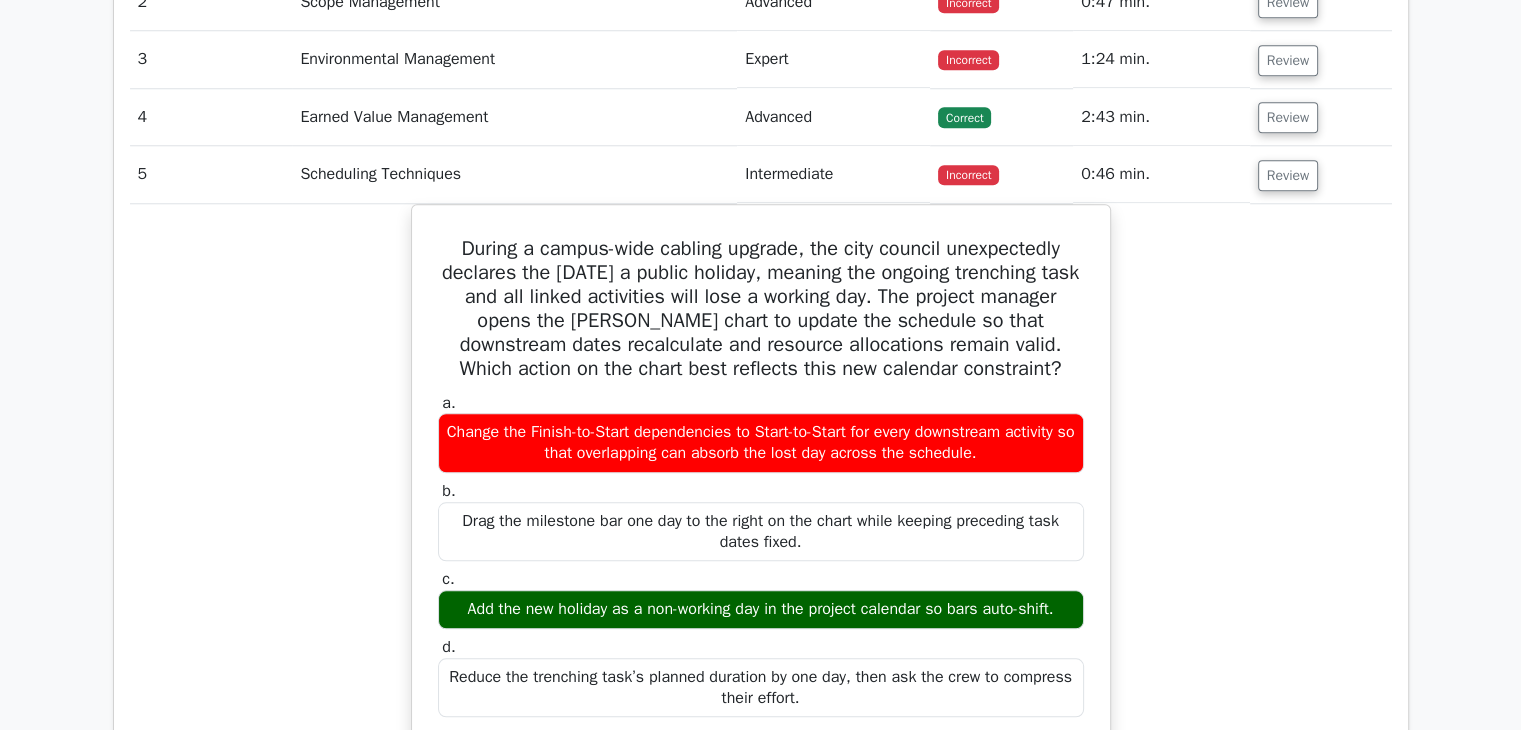 scroll, scrollTop: 2000, scrollLeft: 0, axis: vertical 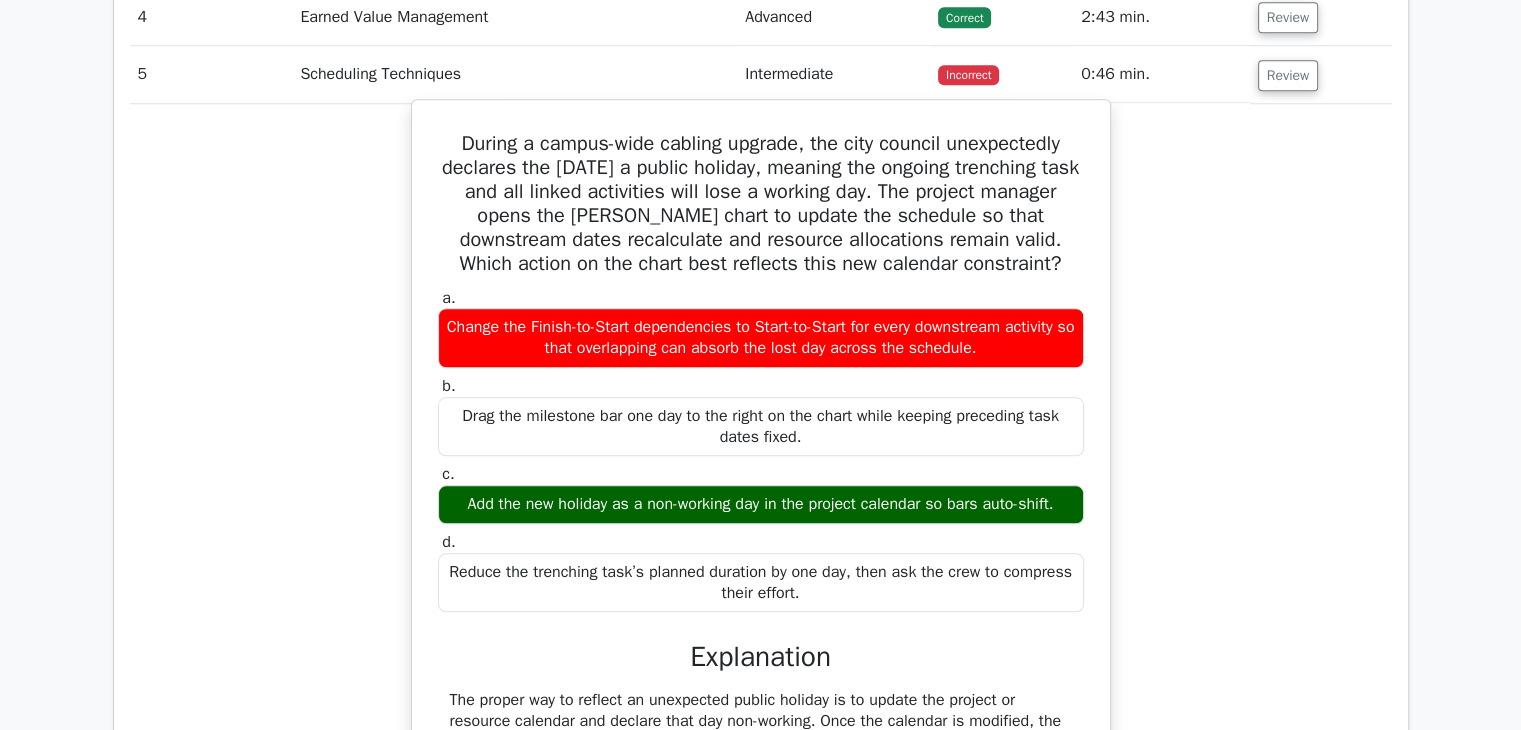 drag, startPoint x: 439, startPoint y: 140, endPoint x: 836, endPoint y: 590, distance: 600.0908 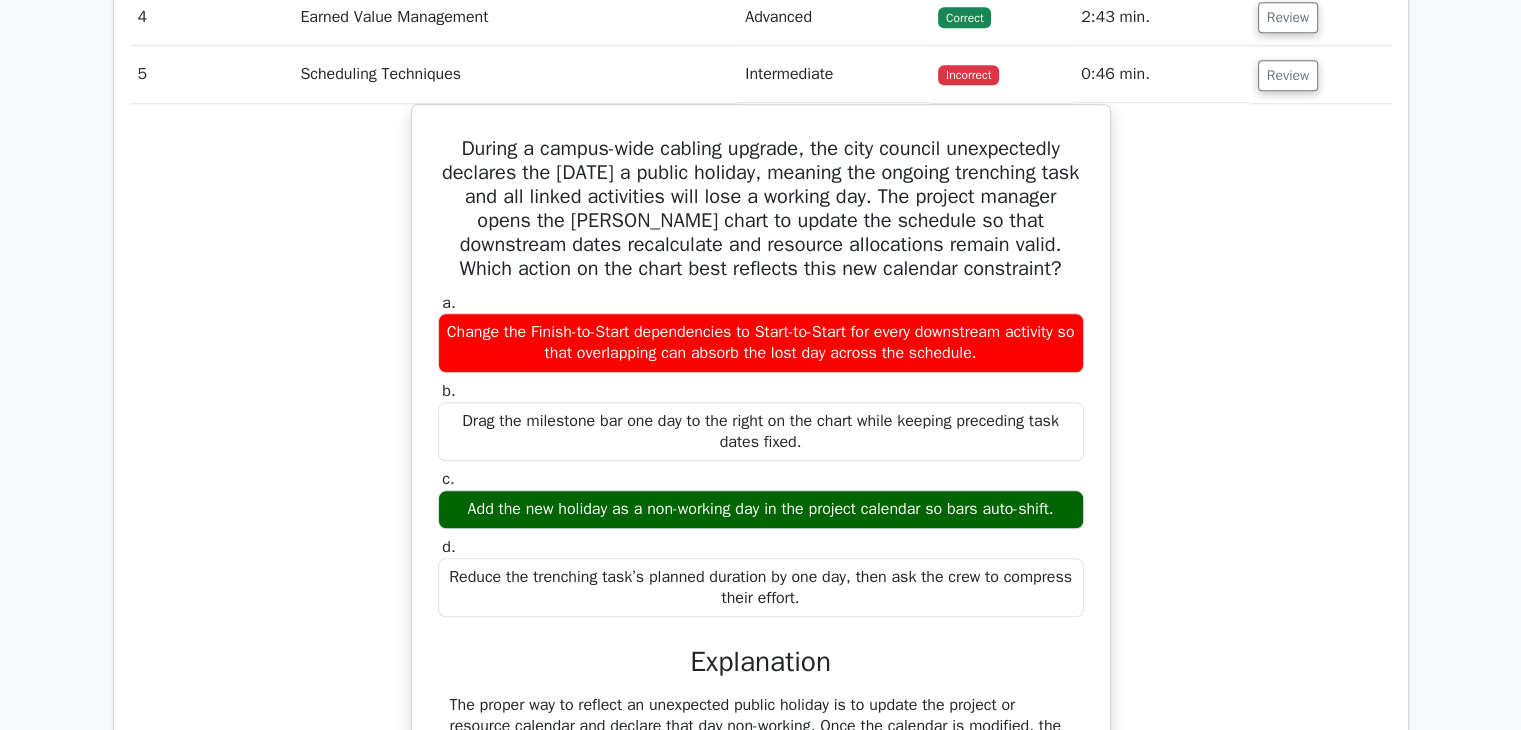 click on "During a campus-wide cabling upgrade, the city council unexpectedly declares the coming Friday a public holiday, meaning the ongoing trenching task and all linked activities will lose a working day. The project manager opens the Gantt chart to update the schedule so that downstream dates recalculate and resource allocations remain valid. Which action on the chart best reflects this new calendar constraint?
a.
b." at bounding box center [761, 536] 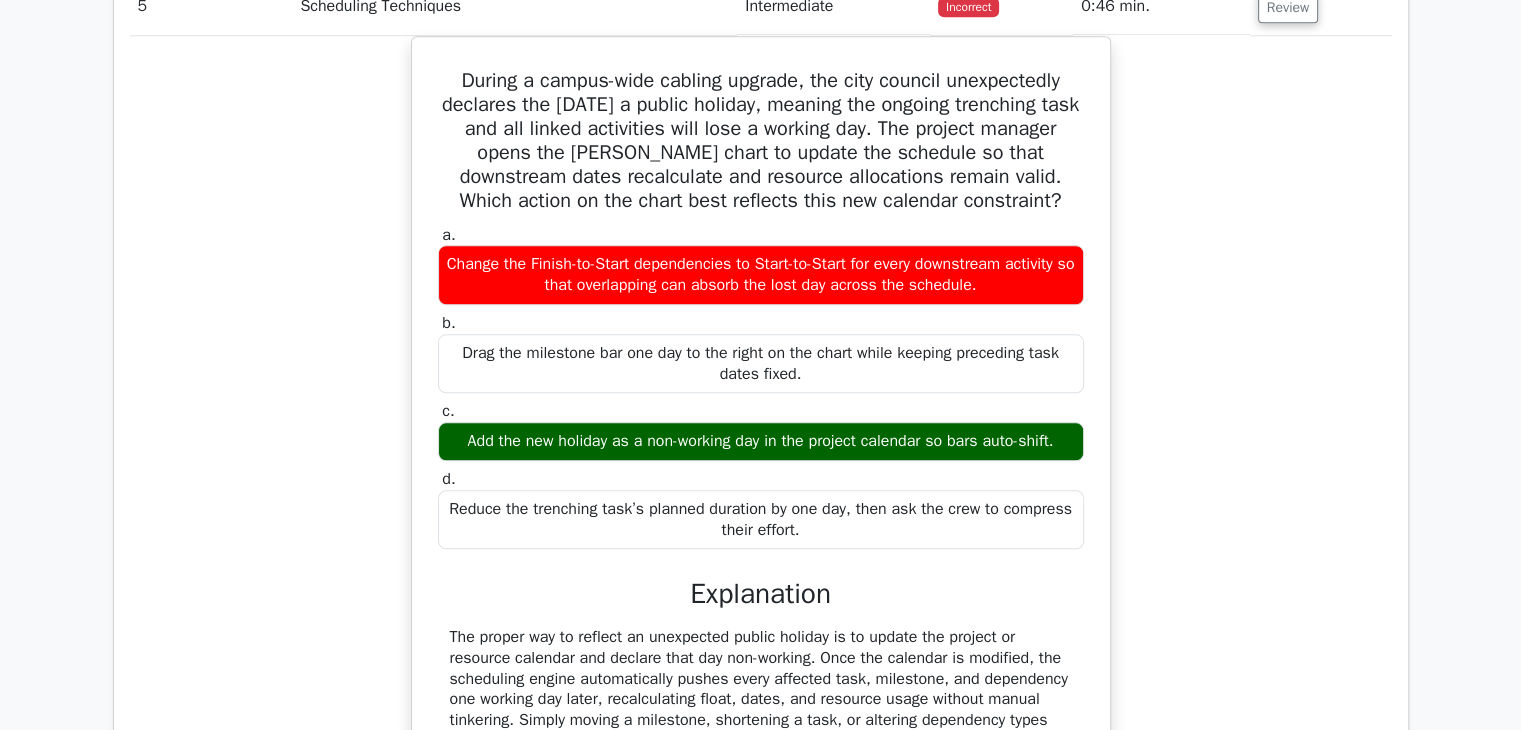 scroll, scrollTop: 2100, scrollLeft: 0, axis: vertical 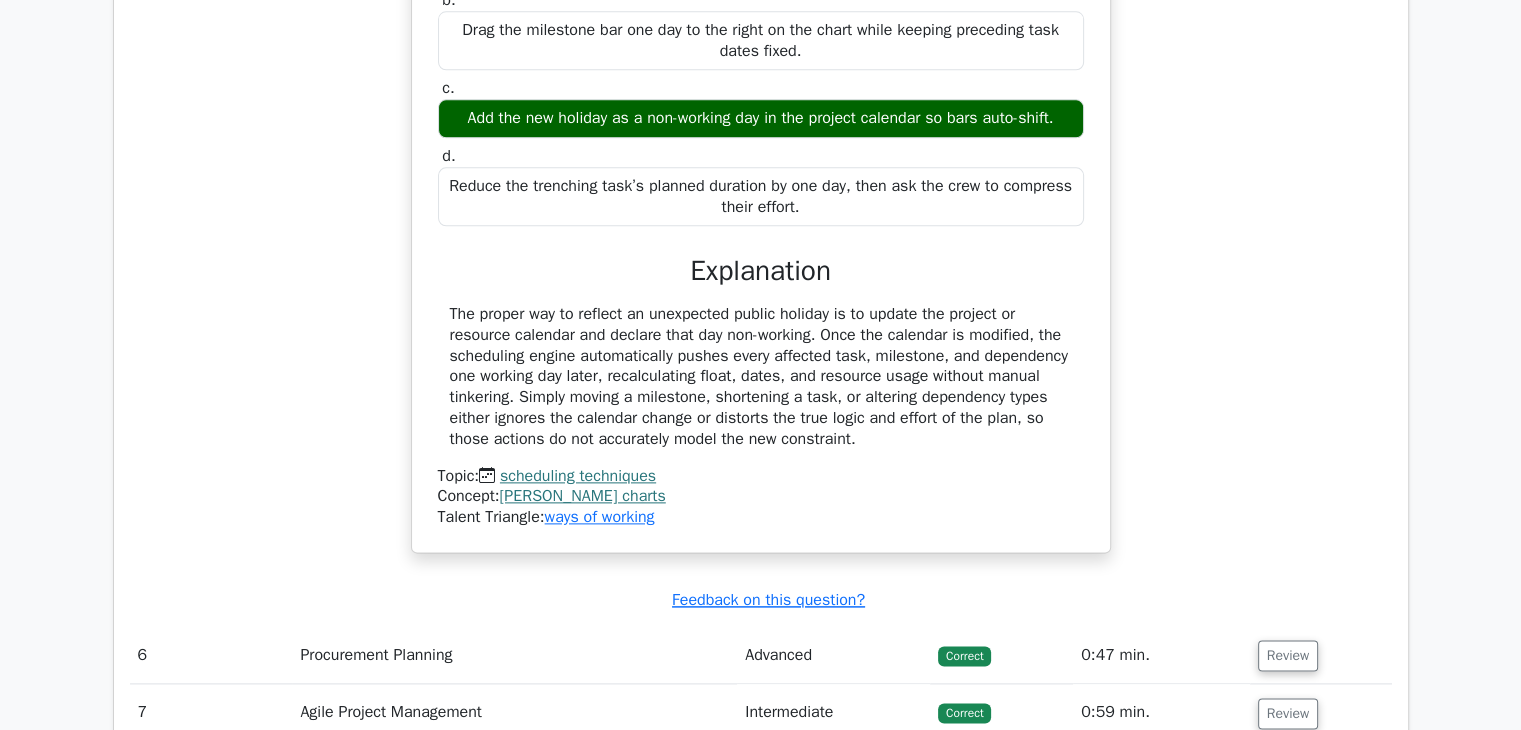 drag, startPoint x: 448, startPoint y: 40, endPoint x: 1017, endPoint y: 443, distance: 697.2589 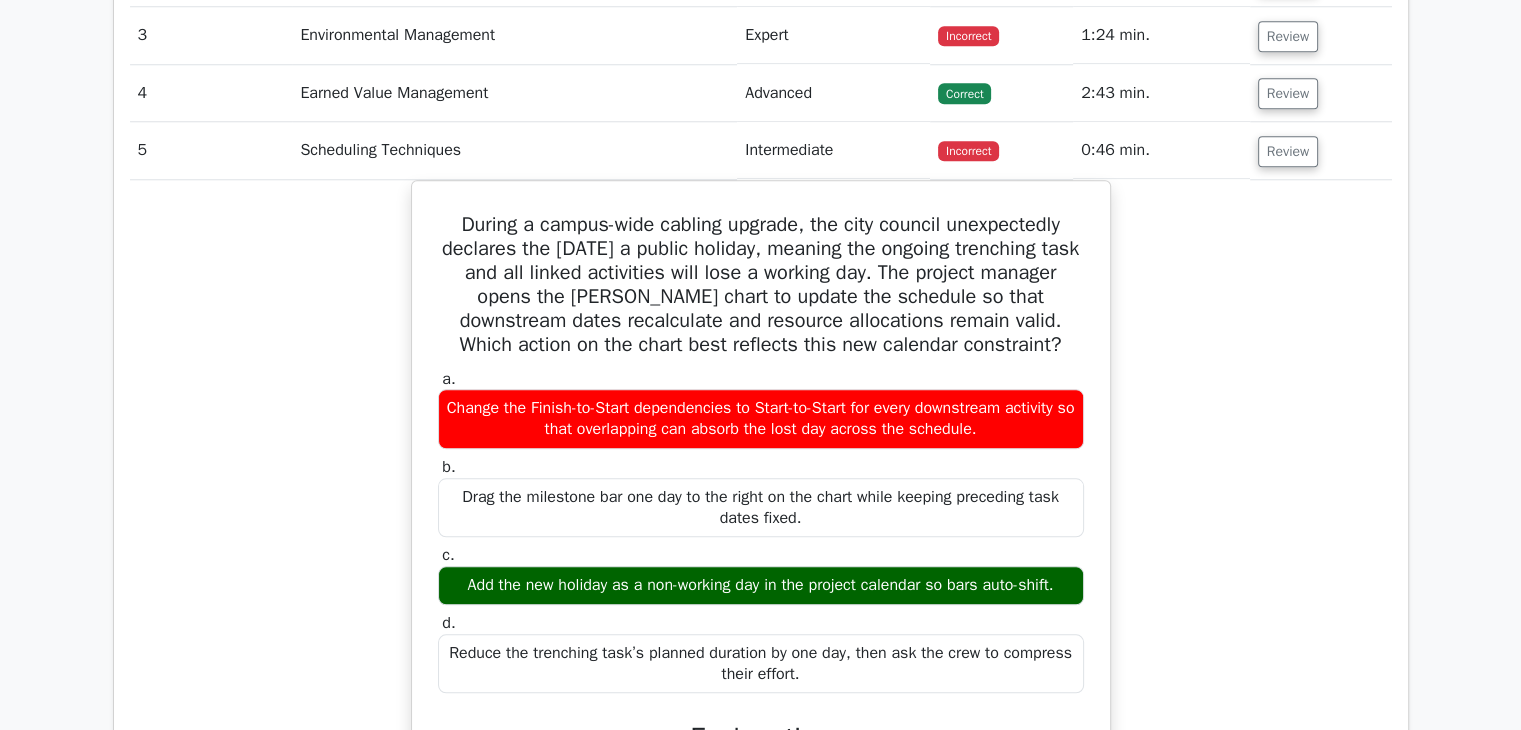 scroll, scrollTop: 1886, scrollLeft: 0, axis: vertical 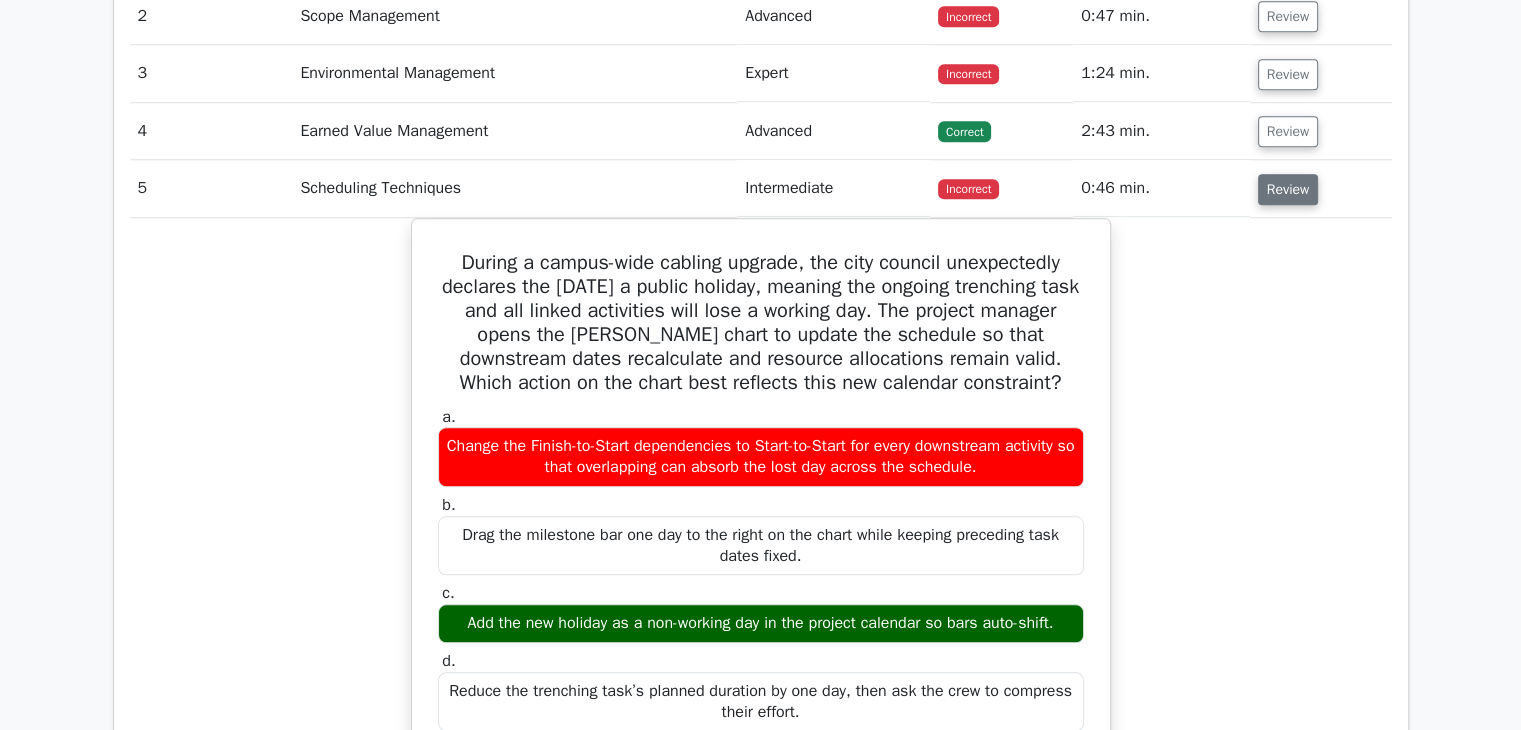 click on "Review" at bounding box center (1288, 189) 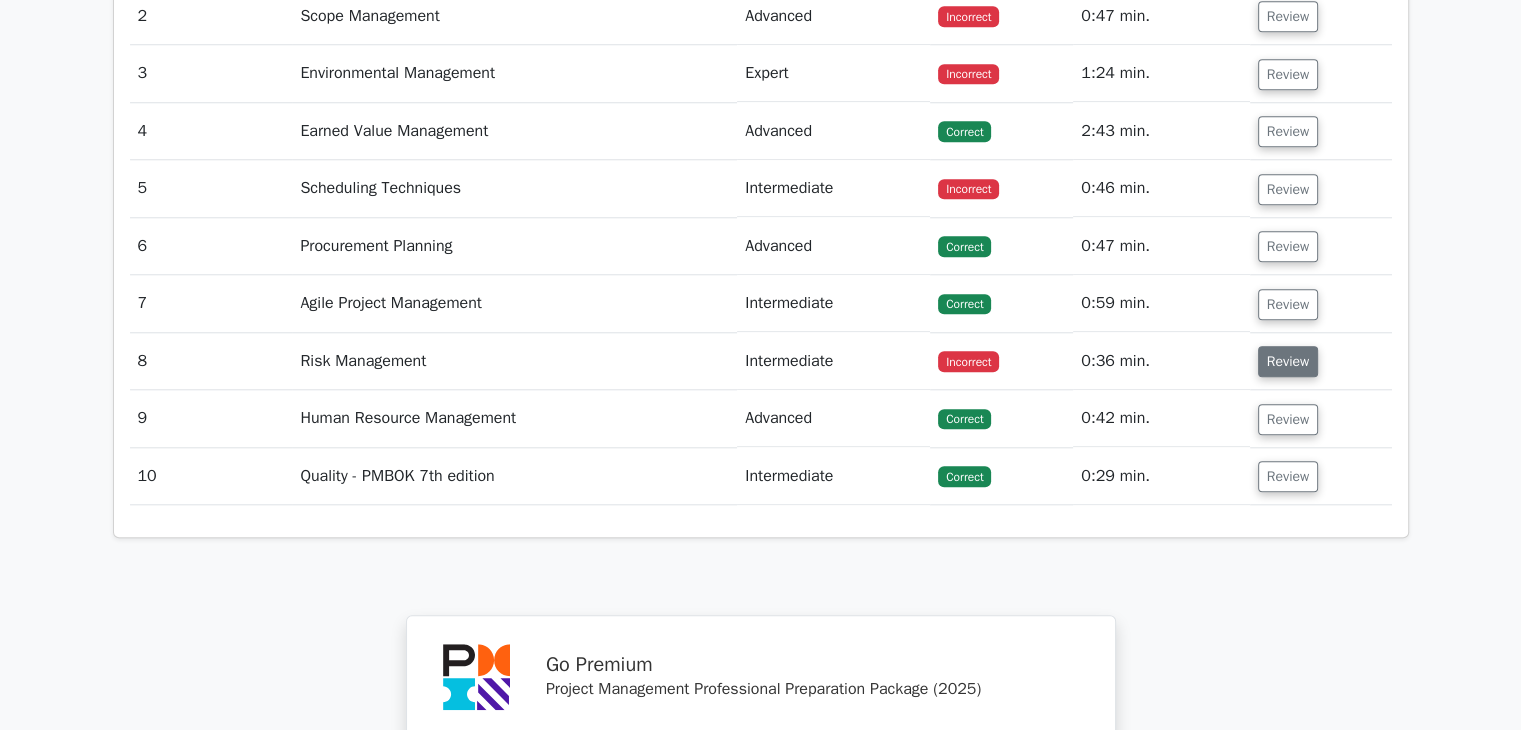 click on "Review" at bounding box center [1288, 361] 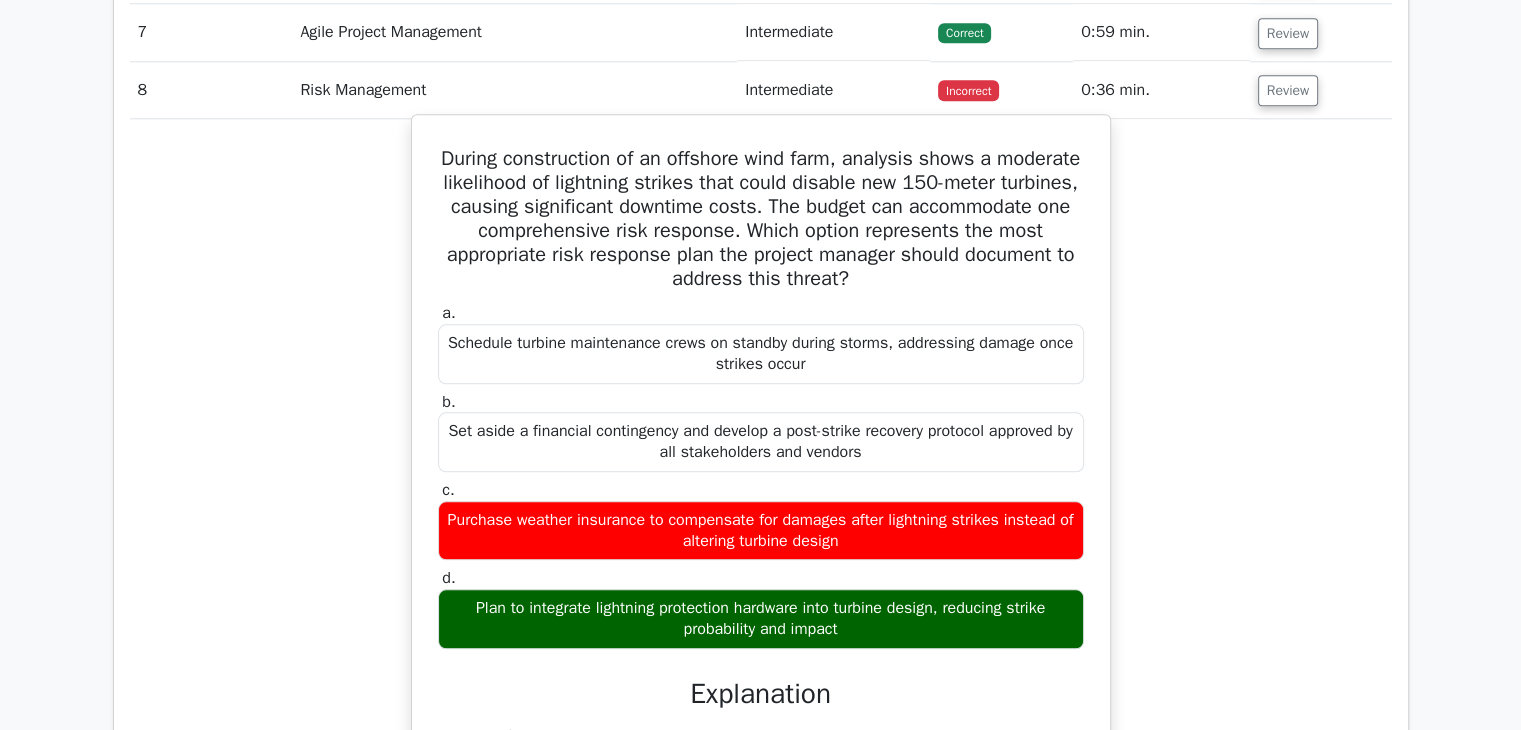 scroll, scrollTop: 2186, scrollLeft: 0, axis: vertical 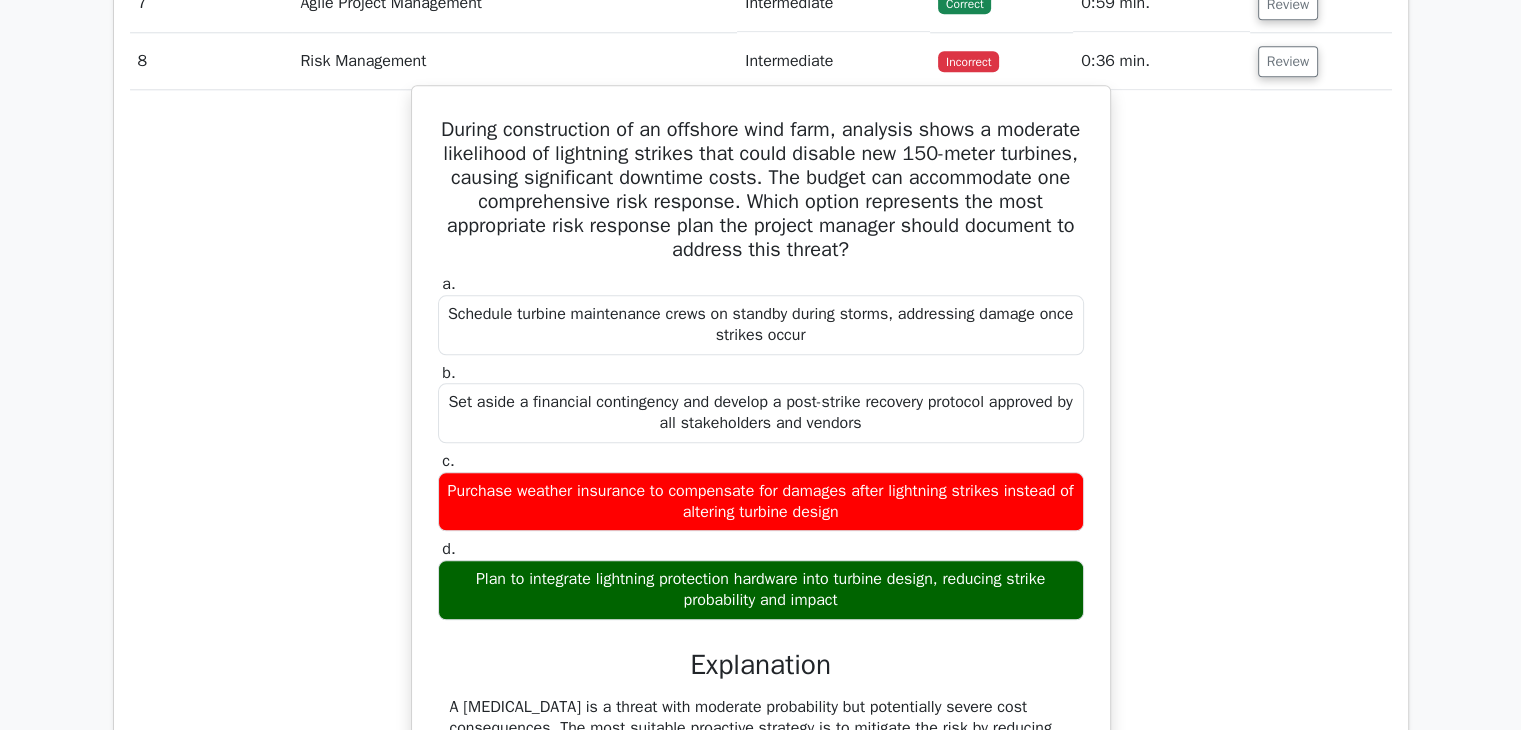 drag, startPoint x: 471, startPoint y: 125, endPoint x: 856, endPoint y: 603, distance: 613.76624 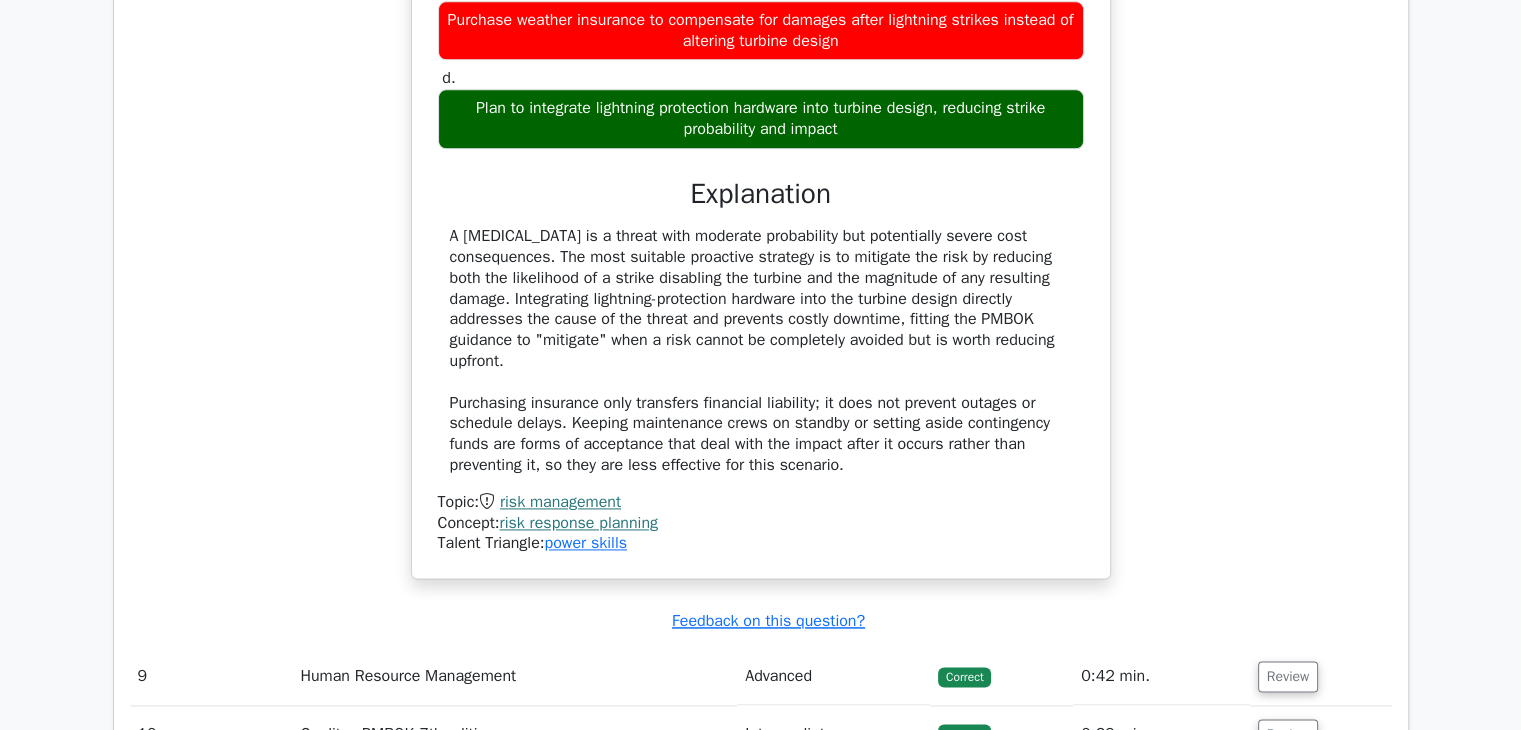 scroll, scrollTop: 2486, scrollLeft: 0, axis: vertical 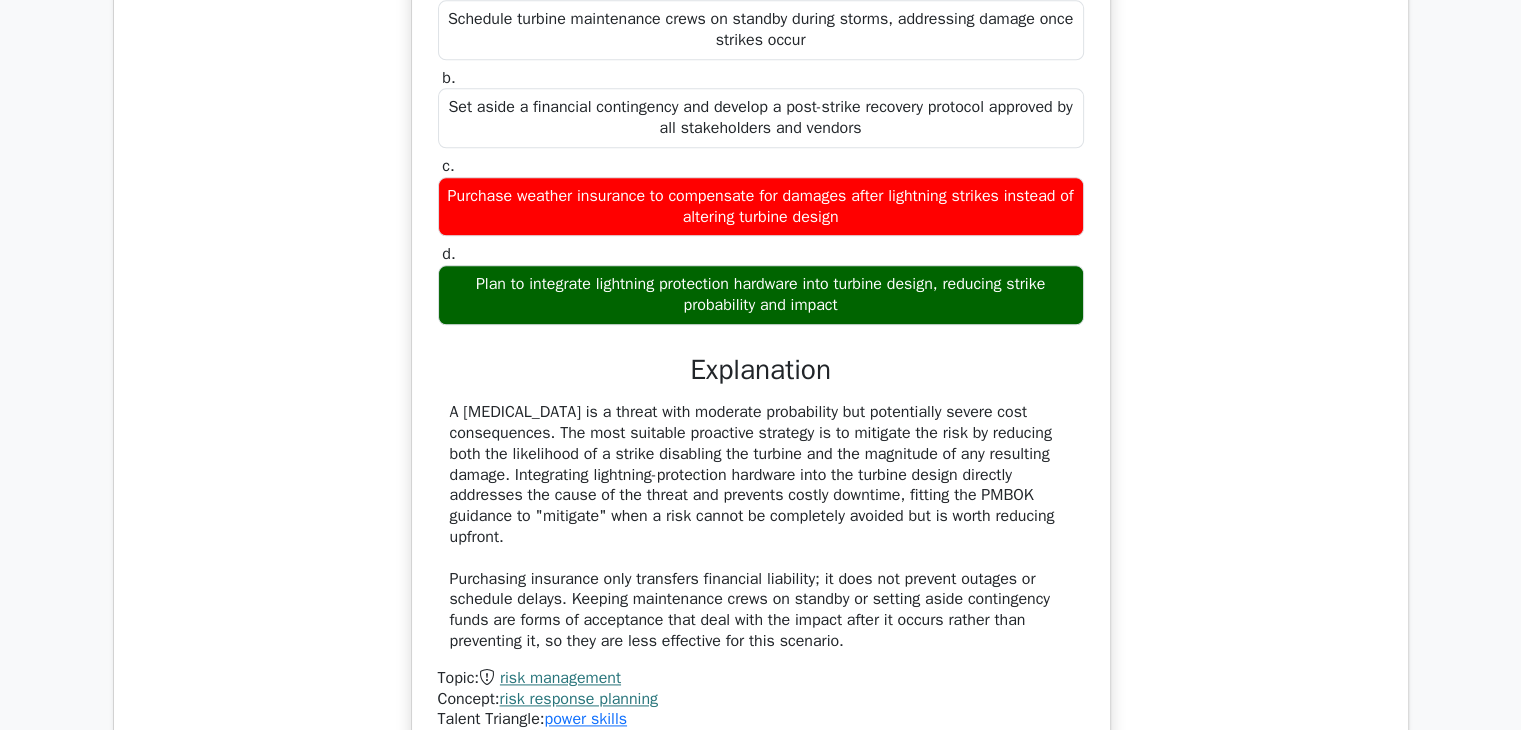click on "During construction of an offshore wind farm, analysis shows a moderate likelihood of lightning strikes that could disable new 150-meter turbines, causing significant downtime costs. The budget can accommodate one comprehensive risk response. Which option represents the most appropriate risk response plan the project manager should document to address this threat?
a.
Schedule turbine maintenance crews on standby during storms, addressing damage once strikes occur
b. c. d." at bounding box center [761, 284] 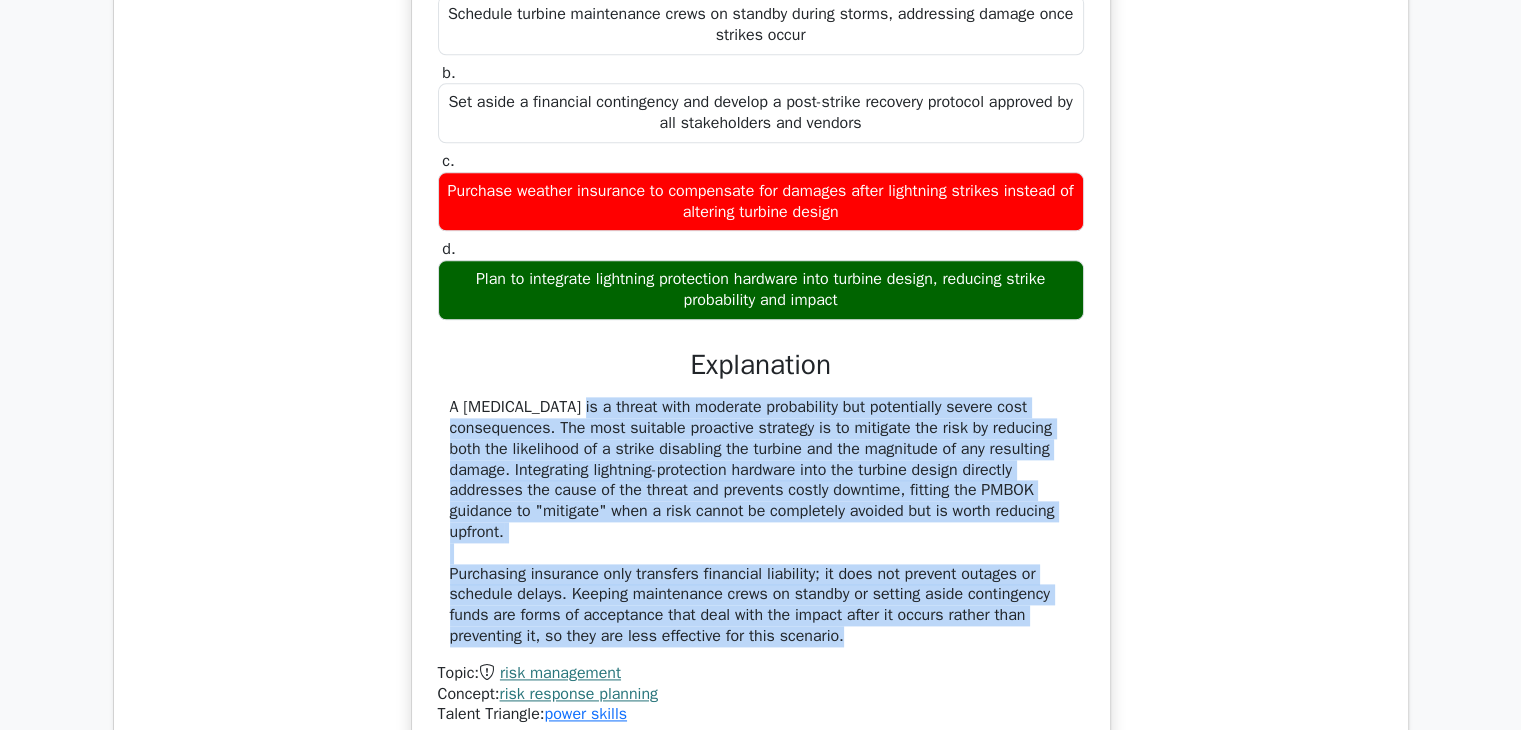 drag, startPoint x: 449, startPoint y: 401, endPoint x: 844, endPoint y: 635, distance: 459.10892 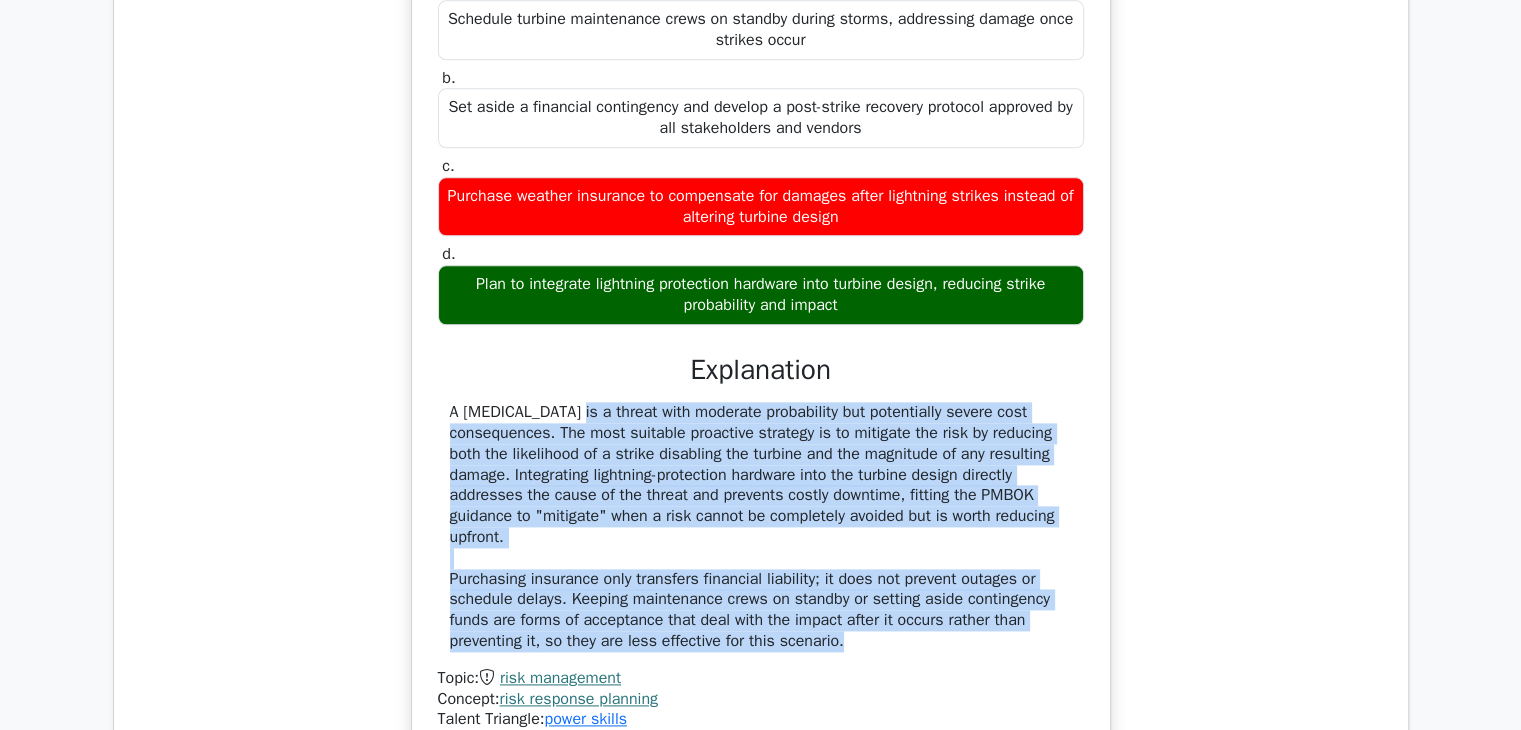 click on "During construction of an offshore wind farm, analysis shows a moderate likelihood of lightning strikes that could disable new 150-meter turbines, causing significant downtime costs. The budget can accommodate one comprehensive risk response. Which option represents the most appropriate risk response plan the project manager should document to address this threat?
a.
Schedule turbine maintenance crews on standby during storms, addressing damage once strikes occur
b. c. d." at bounding box center [761, 284] 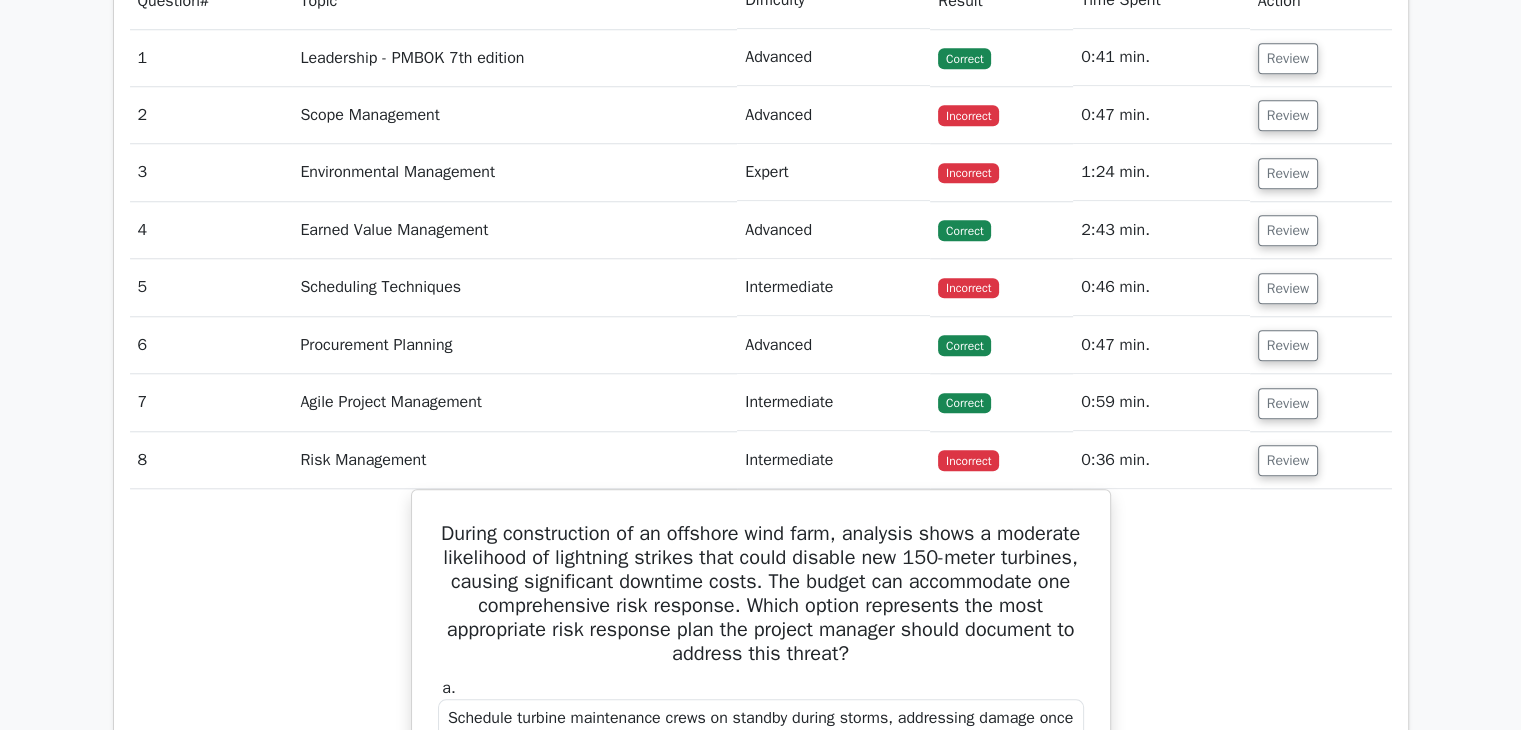 scroll, scrollTop: 1786, scrollLeft: 0, axis: vertical 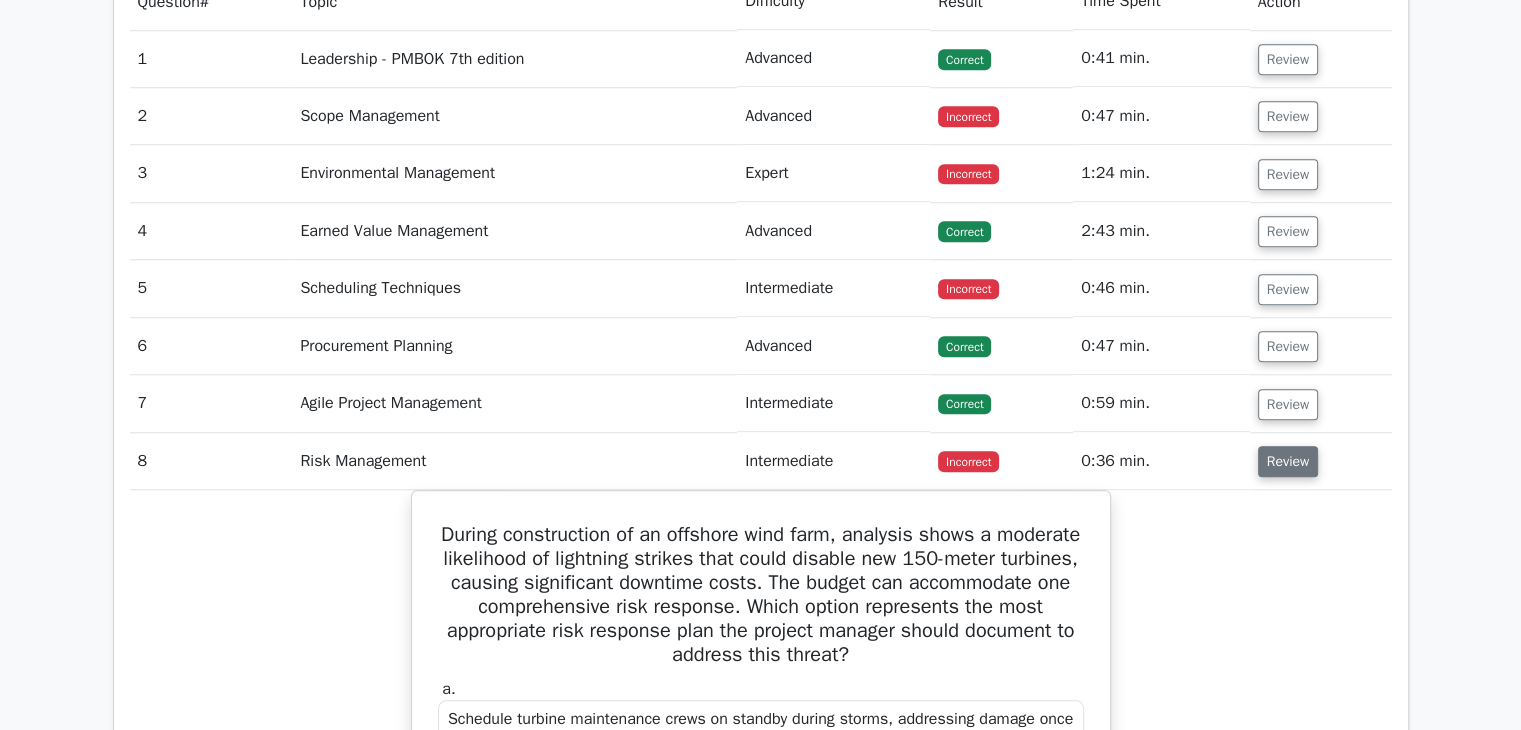 click on "Review" at bounding box center (1288, 461) 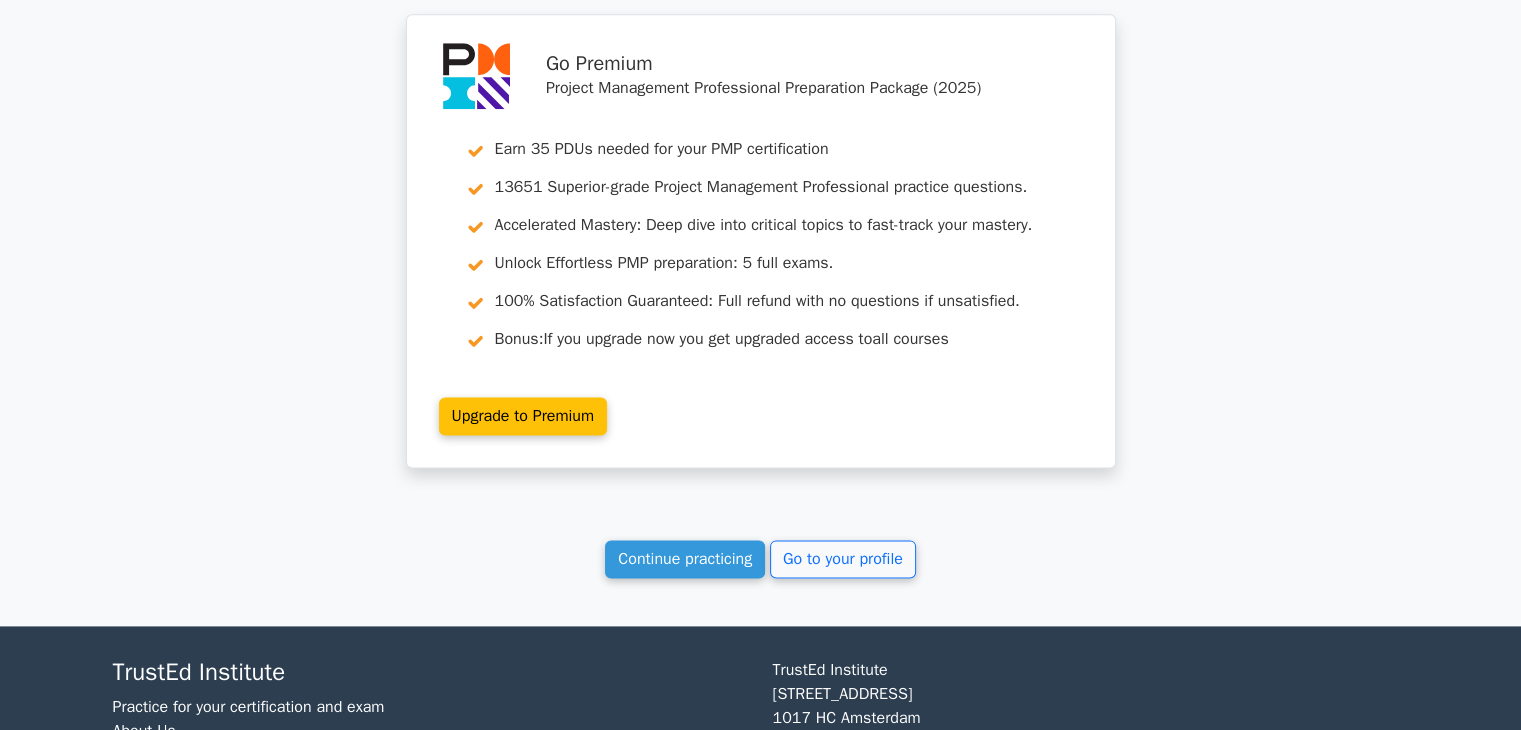 scroll, scrollTop: 2386, scrollLeft: 0, axis: vertical 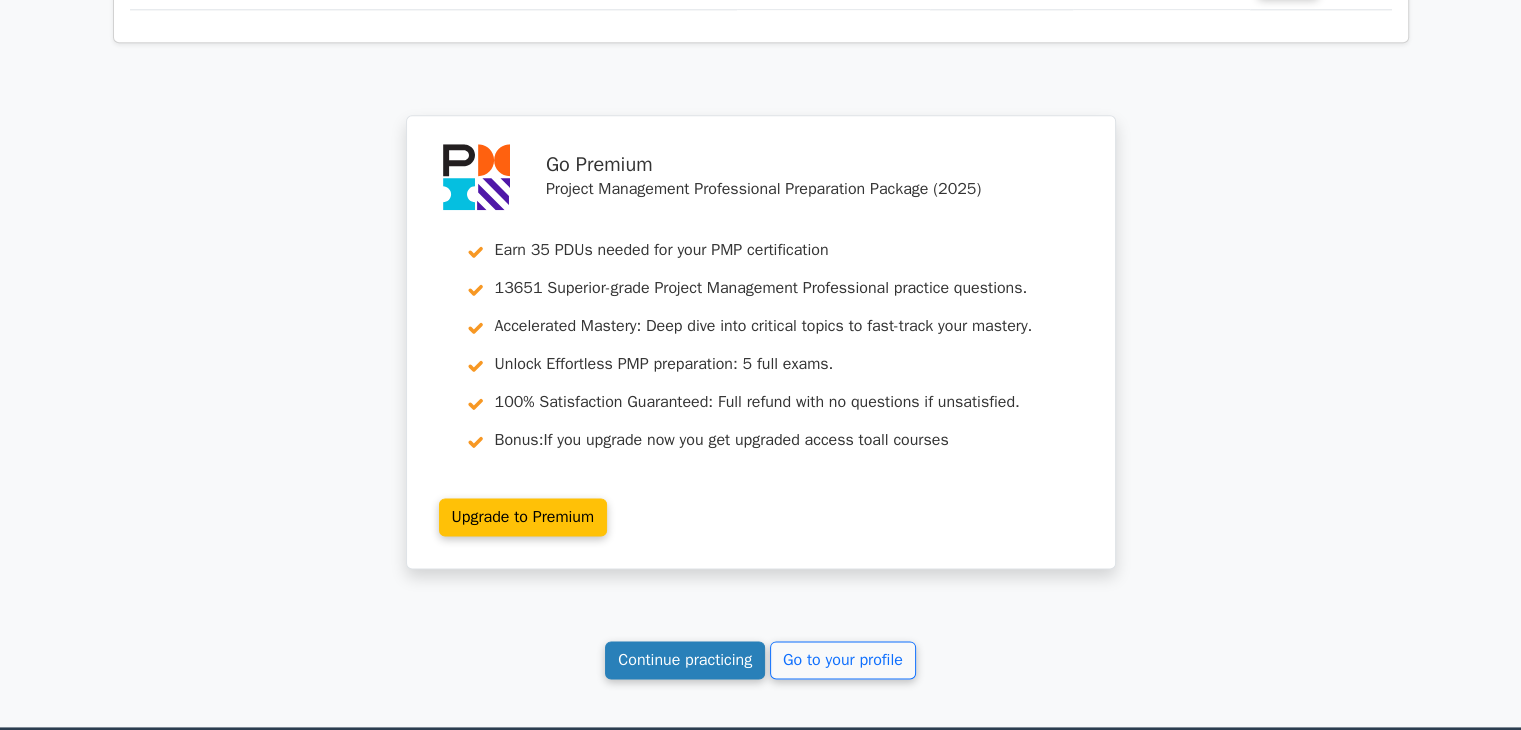 click on "Continue practicing" at bounding box center (685, 660) 